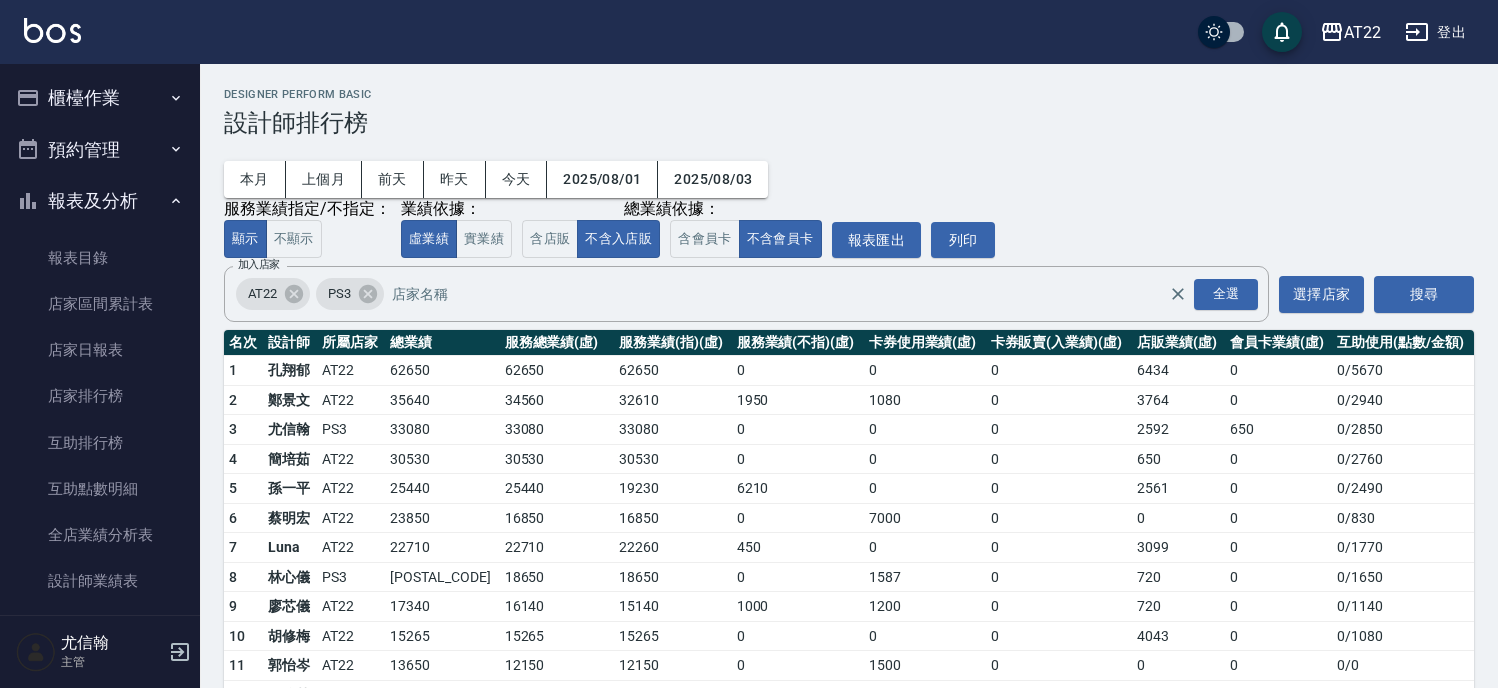 scroll, scrollTop: 163, scrollLeft: 0, axis: vertical 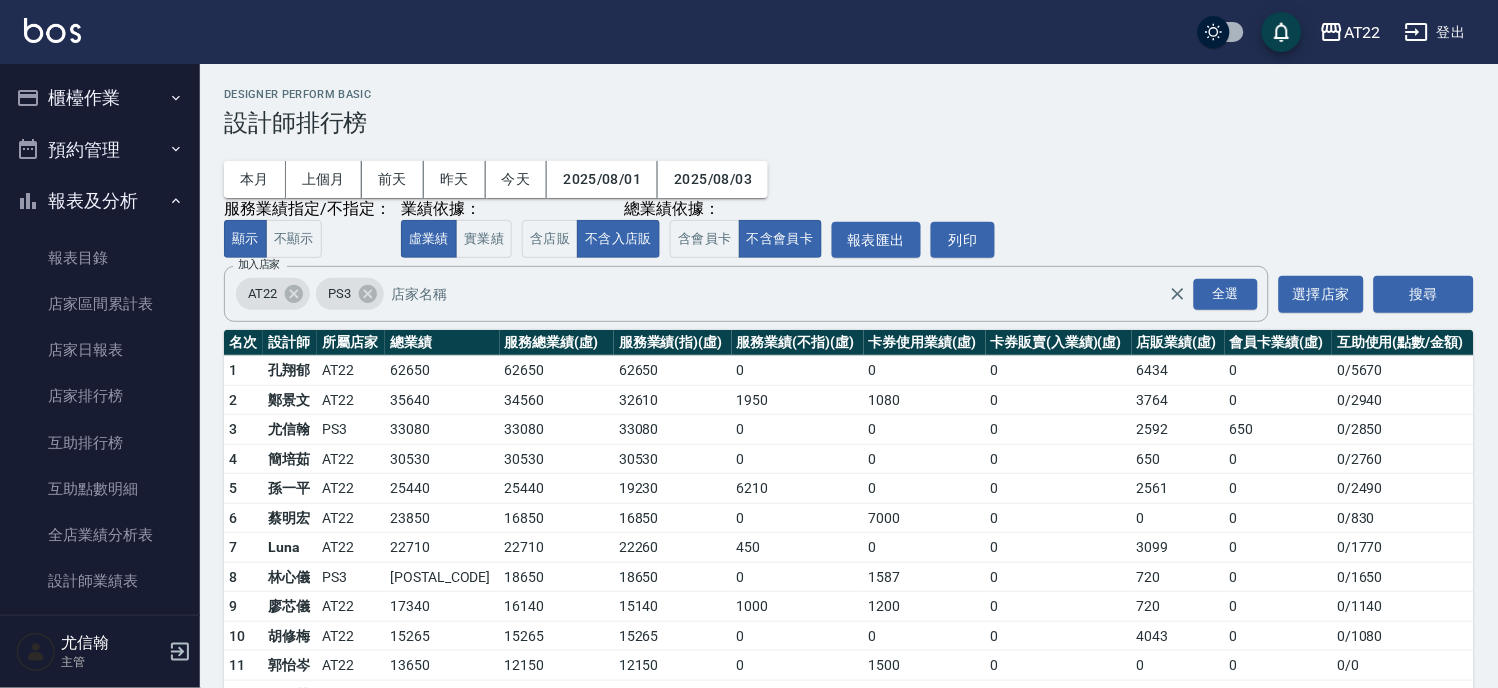 click on "櫃檯作業" at bounding box center (100, 98) 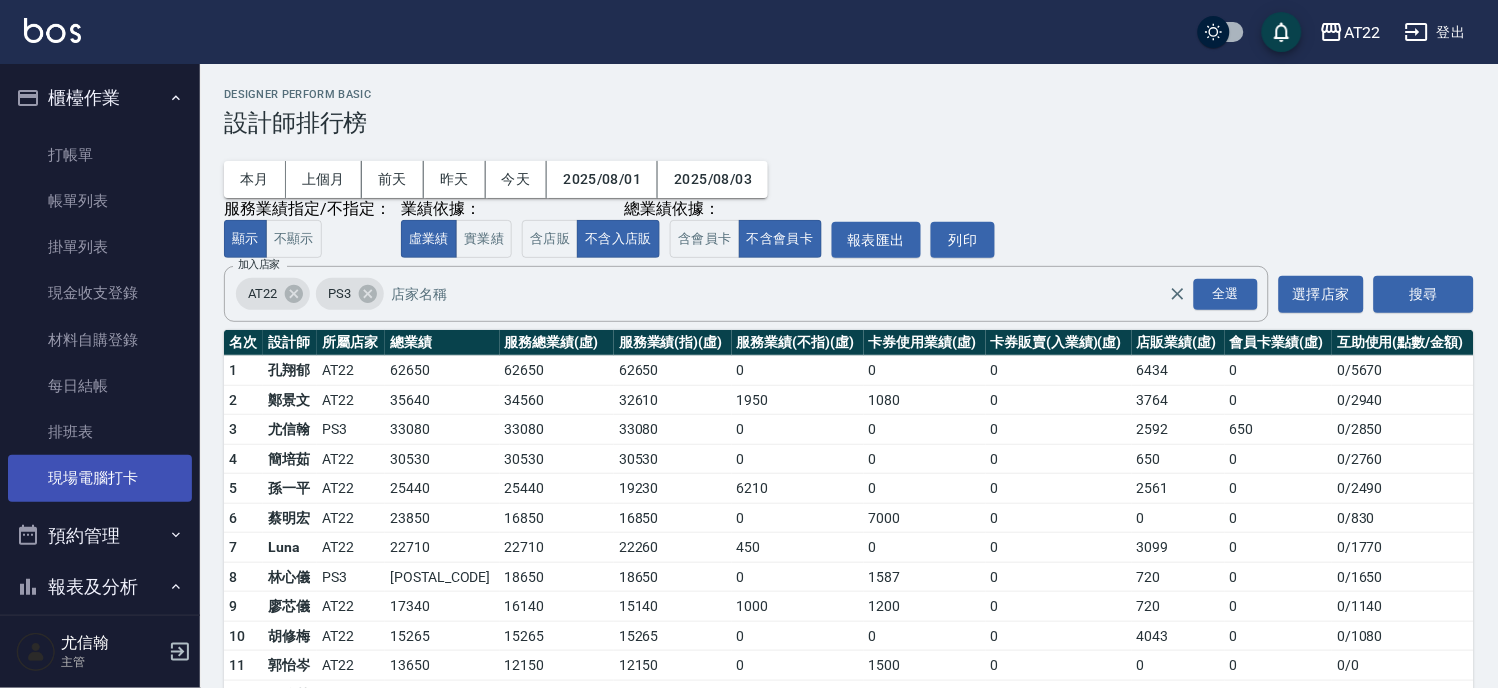 click on "現場電腦打卡" at bounding box center (100, 478) 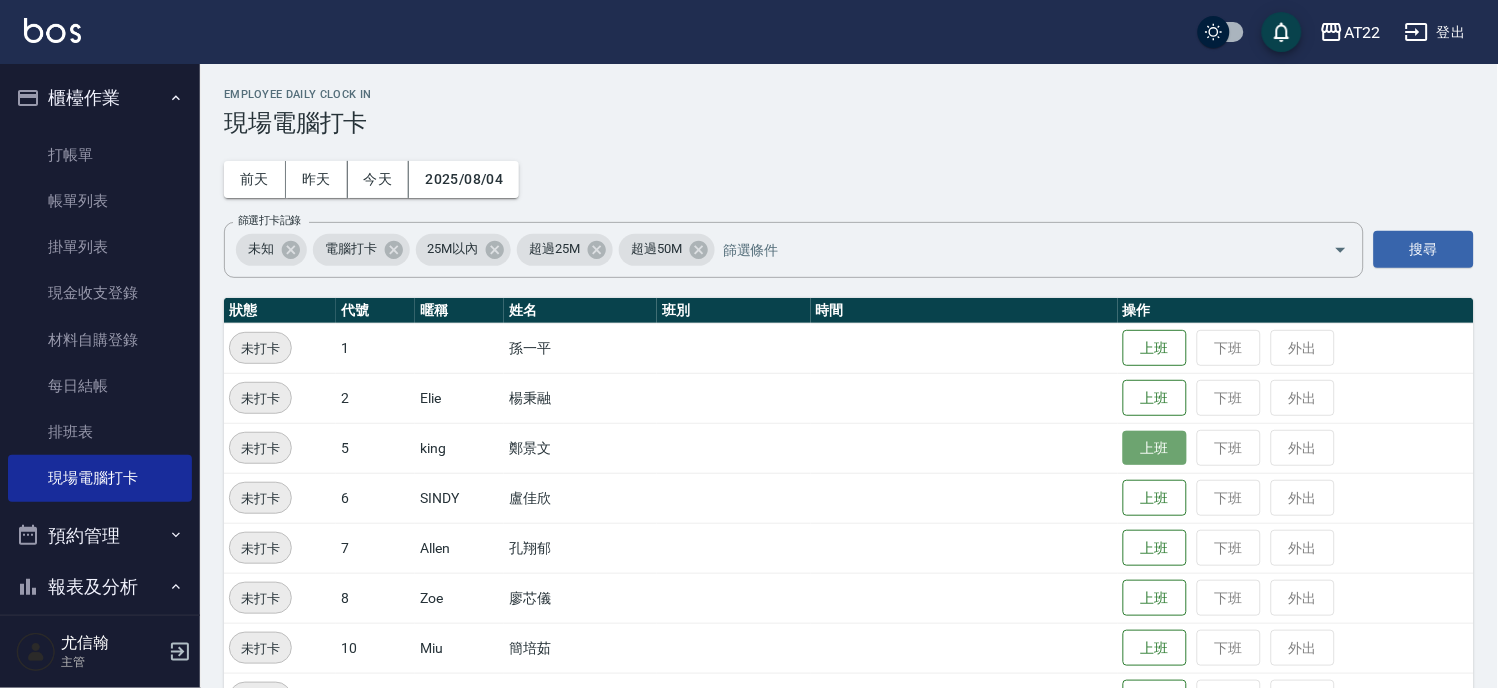 click on "上班" at bounding box center [1155, 448] 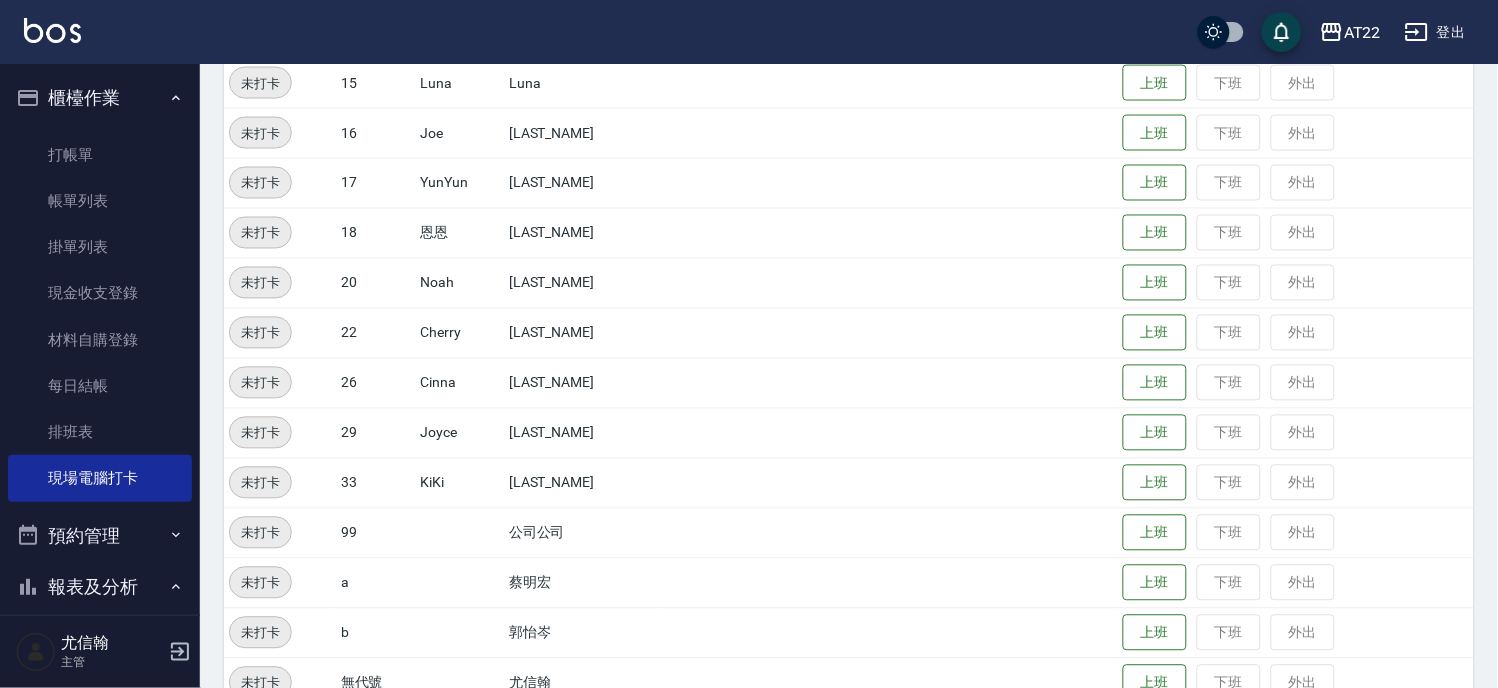 scroll, scrollTop: 758, scrollLeft: 0, axis: vertical 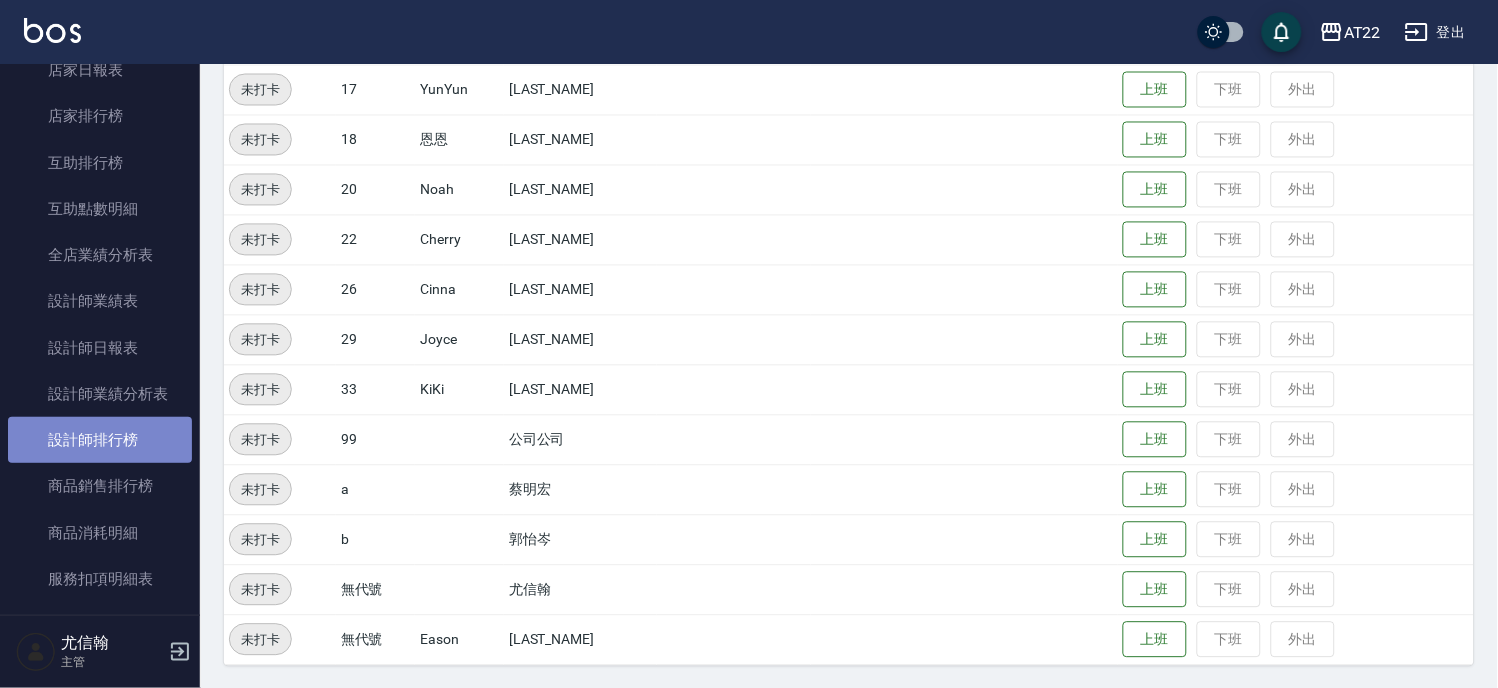 click on "設計師排行榜" at bounding box center (100, 440) 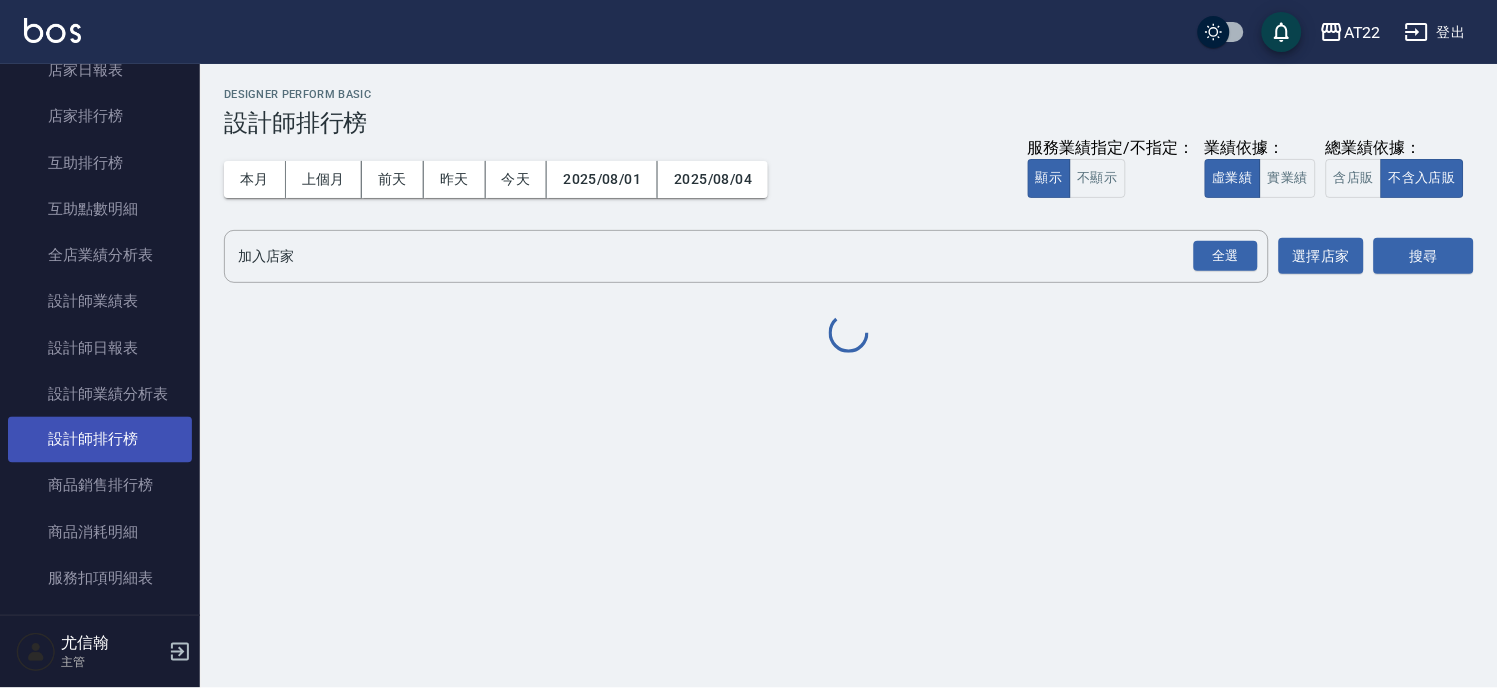 scroll, scrollTop: 0, scrollLeft: 0, axis: both 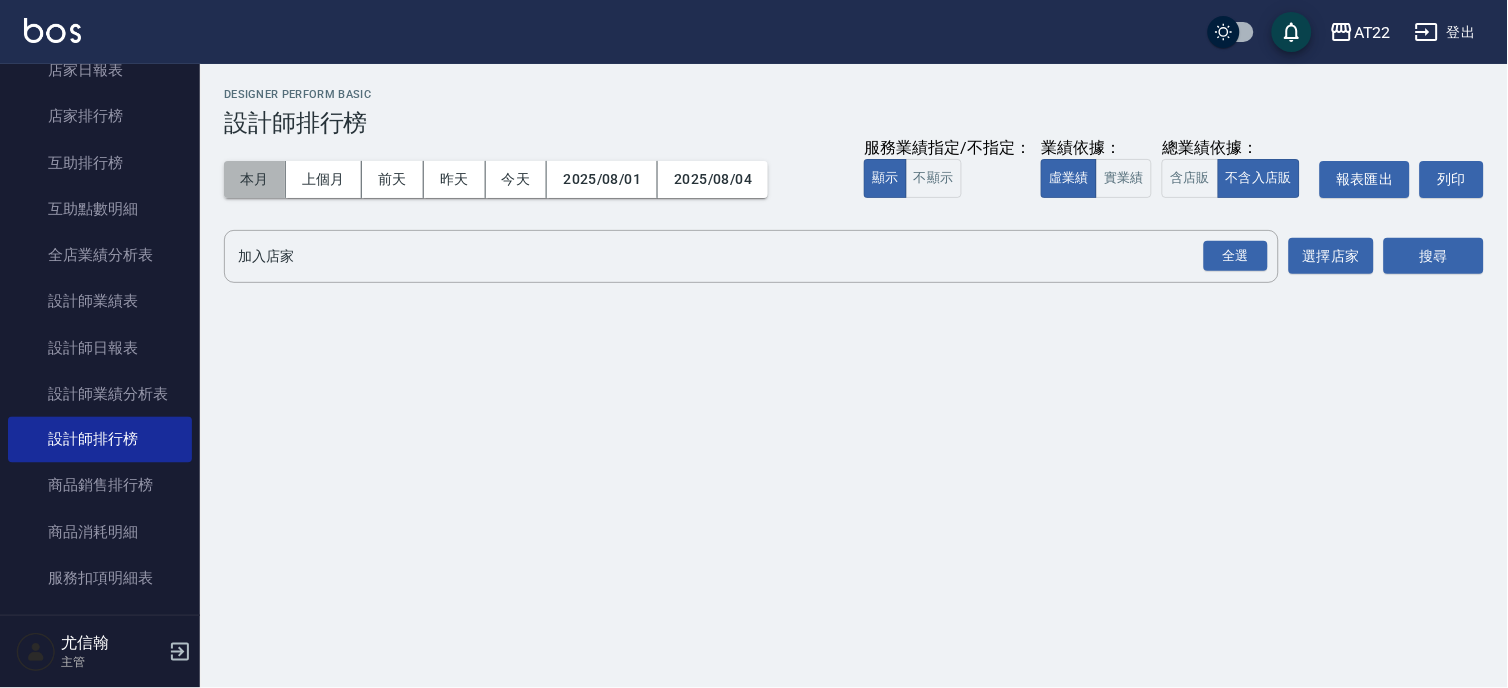 click on "本月" at bounding box center [255, 179] 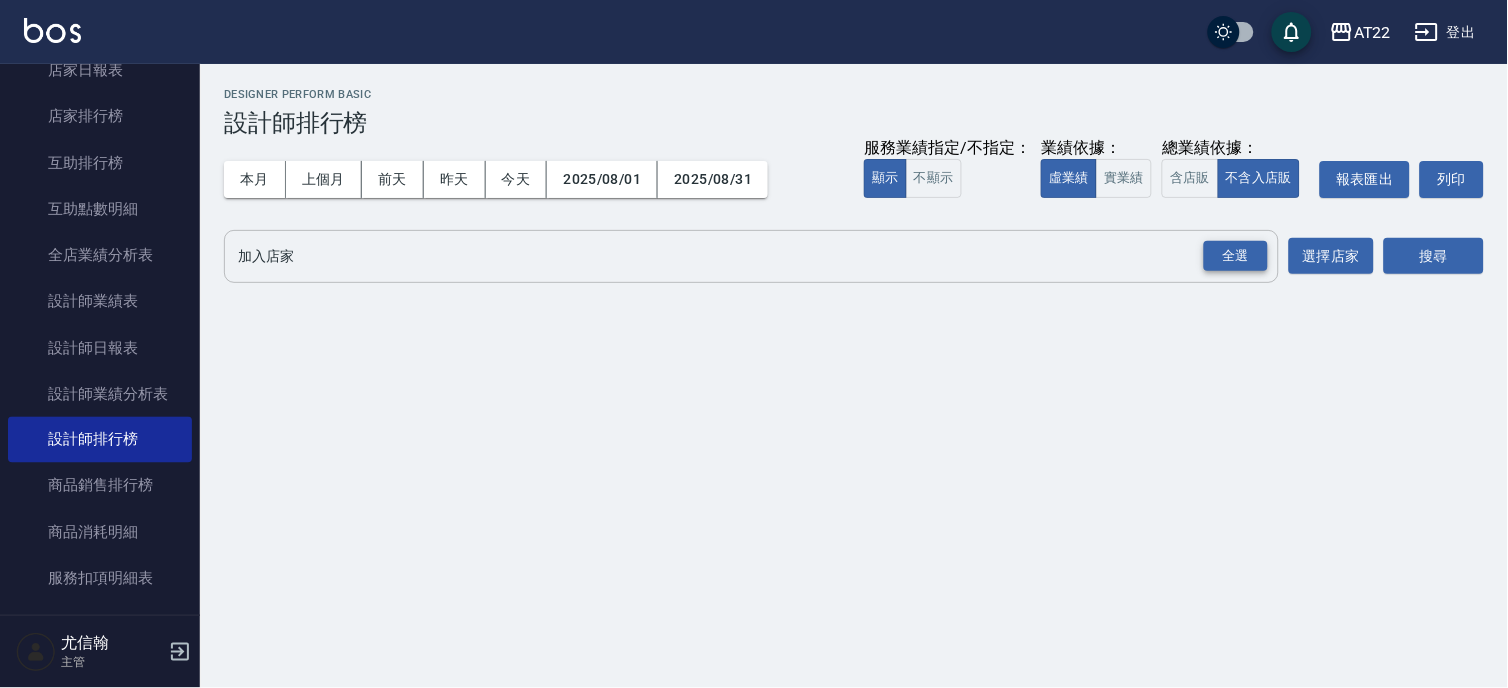 click on "全選" at bounding box center [1236, 256] 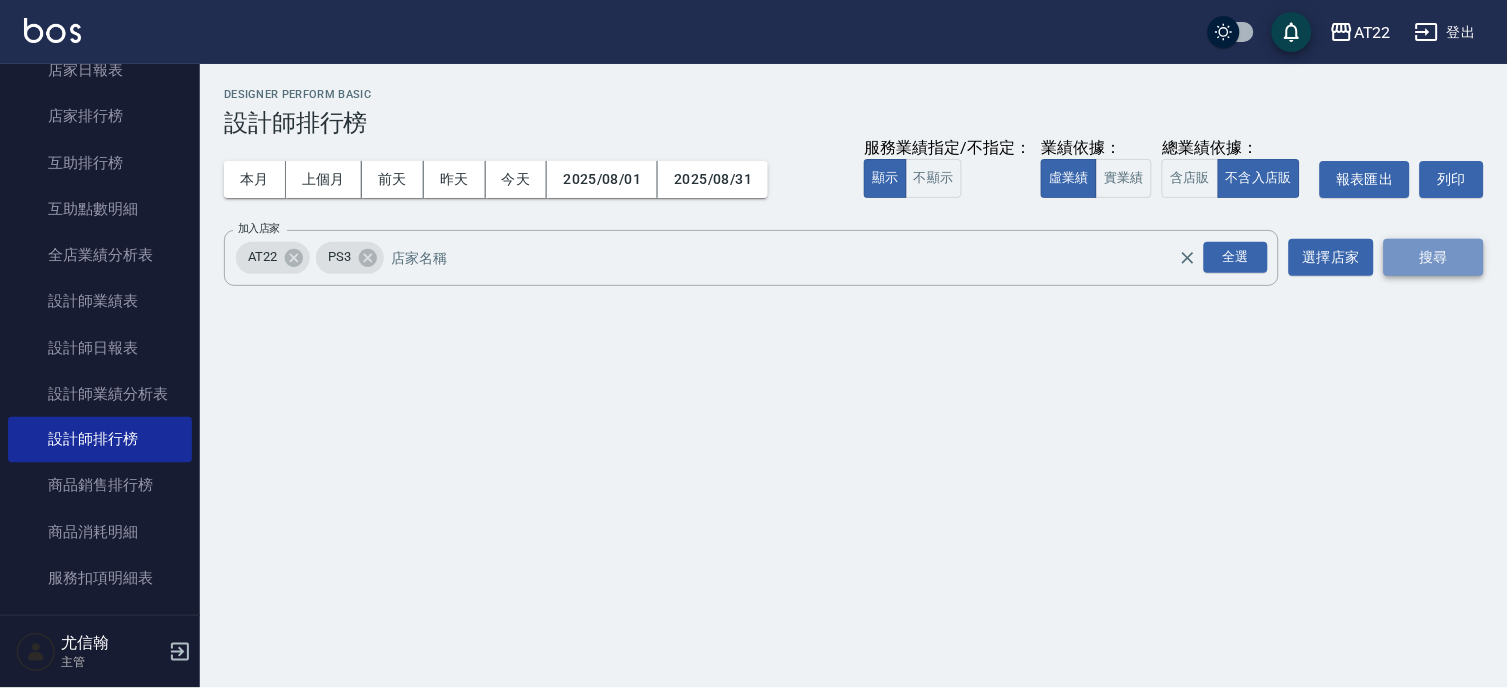 click on "搜尋" at bounding box center (1434, 257) 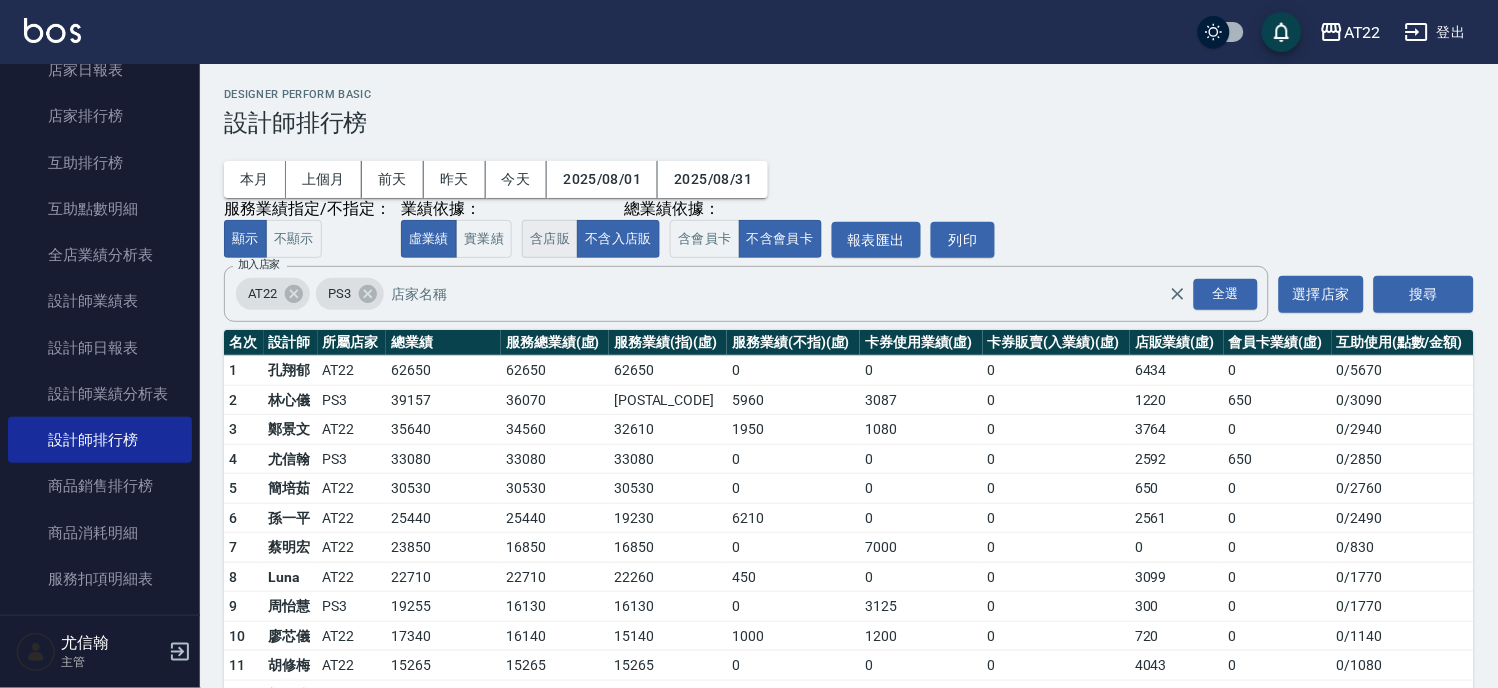 click on "含店販" at bounding box center [550, 239] 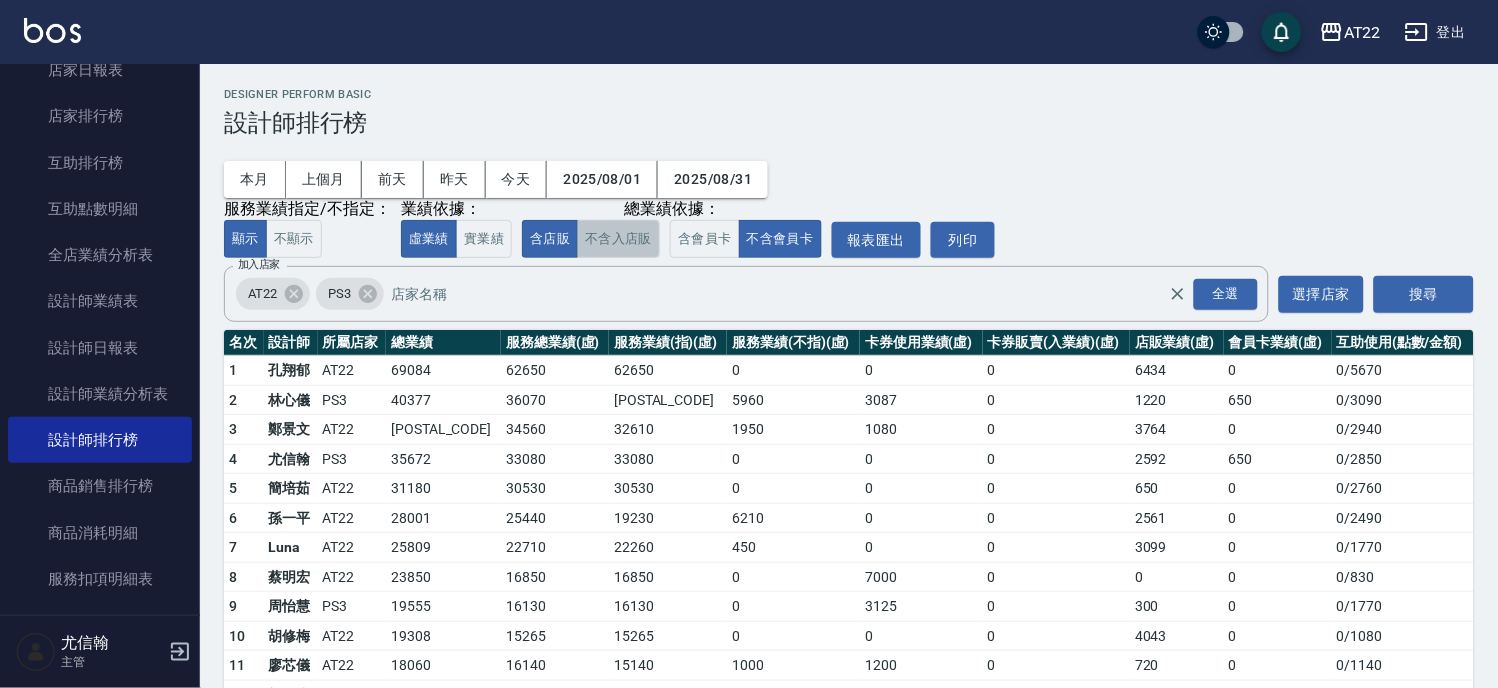 click on "不含入店販" at bounding box center [618, 239] 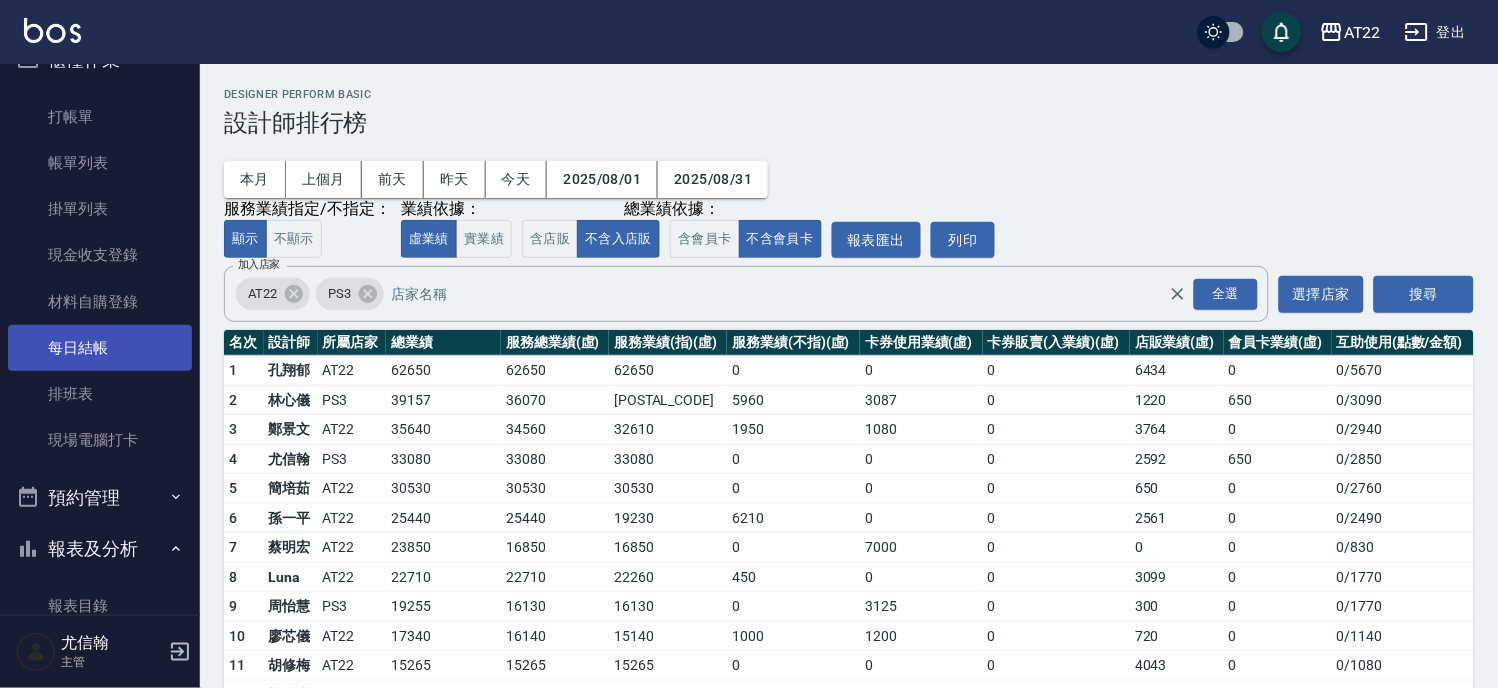 scroll, scrollTop: 0, scrollLeft: 0, axis: both 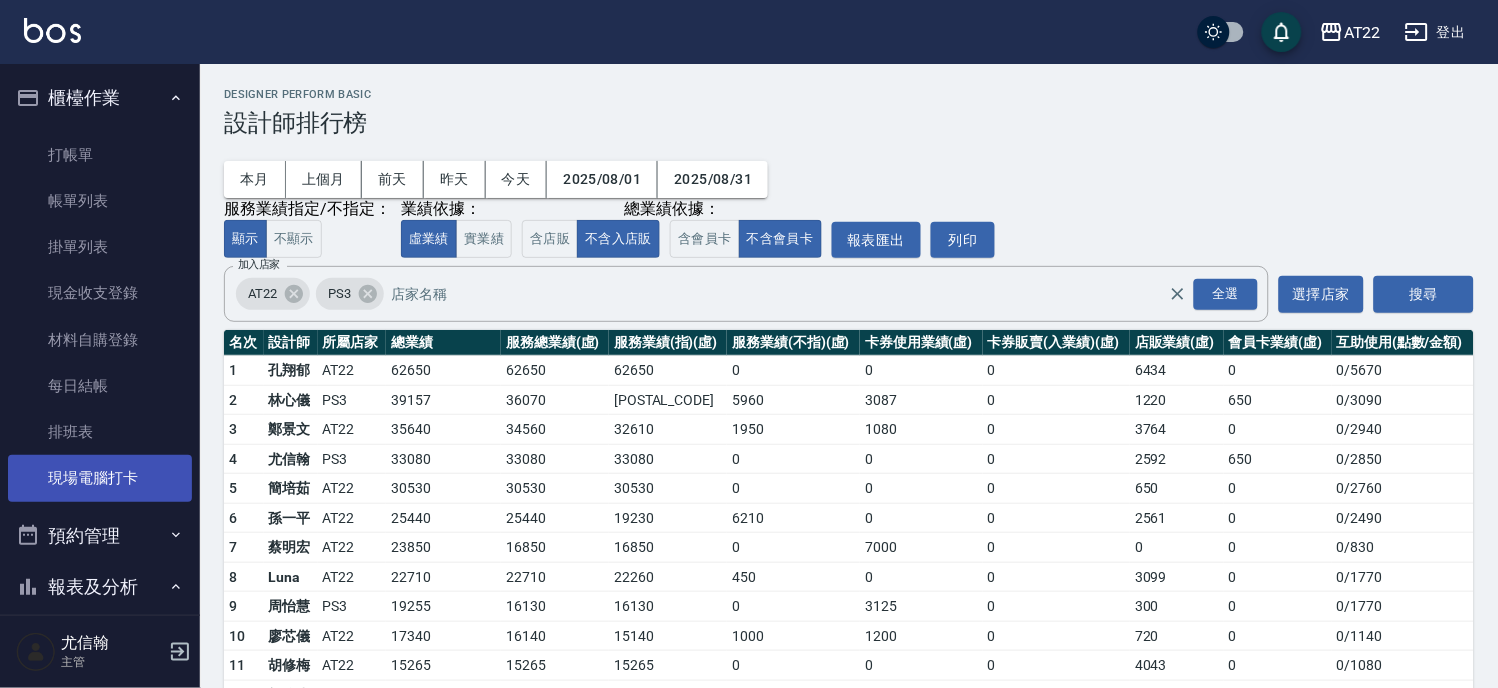 click on "現場電腦打卡" at bounding box center [100, 478] 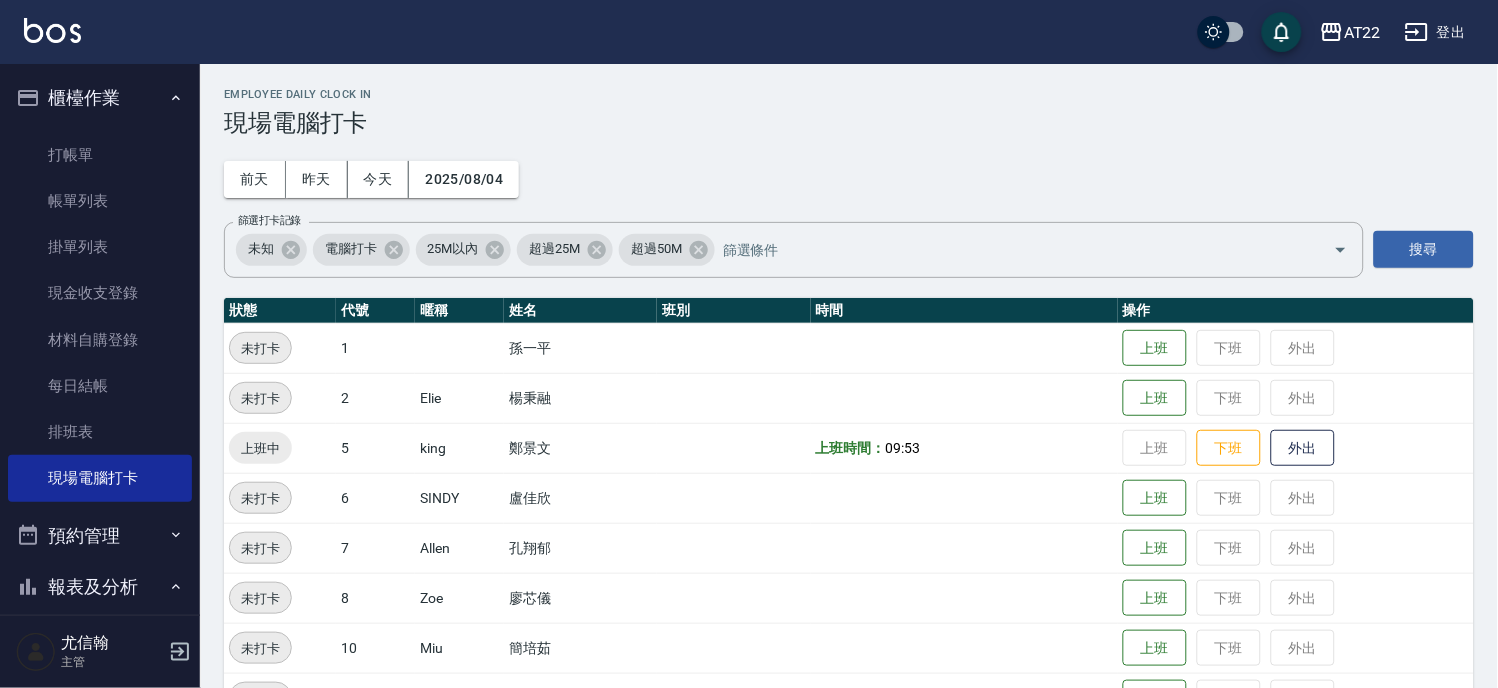 scroll, scrollTop: 111, scrollLeft: 0, axis: vertical 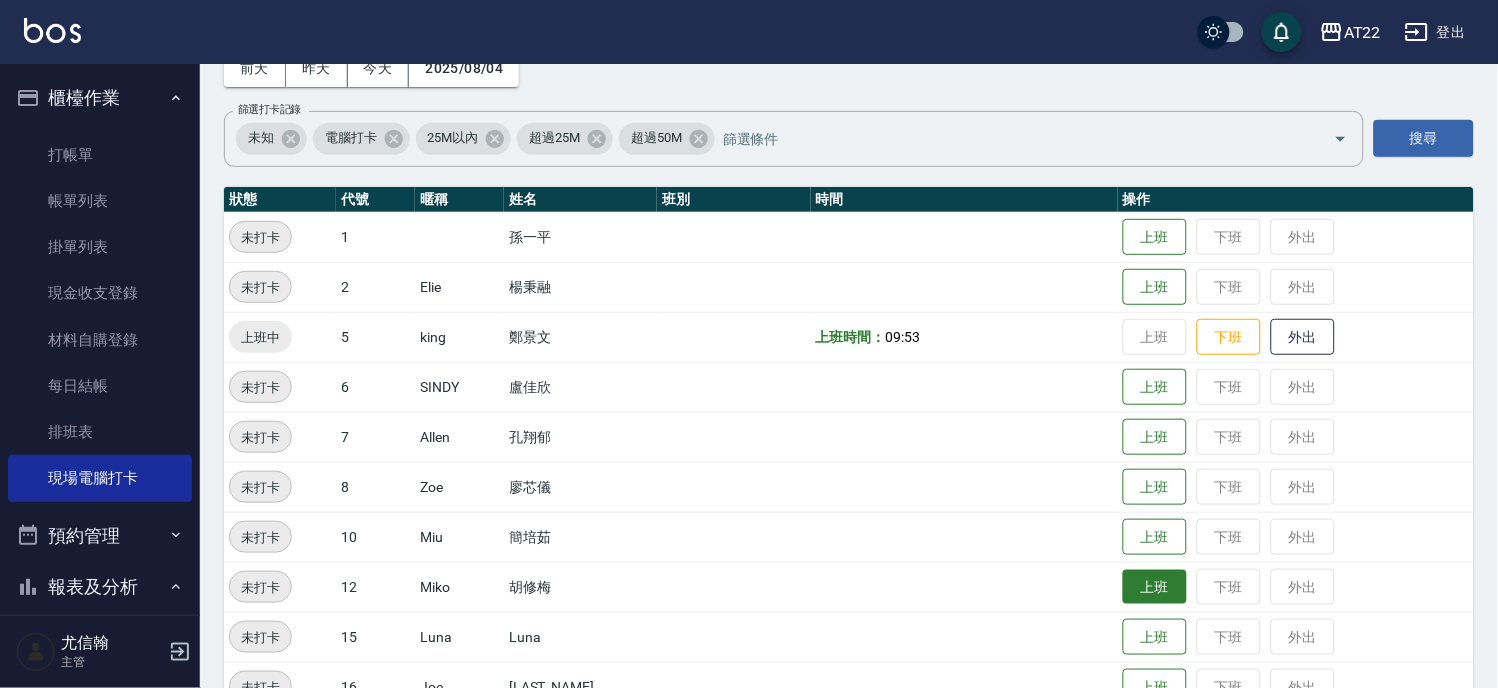 click on "上班" at bounding box center [1155, 587] 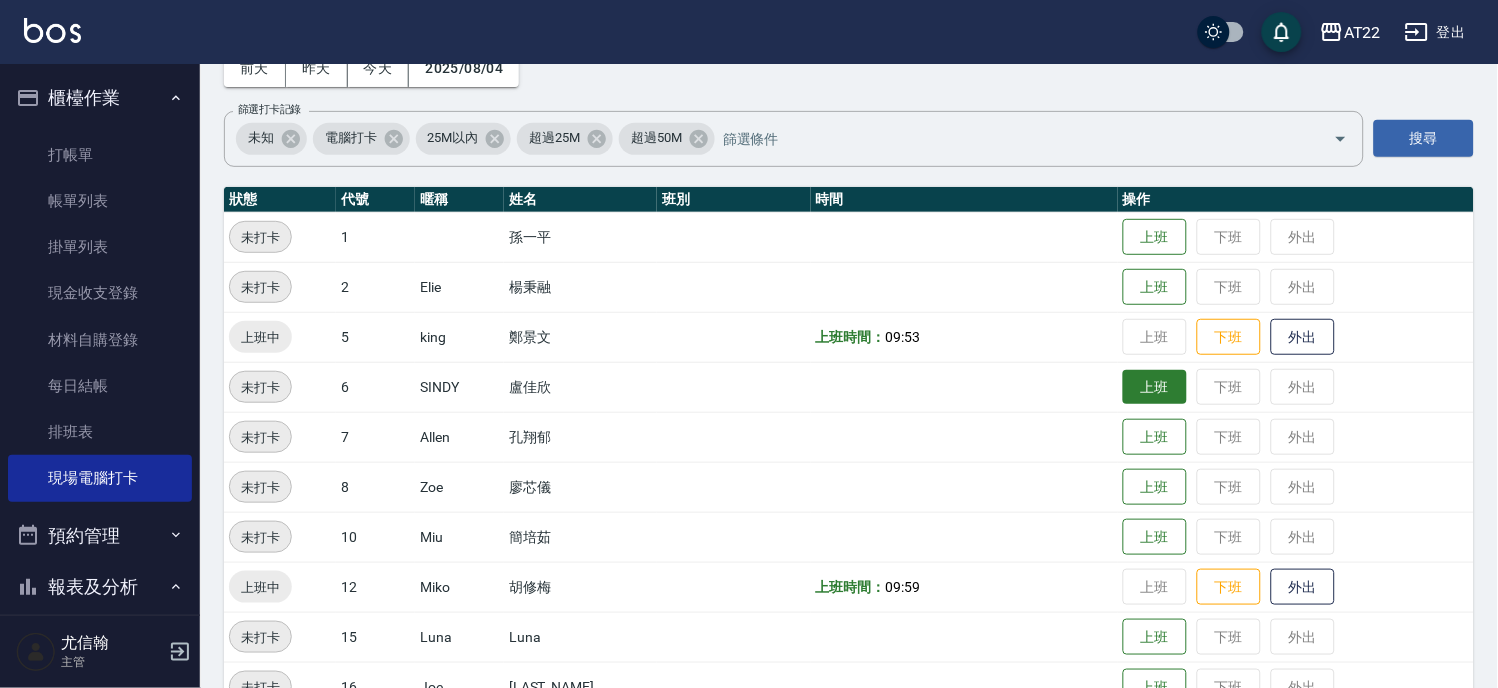 click on "上班" at bounding box center (1155, 387) 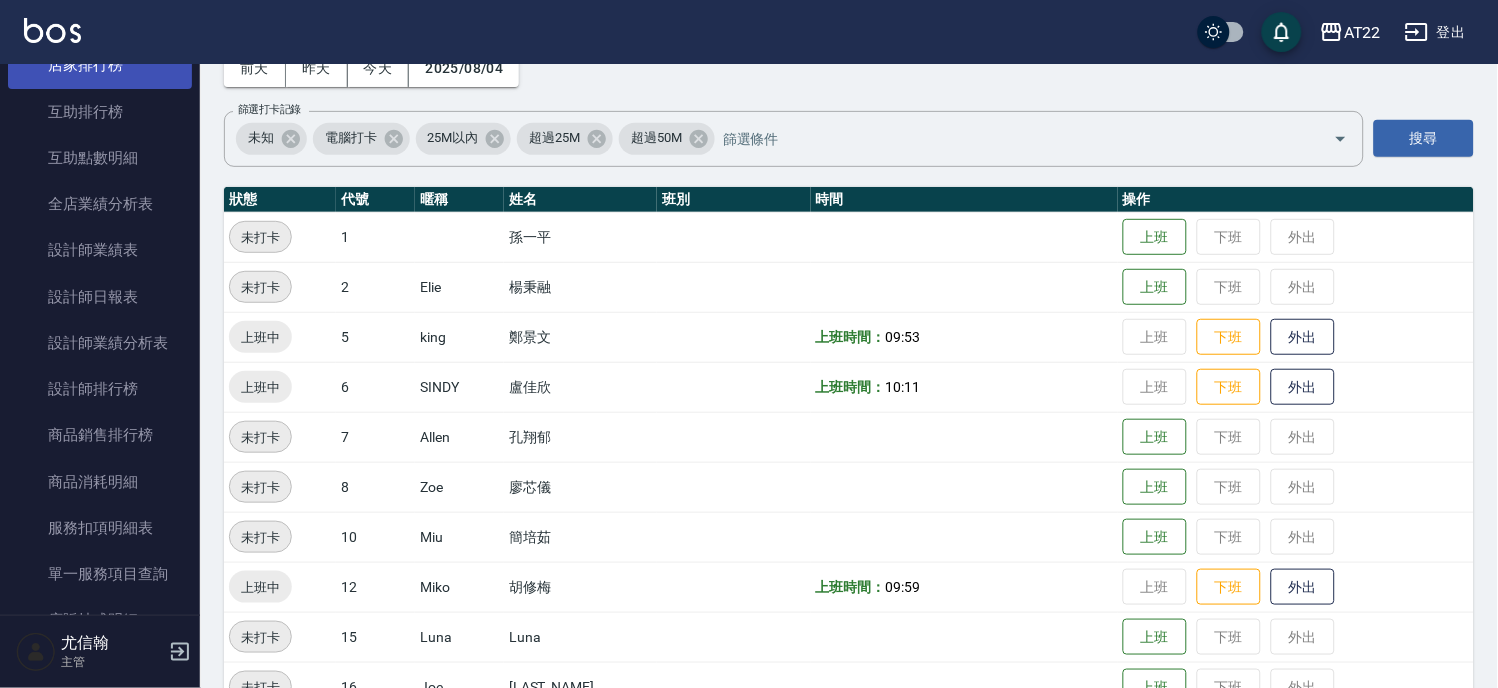 scroll, scrollTop: 888, scrollLeft: 0, axis: vertical 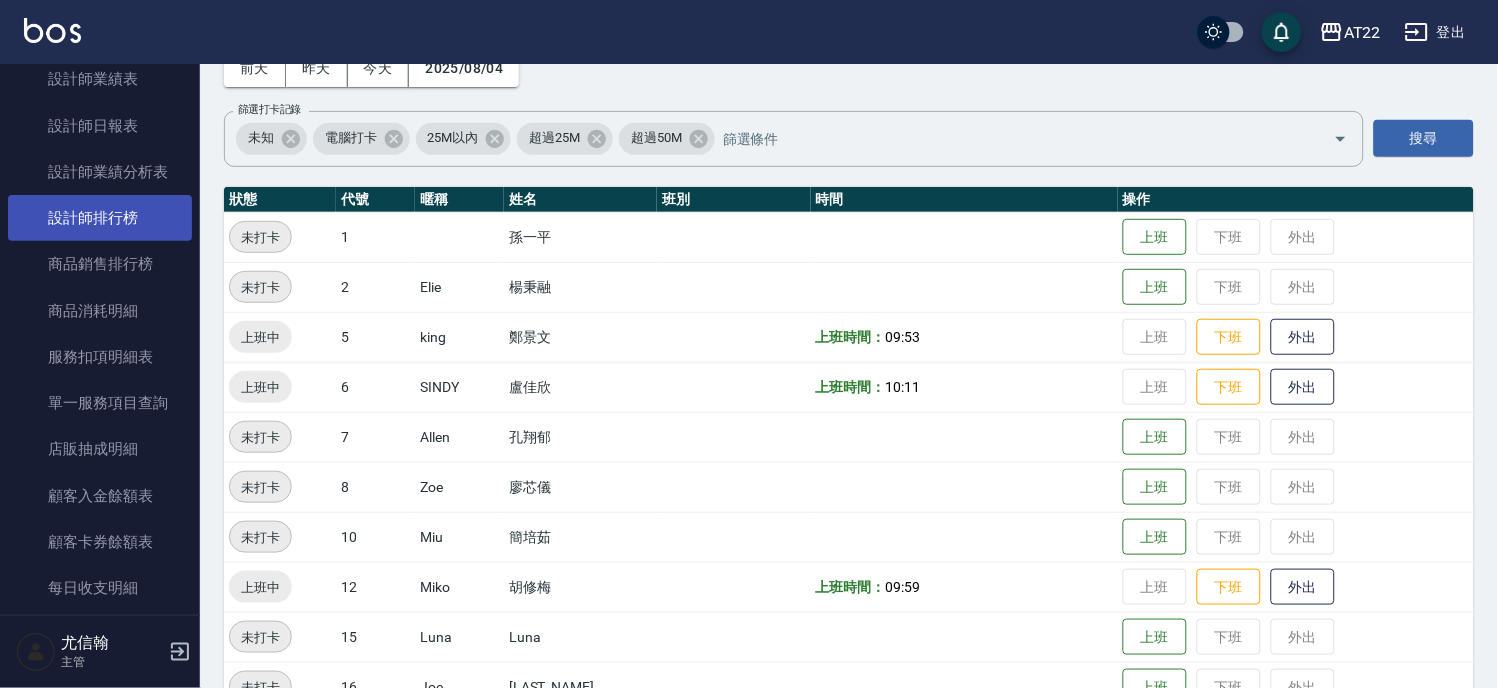 click on "設計師排行榜" at bounding box center [100, 218] 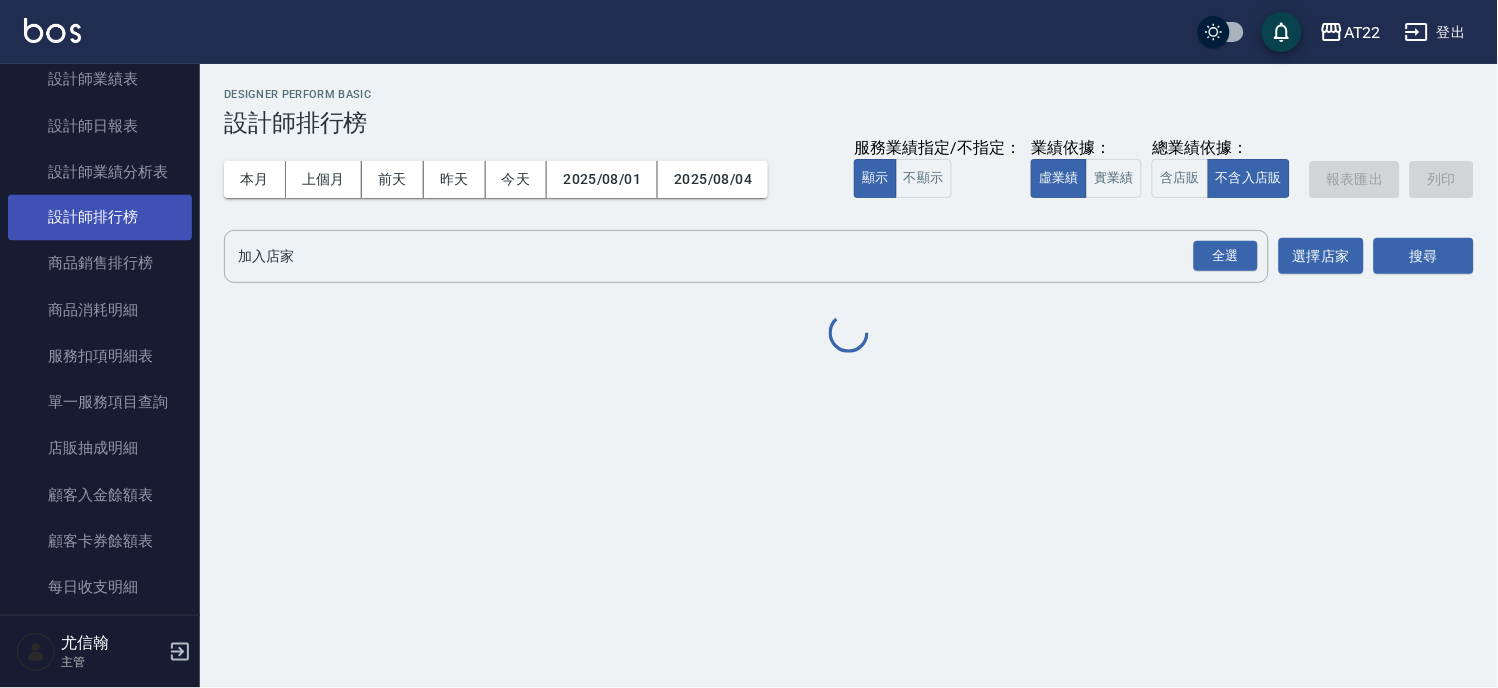 scroll, scrollTop: 0, scrollLeft: 0, axis: both 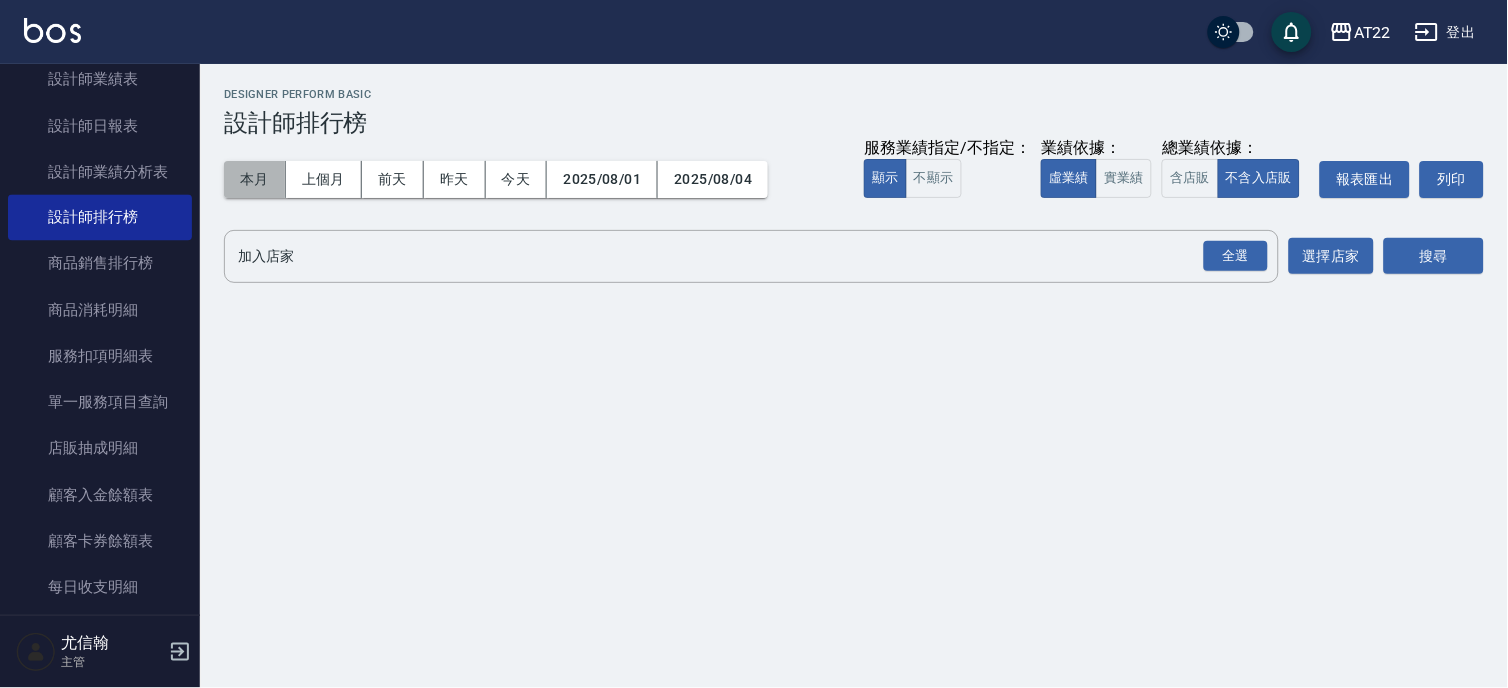 click on "本月" at bounding box center (255, 179) 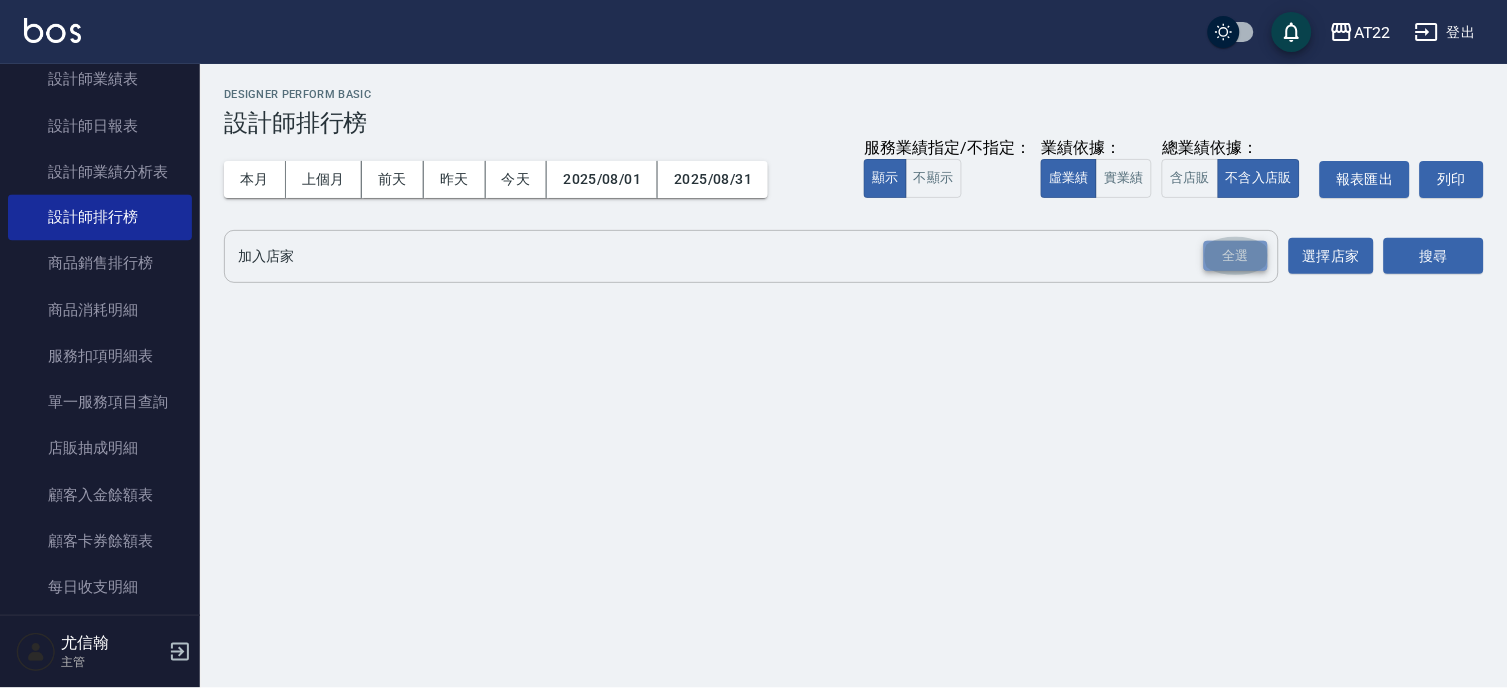 click on "全選" at bounding box center (1236, 256) 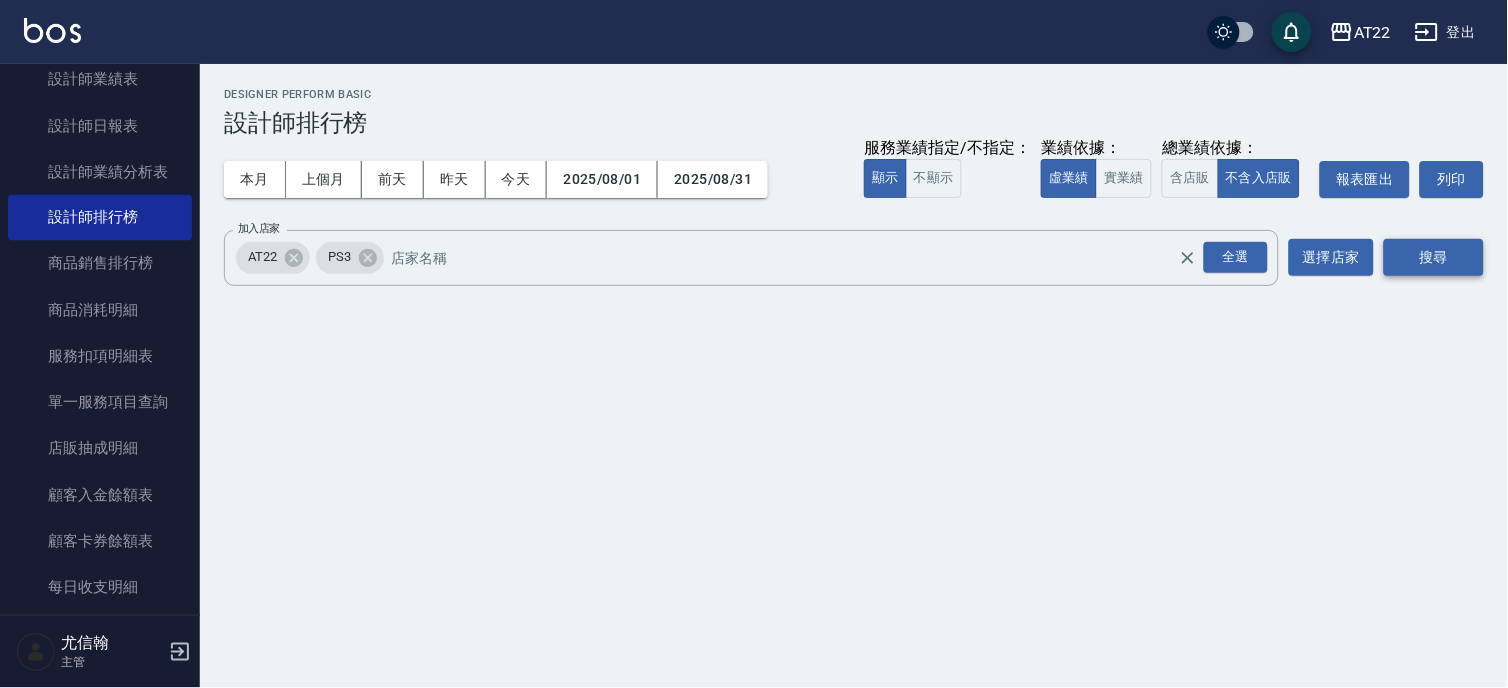 click on "搜尋" at bounding box center [1434, 257] 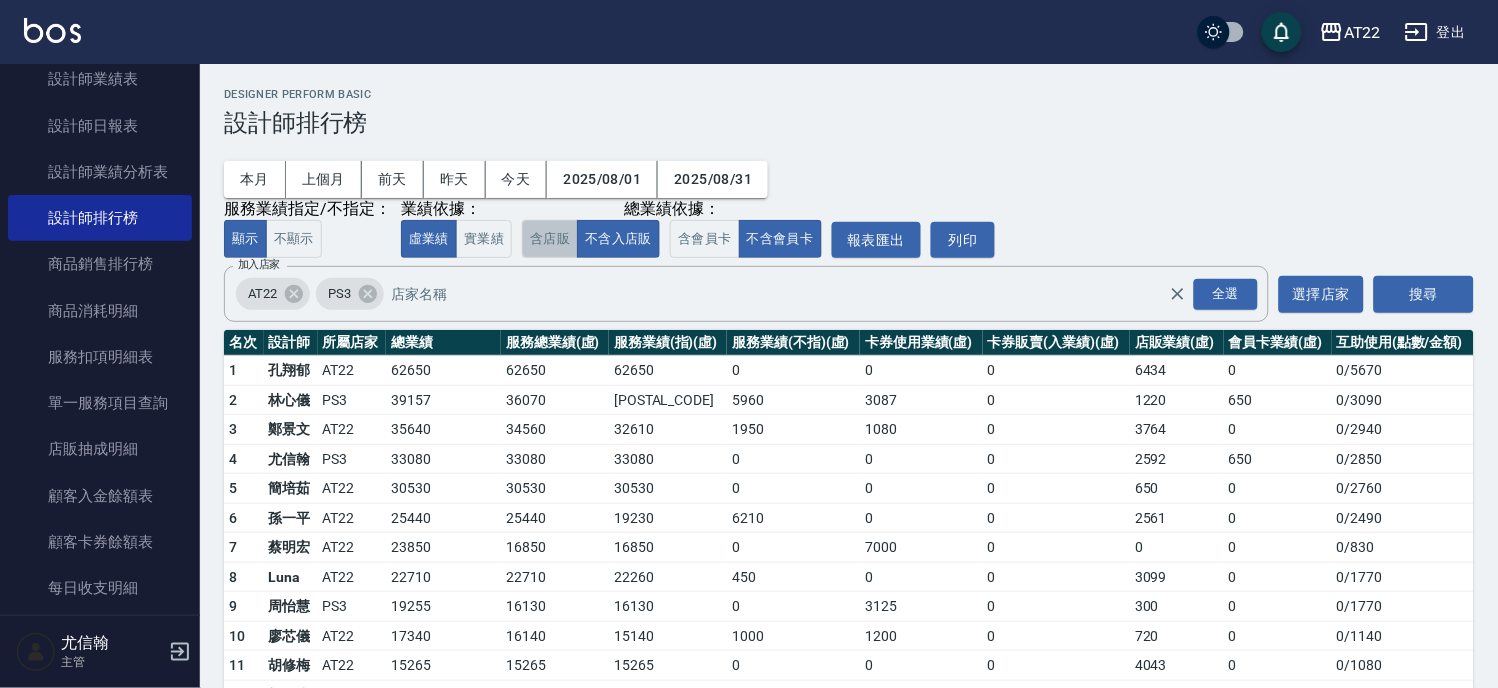 click on "含店販" at bounding box center (550, 239) 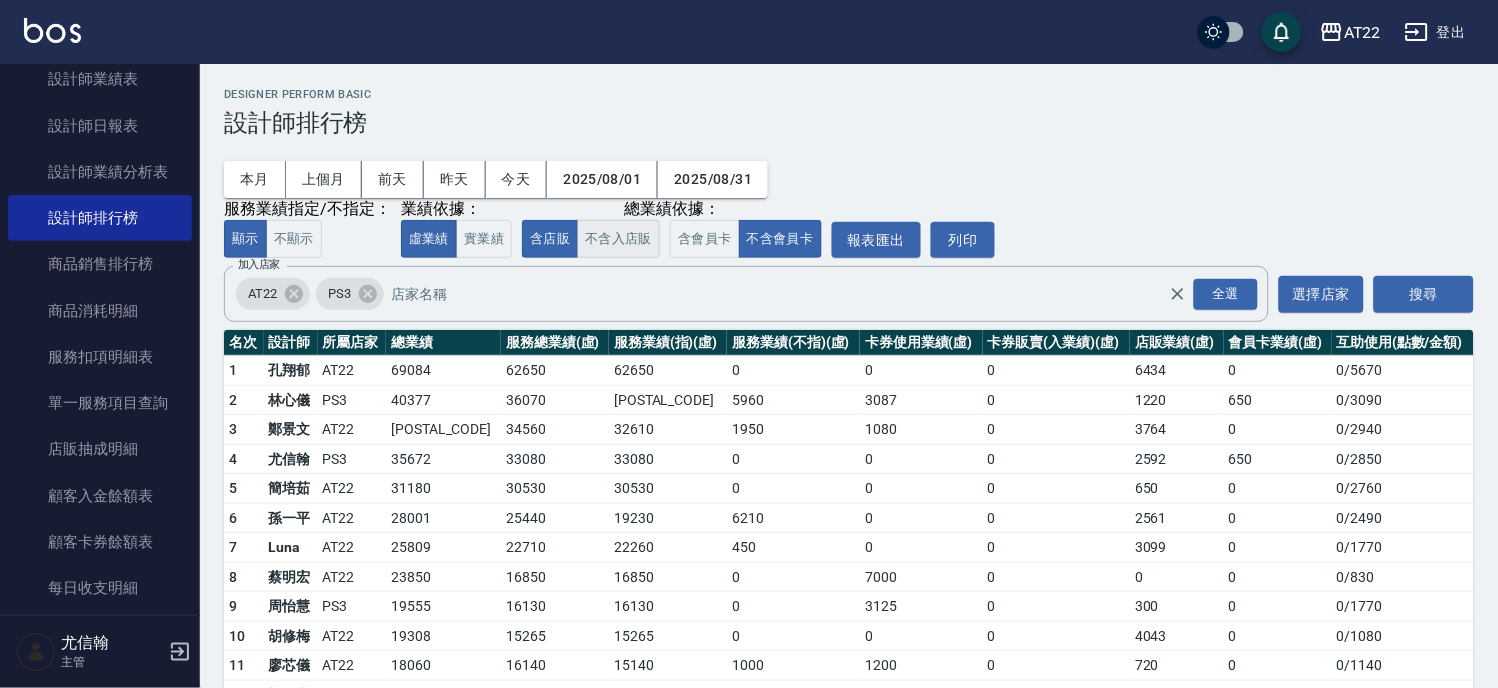 click on "不含入店販" at bounding box center [618, 239] 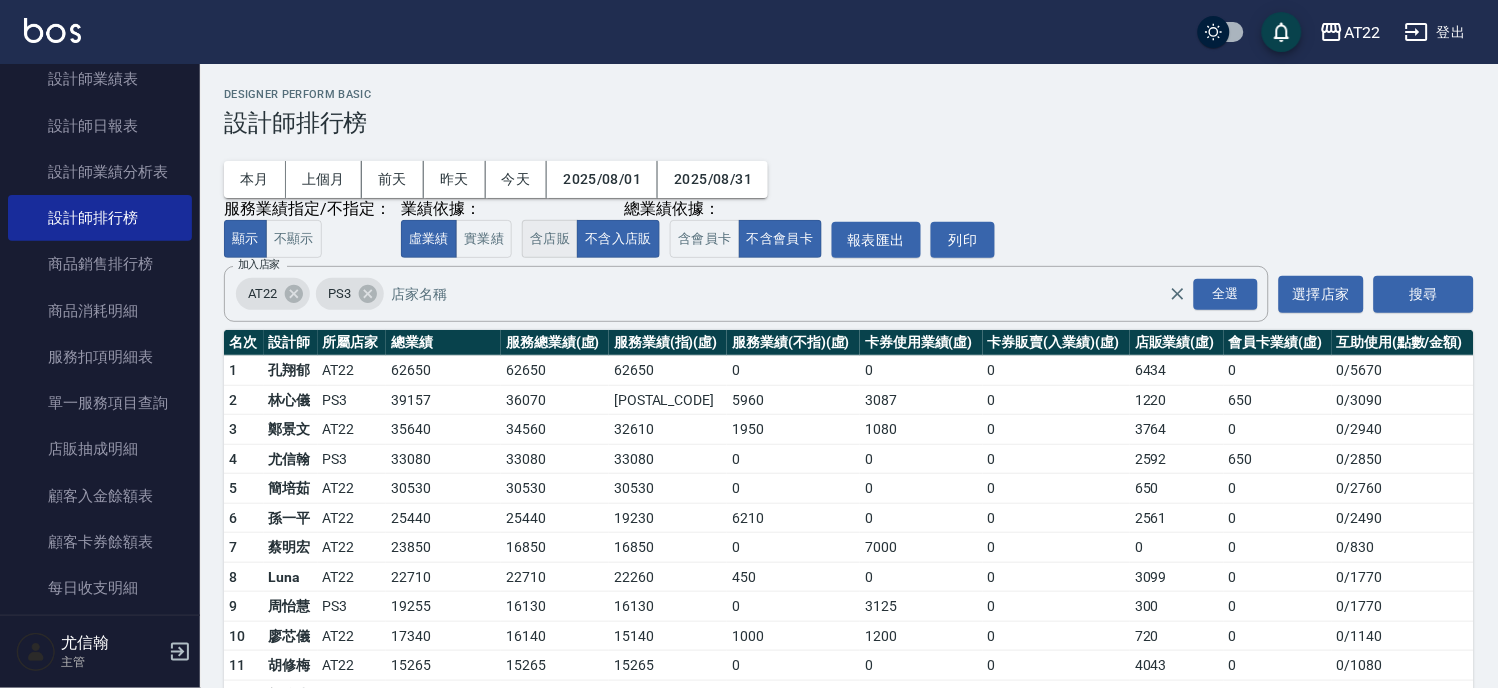 click on "含店販" at bounding box center (550, 239) 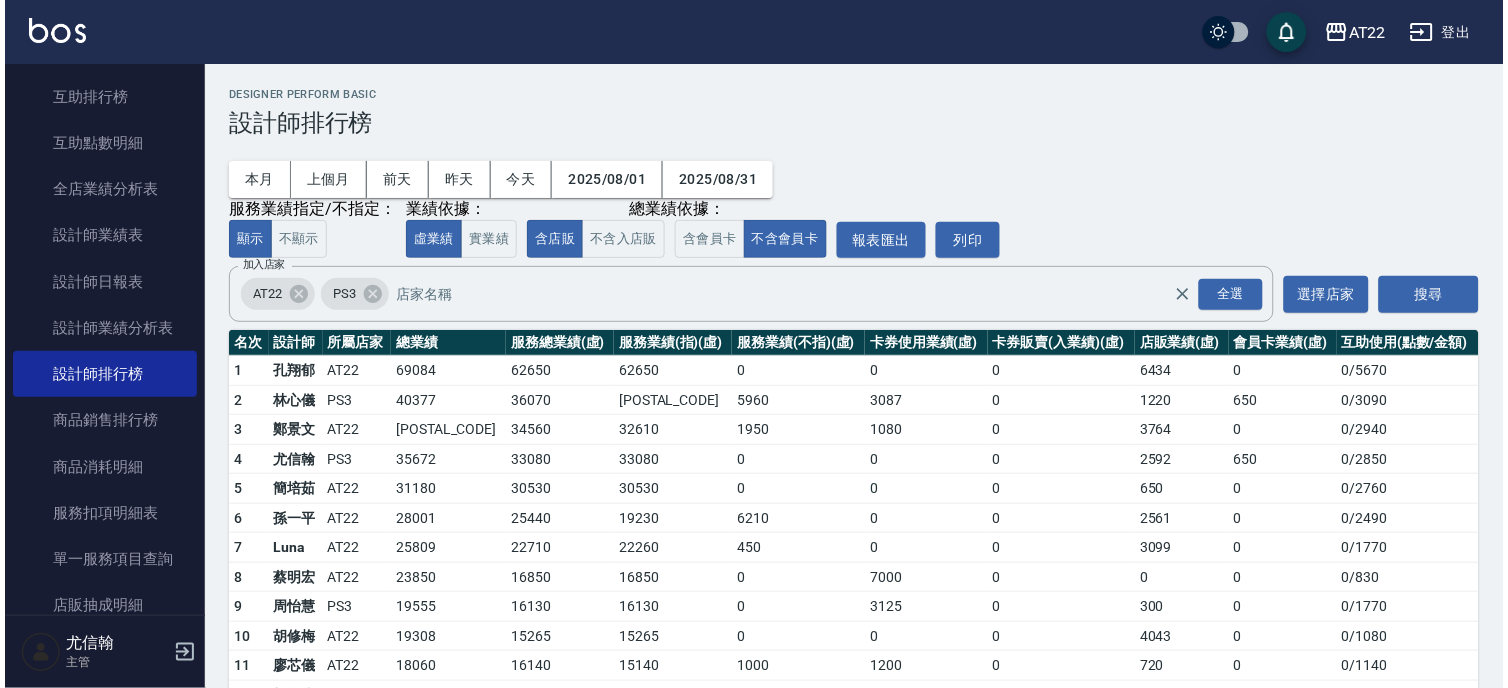 scroll, scrollTop: 726, scrollLeft: 0, axis: vertical 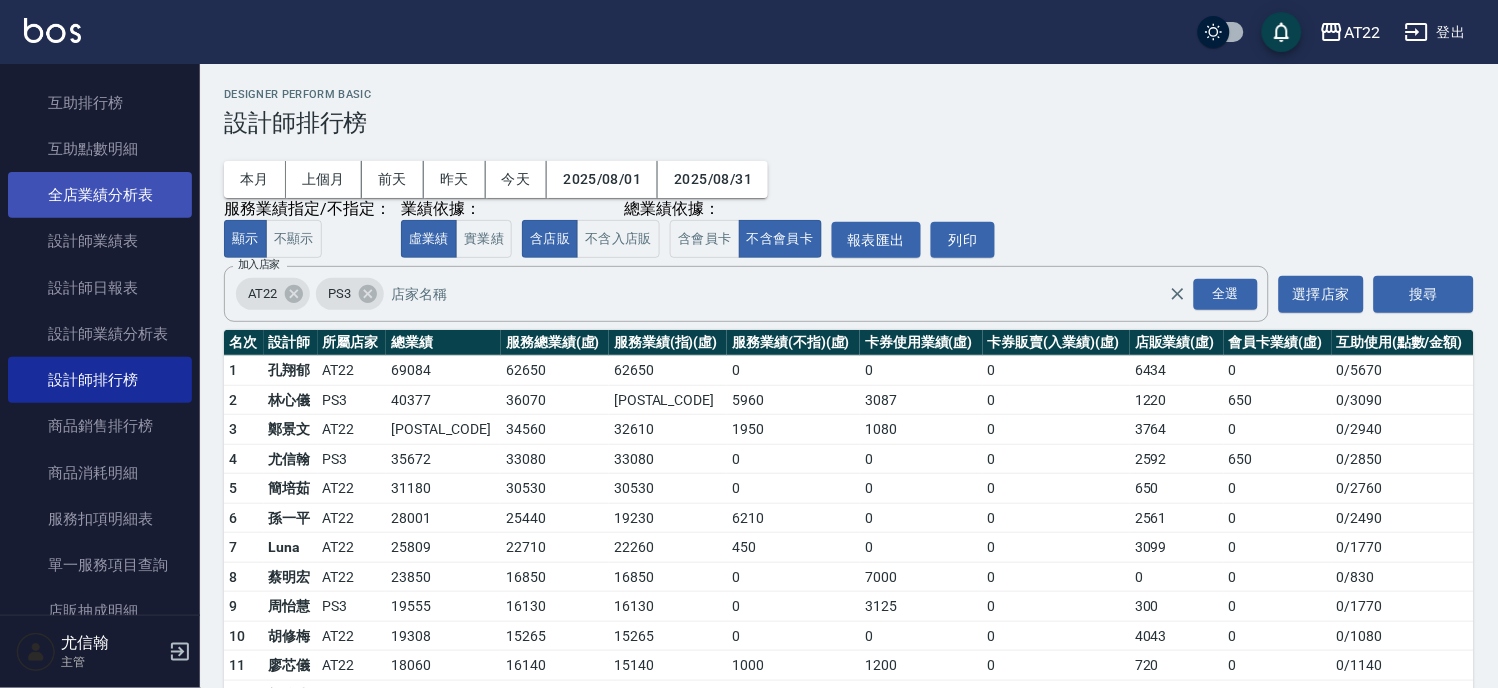 click on "全店業績分析表" at bounding box center [100, 195] 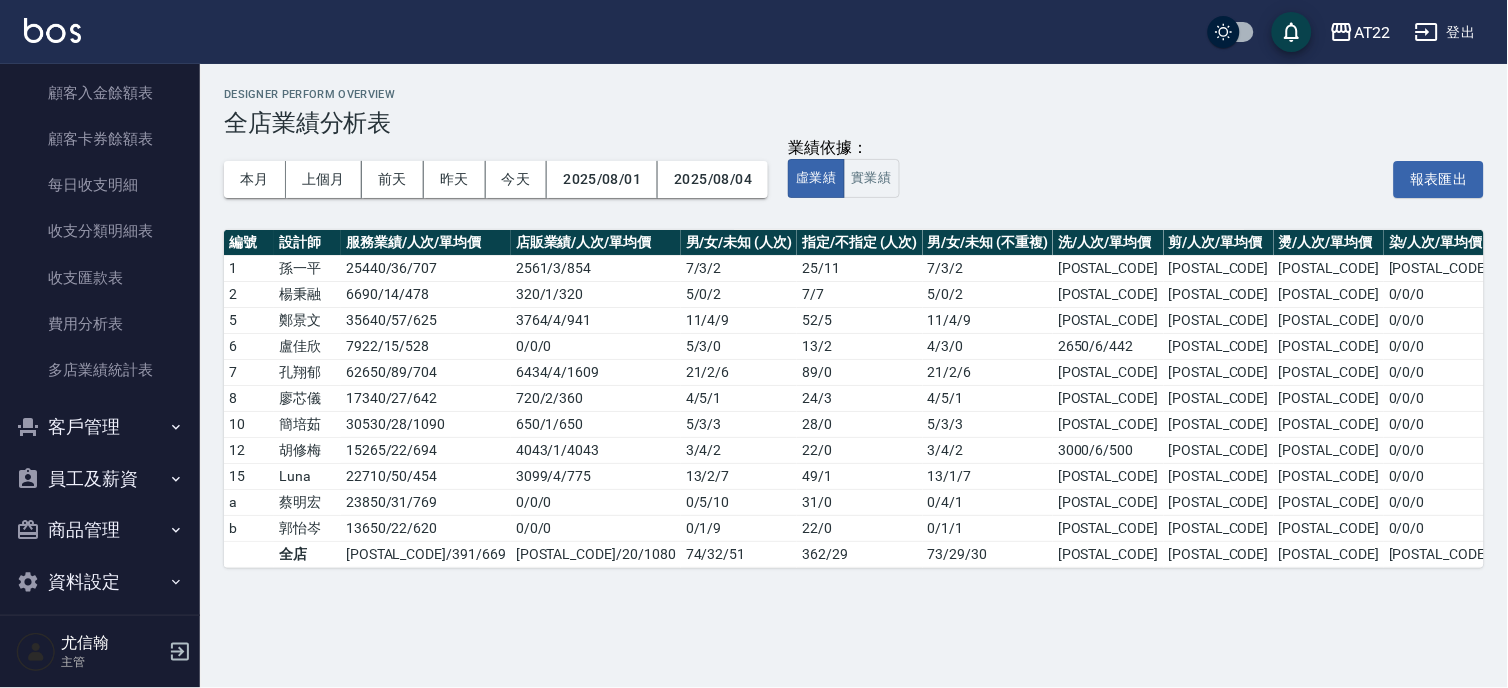 scroll, scrollTop: 1305, scrollLeft: 0, axis: vertical 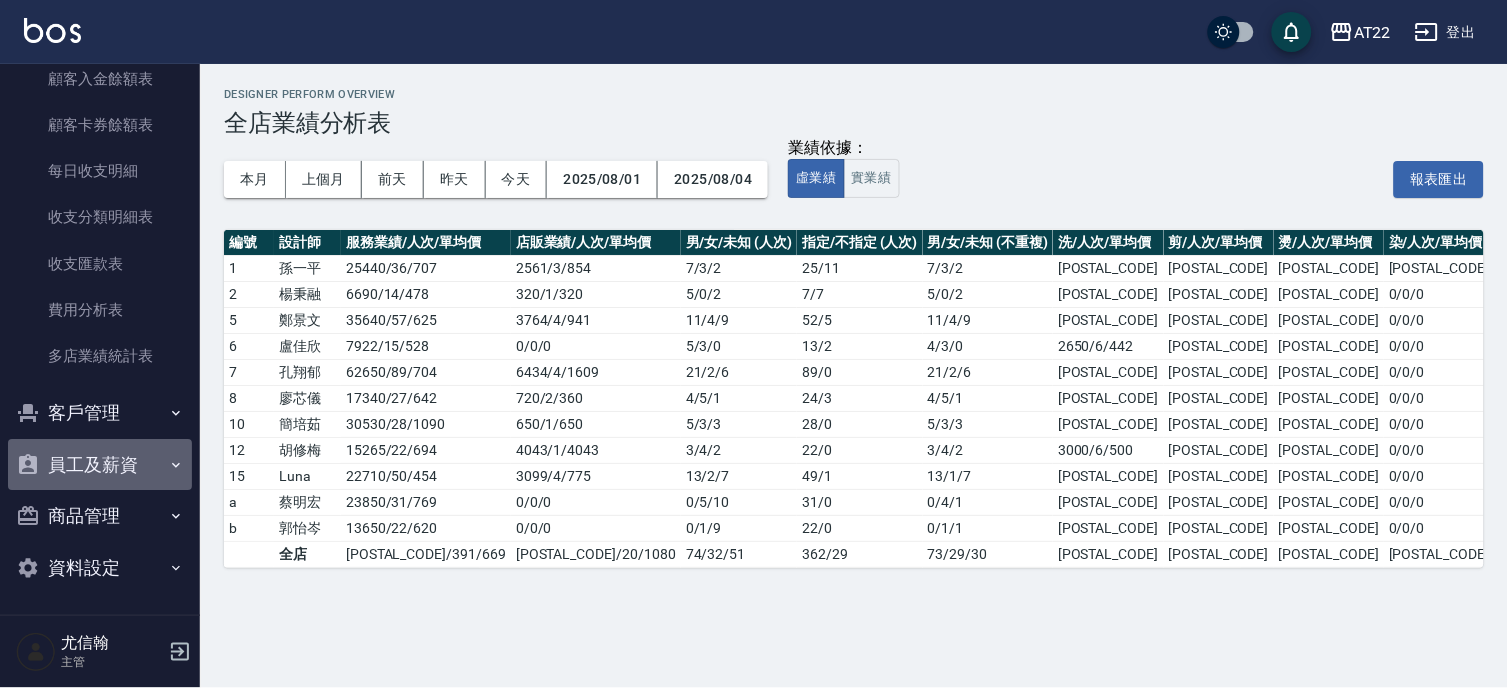 click on "員工及薪資" at bounding box center (100, 465) 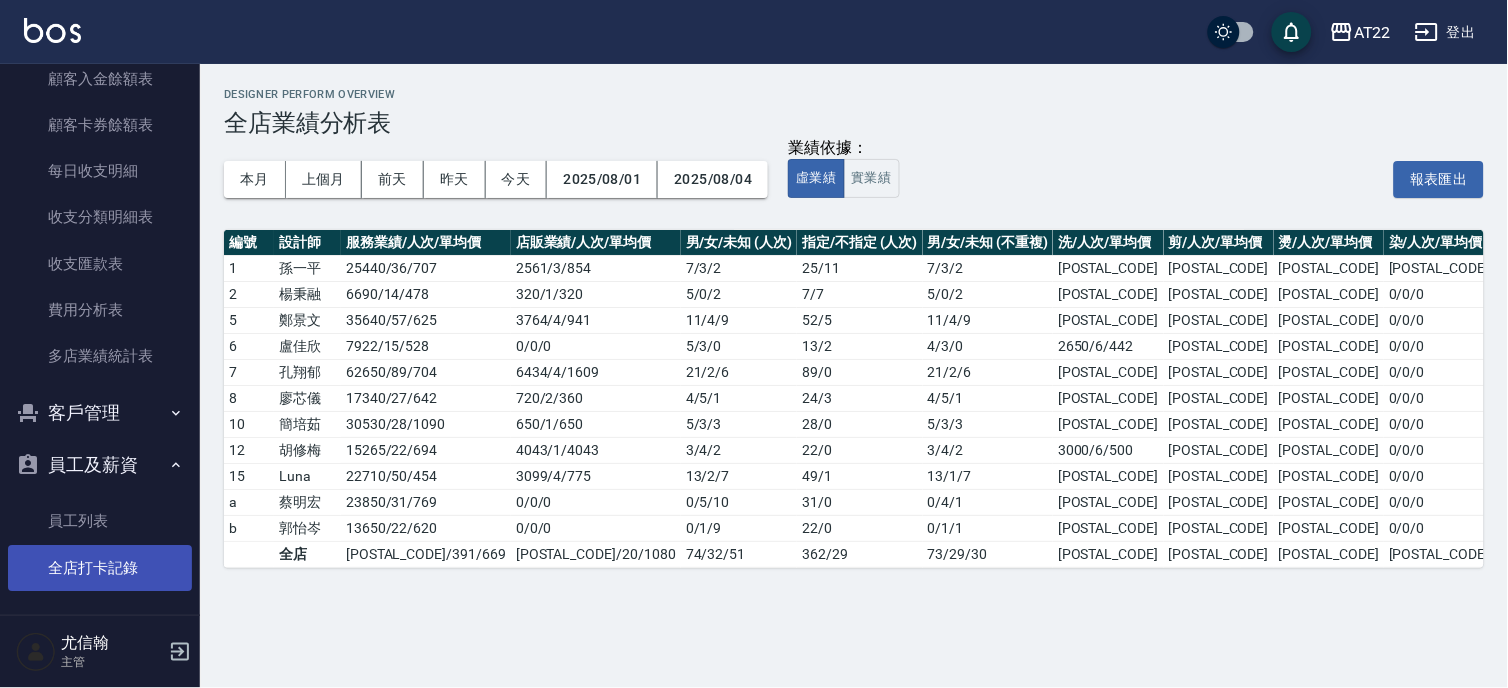 click on "全店打卡記錄" at bounding box center [100, 568] 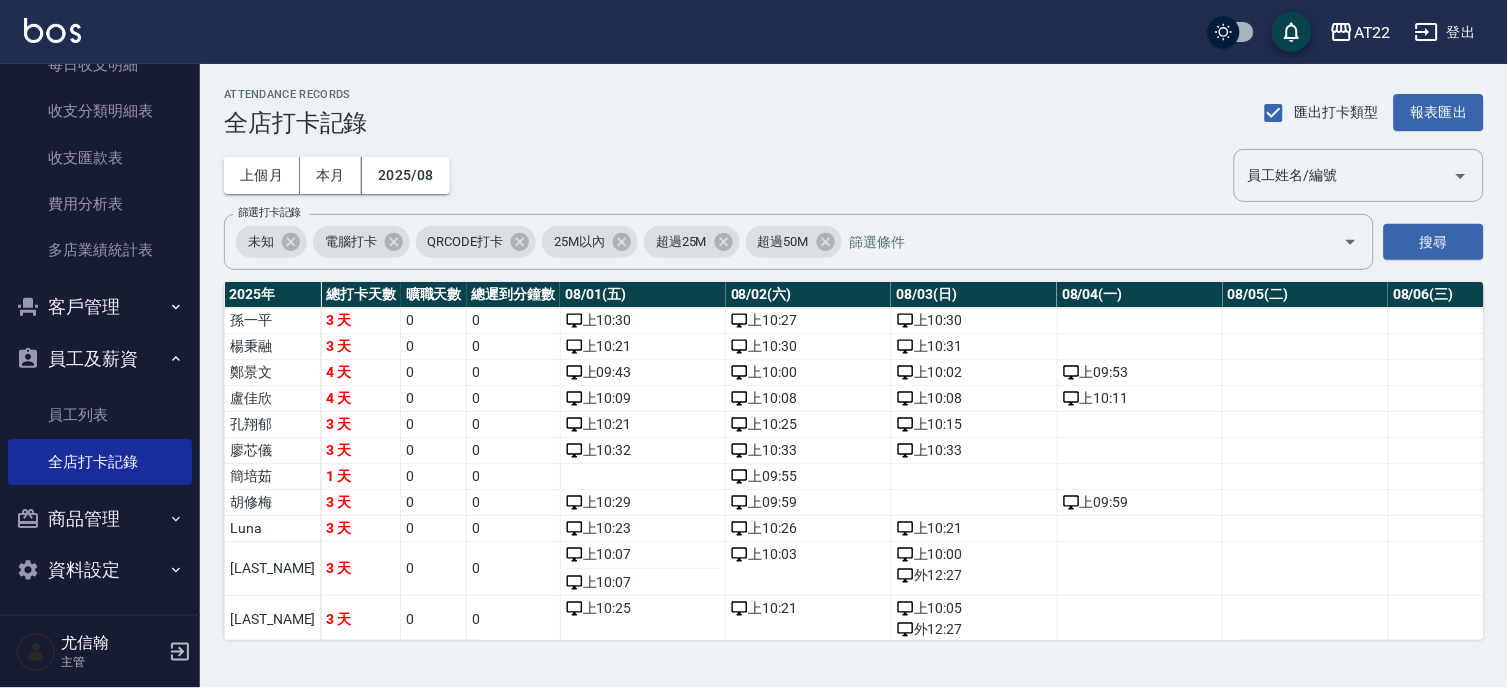 scroll, scrollTop: 1414, scrollLeft: 0, axis: vertical 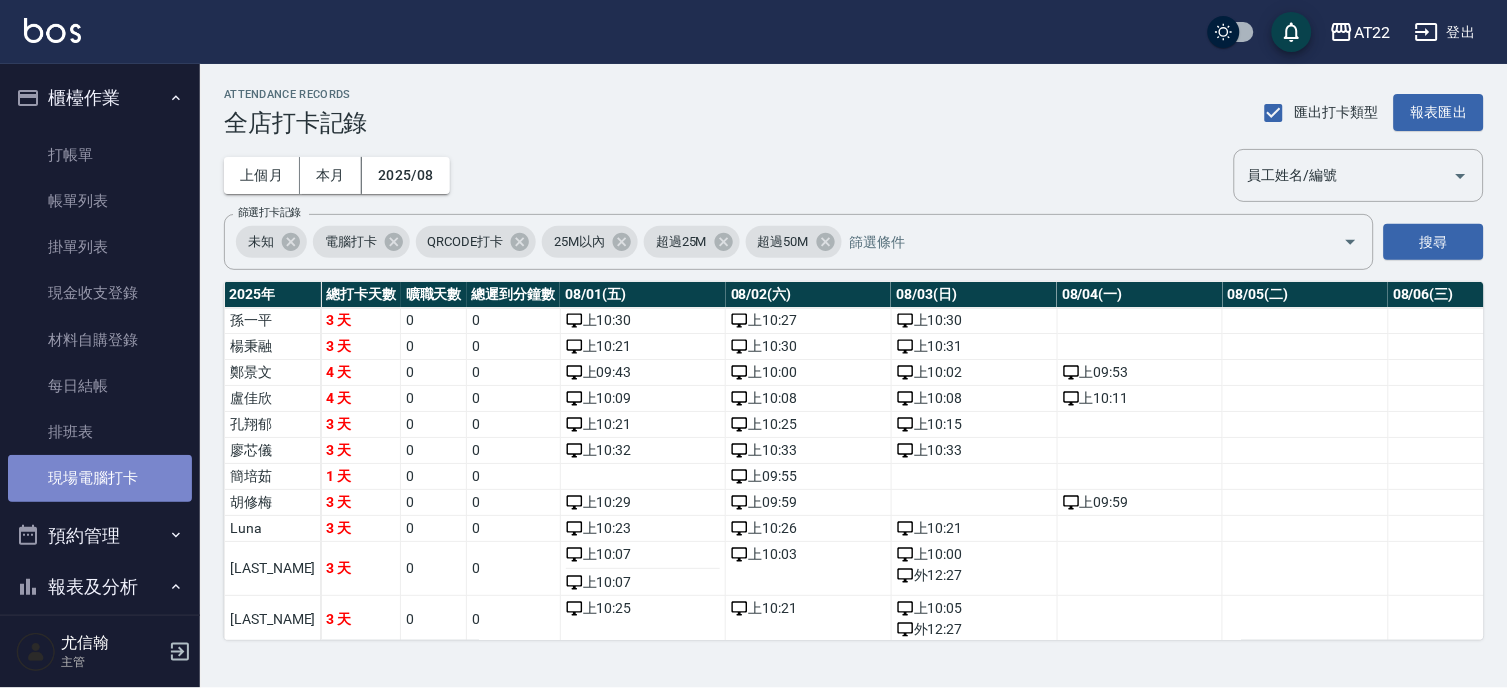 click on "現場電腦打卡" at bounding box center (100, 478) 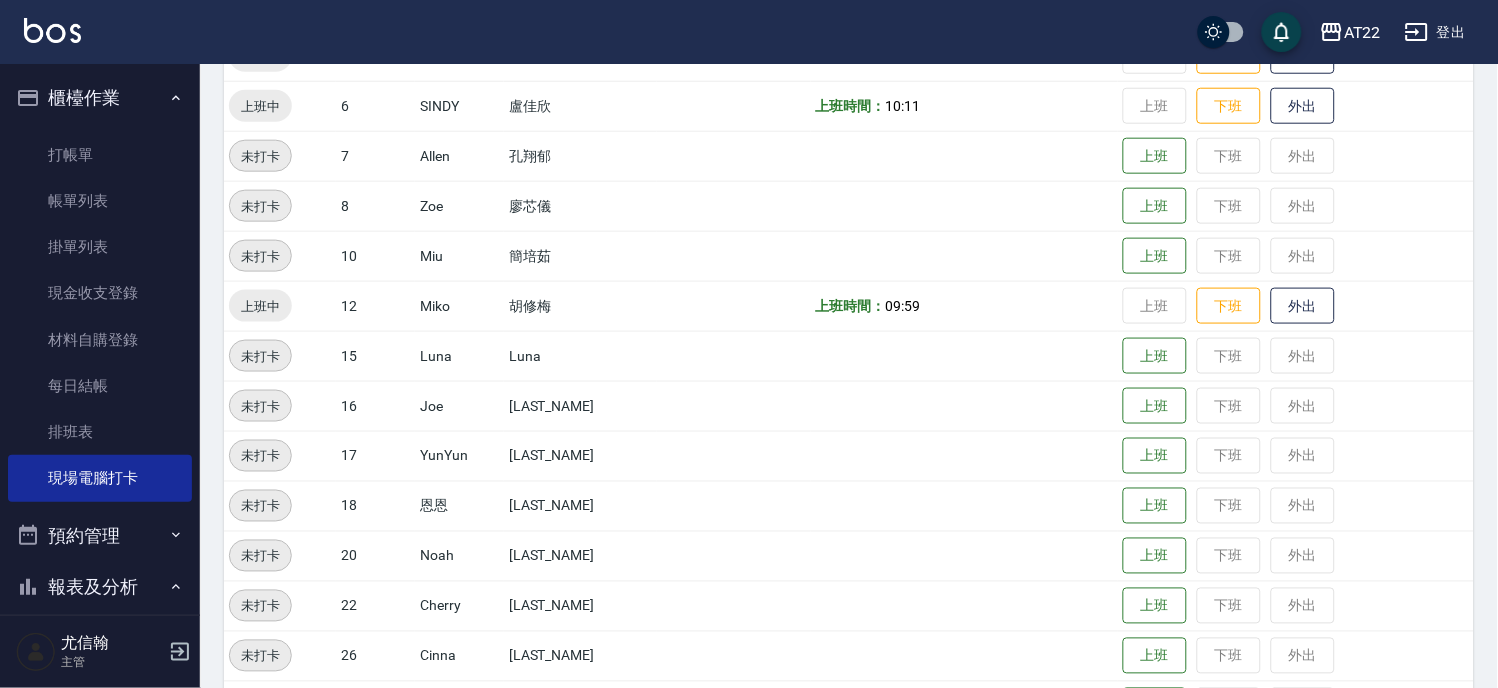 scroll, scrollTop: 415, scrollLeft: 0, axis: vertical 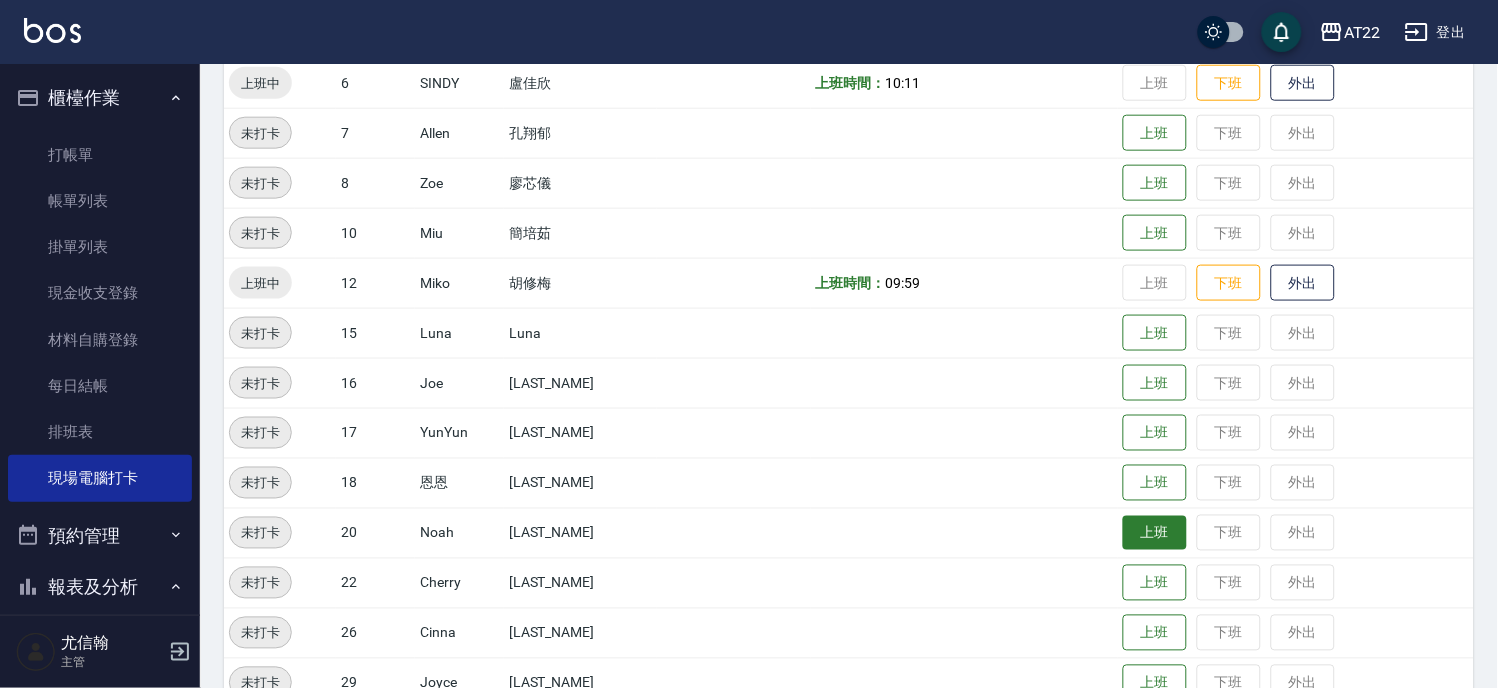 click on "上班" at bounding box center (1155, 533) 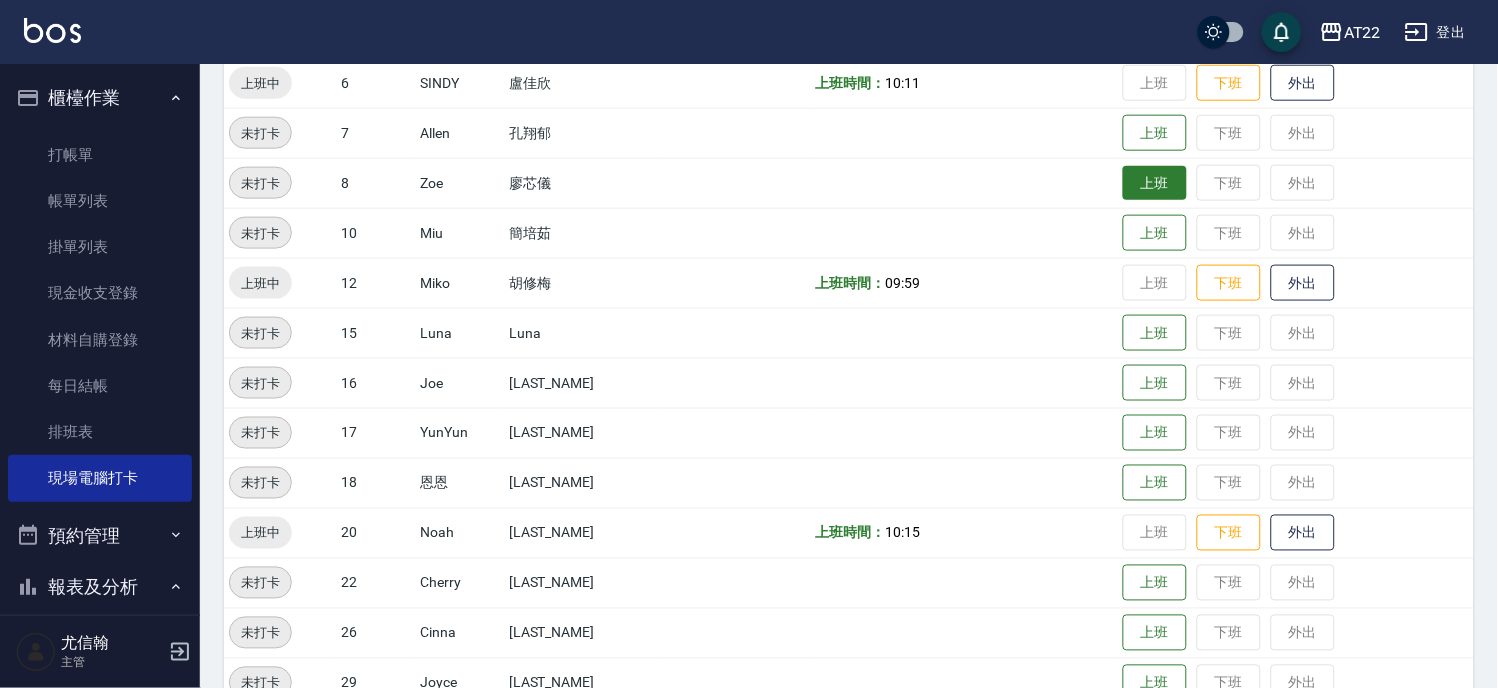 click on "上班" at bounding box center (1155, 183) 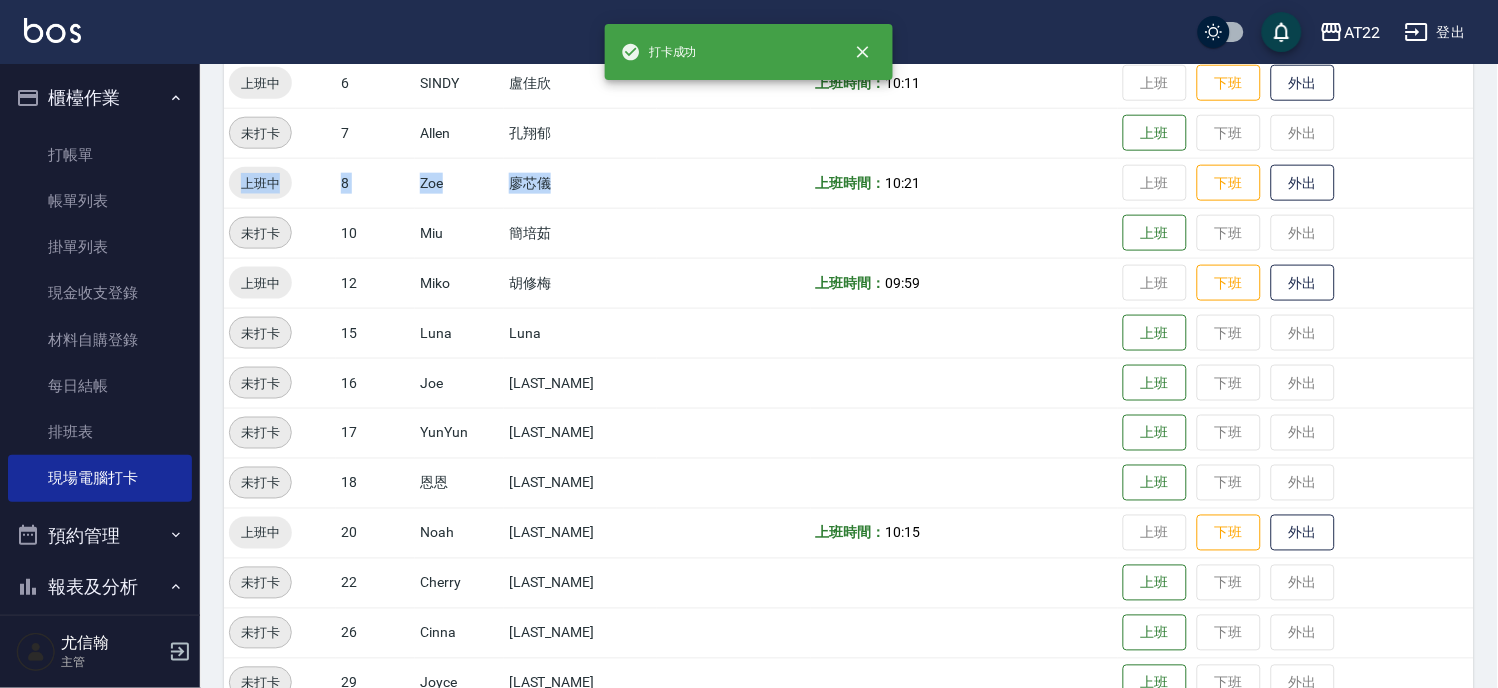 drag, startPoint x: 585, startPoint y: 187, endPoint x: 230, endPoint y: 190, distance: 355.01266 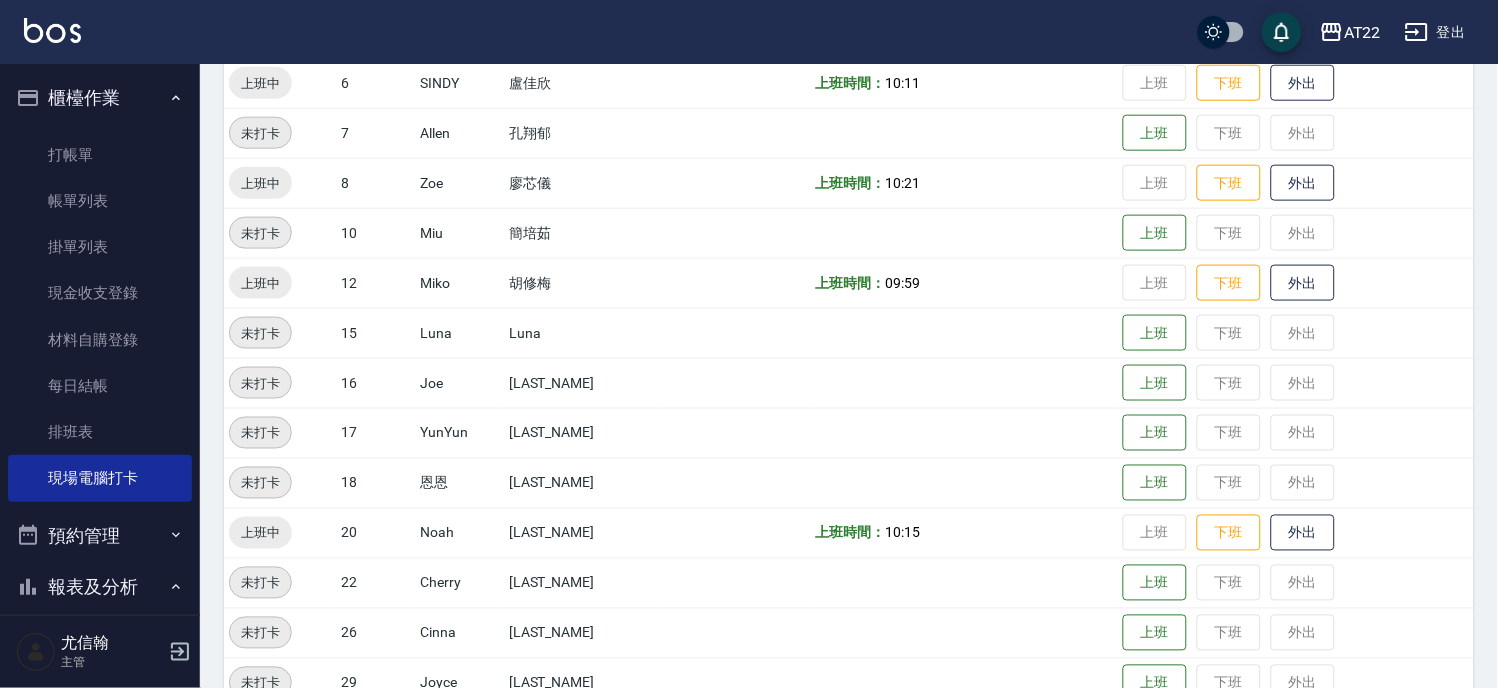 click at bounding box center [964, 233] 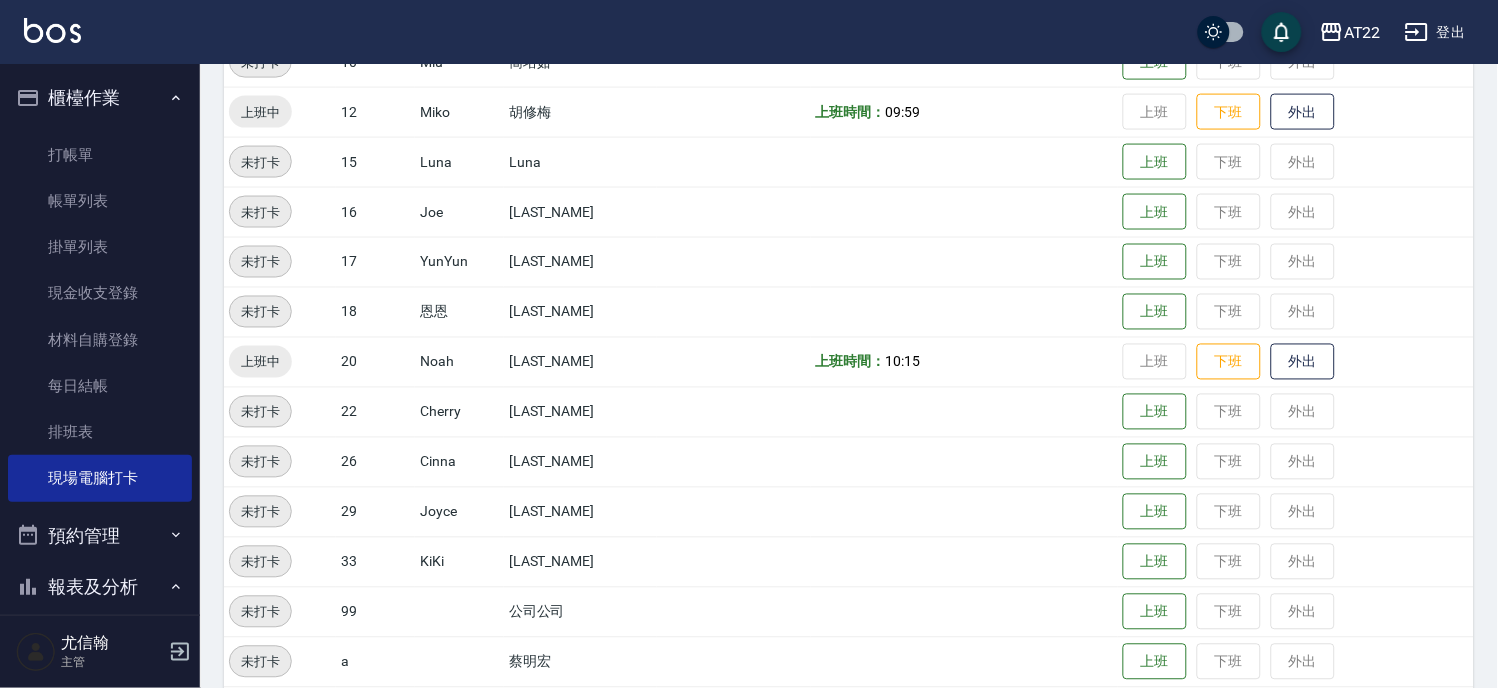 scroll, scrollTop: 637, scrollLeft: 0, axis: vertical 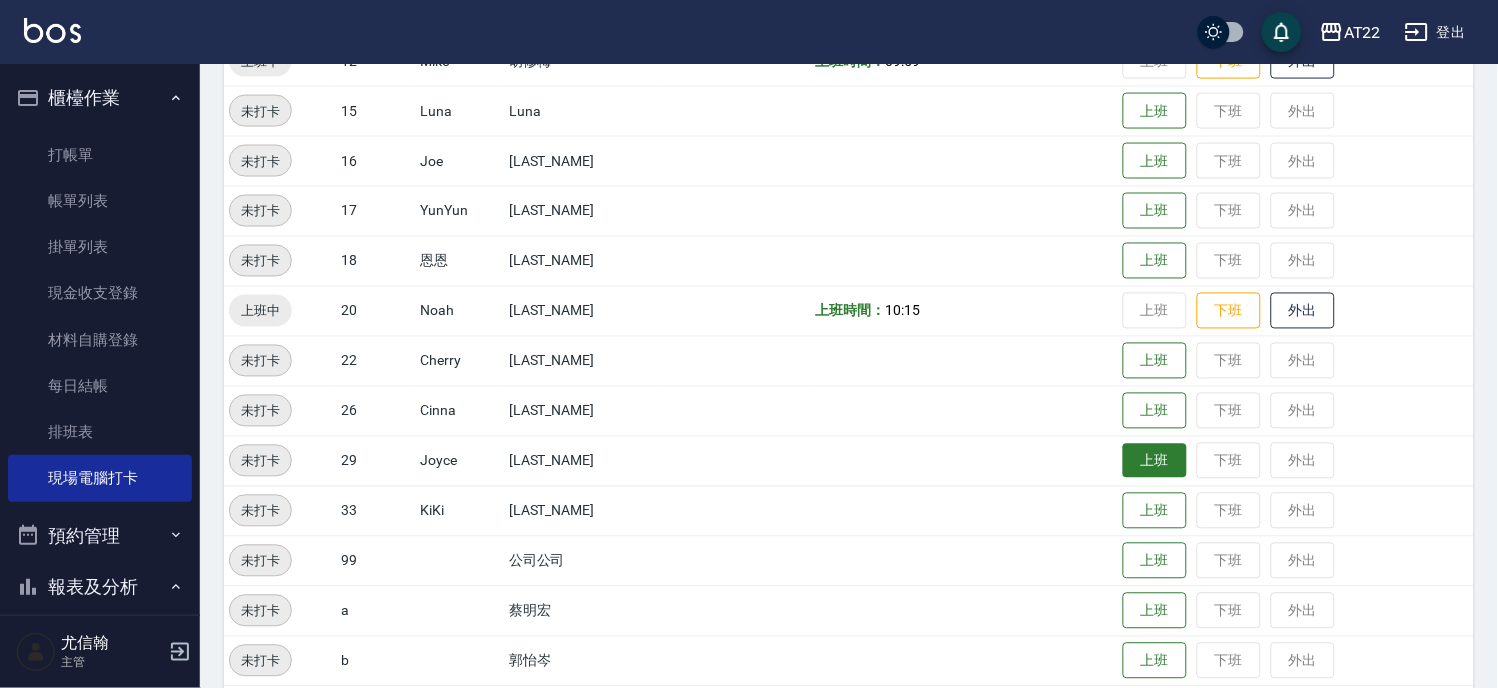click on "上班" at bounding box center [1155, 461] 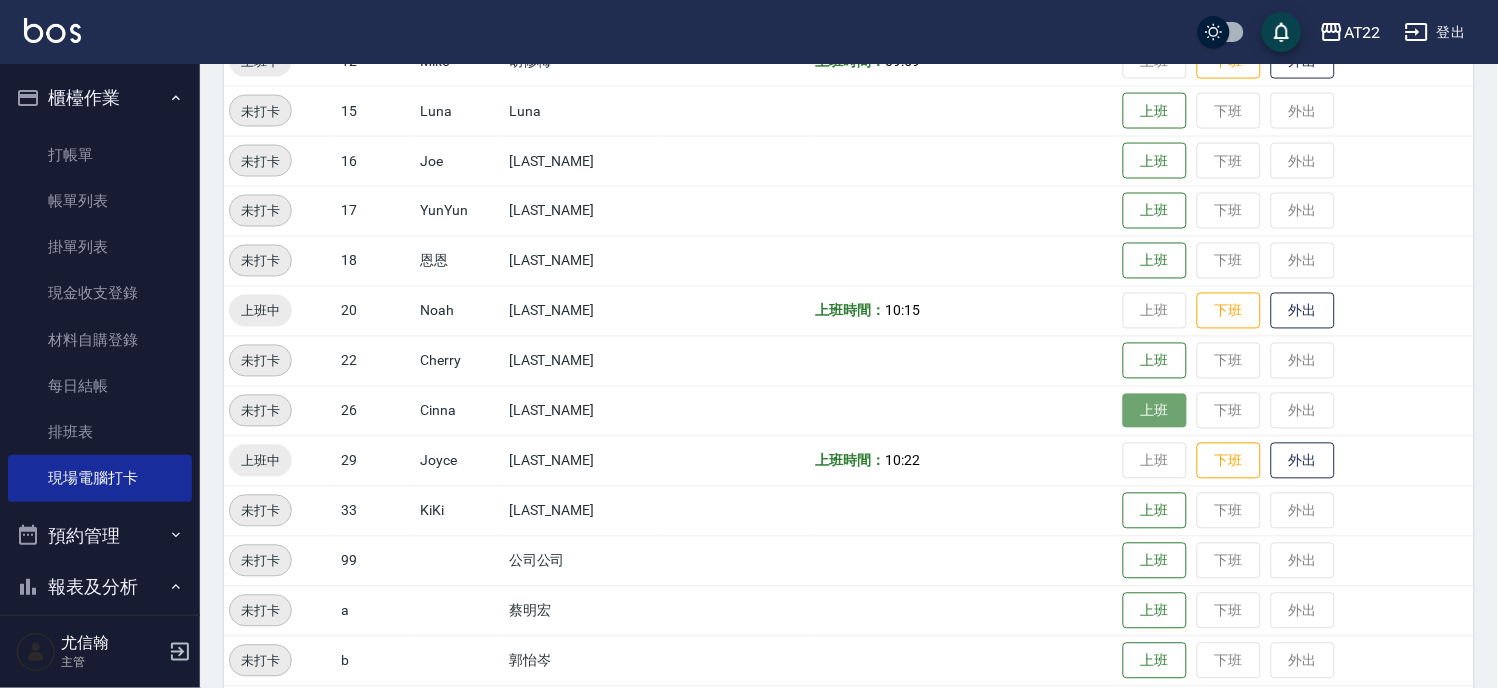 click on "上班" at bounding box center (1155, 411) 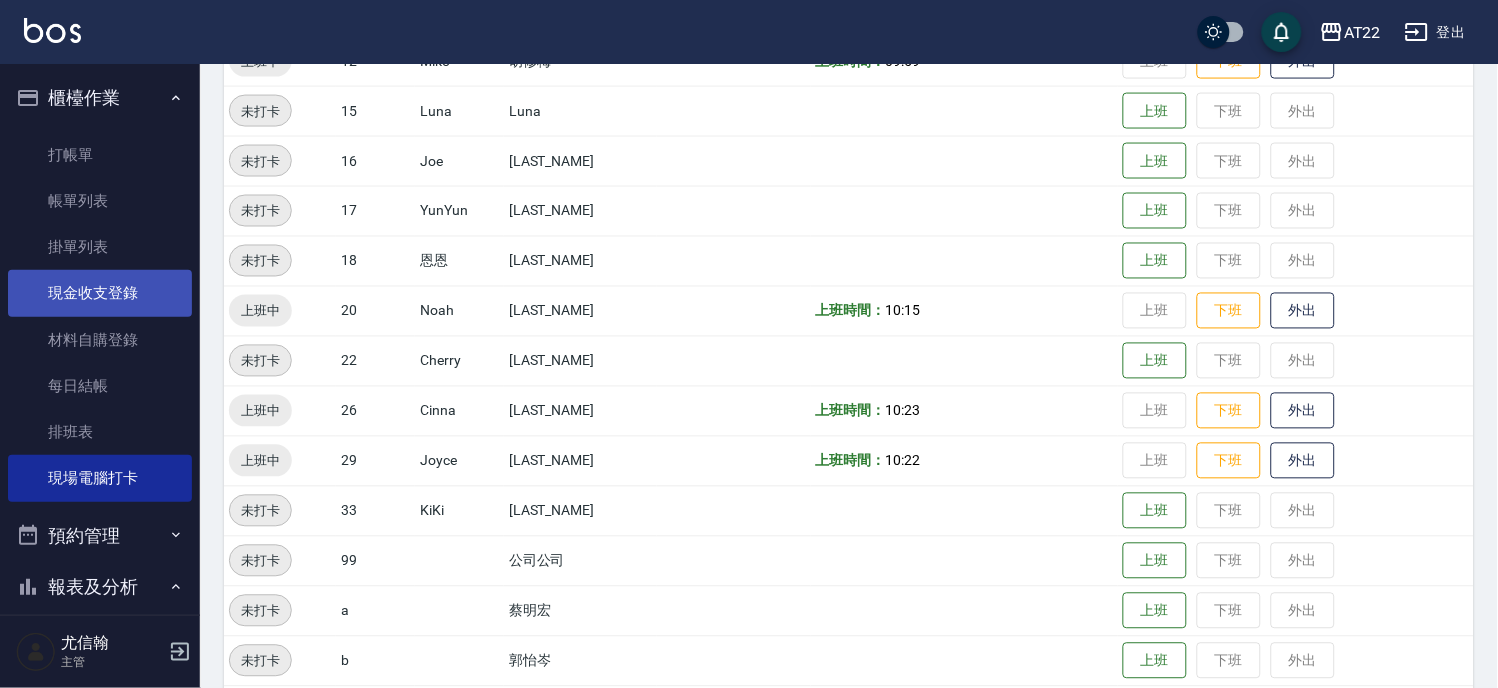 click on "現金收支登錄" at bounding box center (100, 293) 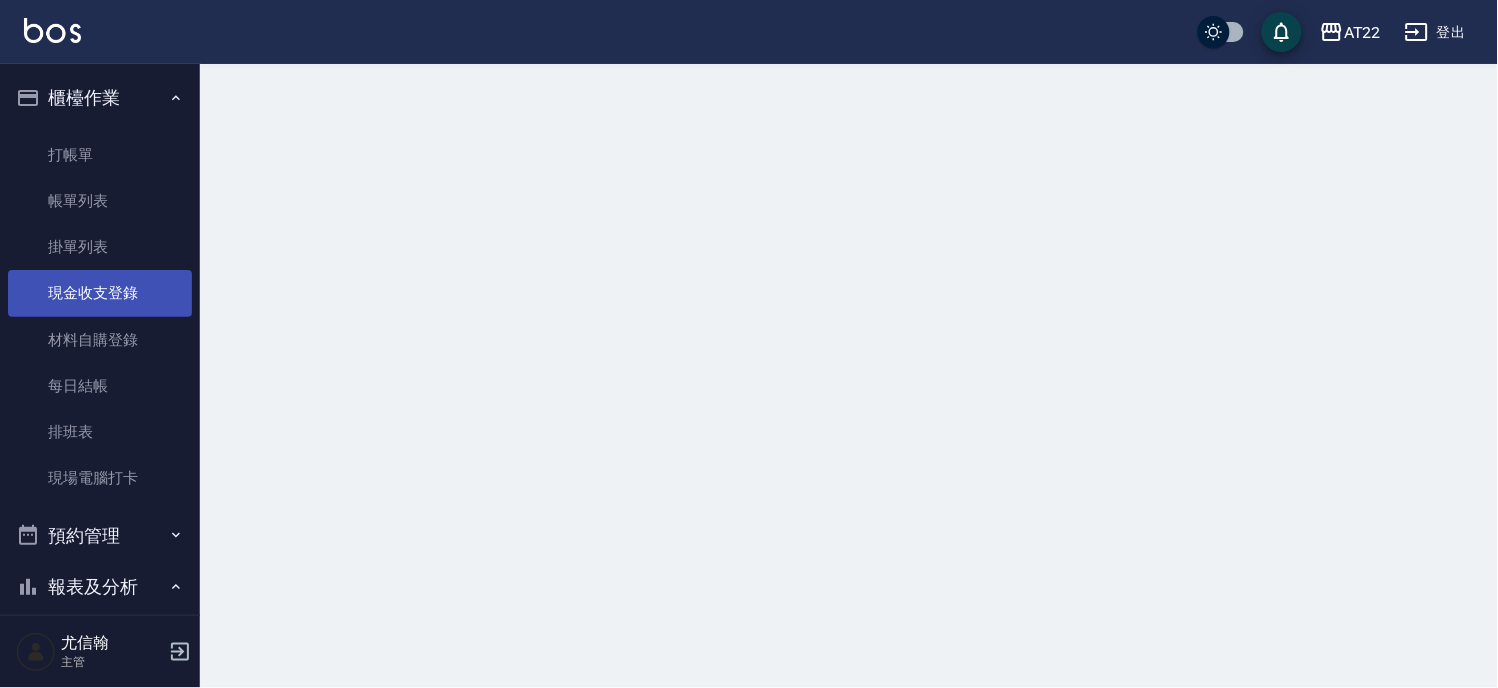 scroll, scrollTop: 0, scrollLeft: 0, axis: both 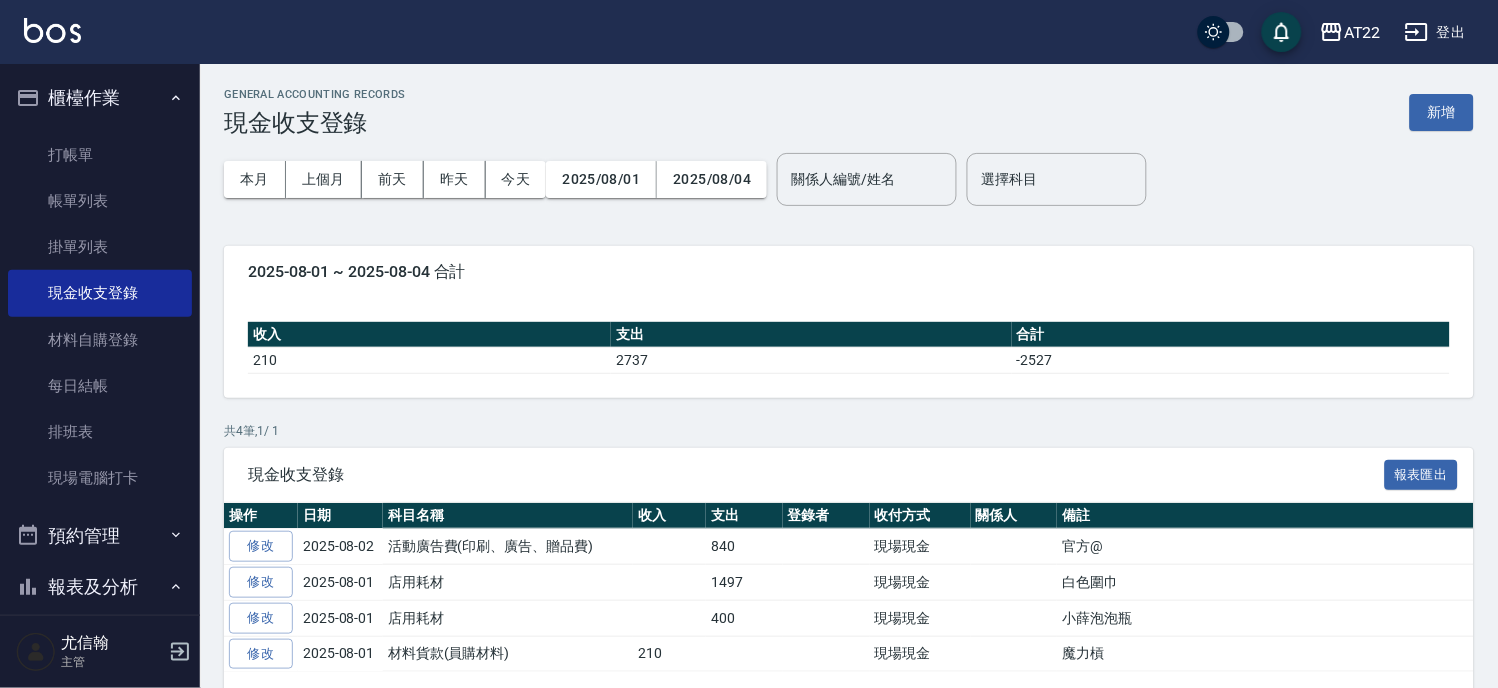 click on "[REPORT_TYPE] [RELATIONSHIP_ID]/[LAST_NAME] [RELATIONSHIP_ID]/[LAST_NAME] [SUBJECT] [SUBJECT] [DATE_RANGE] [TOTAL] [INCOME] [EXPENSE] [TOTAL] [NUMBER] [NUMBER] - [NUMBER]/[NUMBER] [REPORT_TYPE] [ACTION] [DATE] [SUBJECT_NAME] [INCOME] [EXPENSE] [REGISTERED_BY] [PAYMENT_METHOD] [RELATIONSHIP] [NOTES] [MODIFY] [DATE] [SUBJECT_NAME] [INCOME] [EXPENSE] [REGISTERED_BY] [PAYMENT_METHOD] [RELATIONSHIP] [NOTES] [MODIFY] [DATE] [SUBJECT_NAME] [INCOME] [EXPENSE] [REGISTERED_BY] [PAYMENT_METHOD] [RELATIONSHIP] [NOTES] [MODIFY] [DATE] [SUBJECT_NAME] [INCOME] [EXPENSE] [REGISTERED_BY] [PAYMENT_METHOD] [RELATIONSHIP] [NOTES] [MODIFY] [ITEMS_PER_PAGE] [ITEMS_PER_PAGE] [CURRENT_PAGE]/[TOTAL_PAGES]" at bounding box center [849, 407] 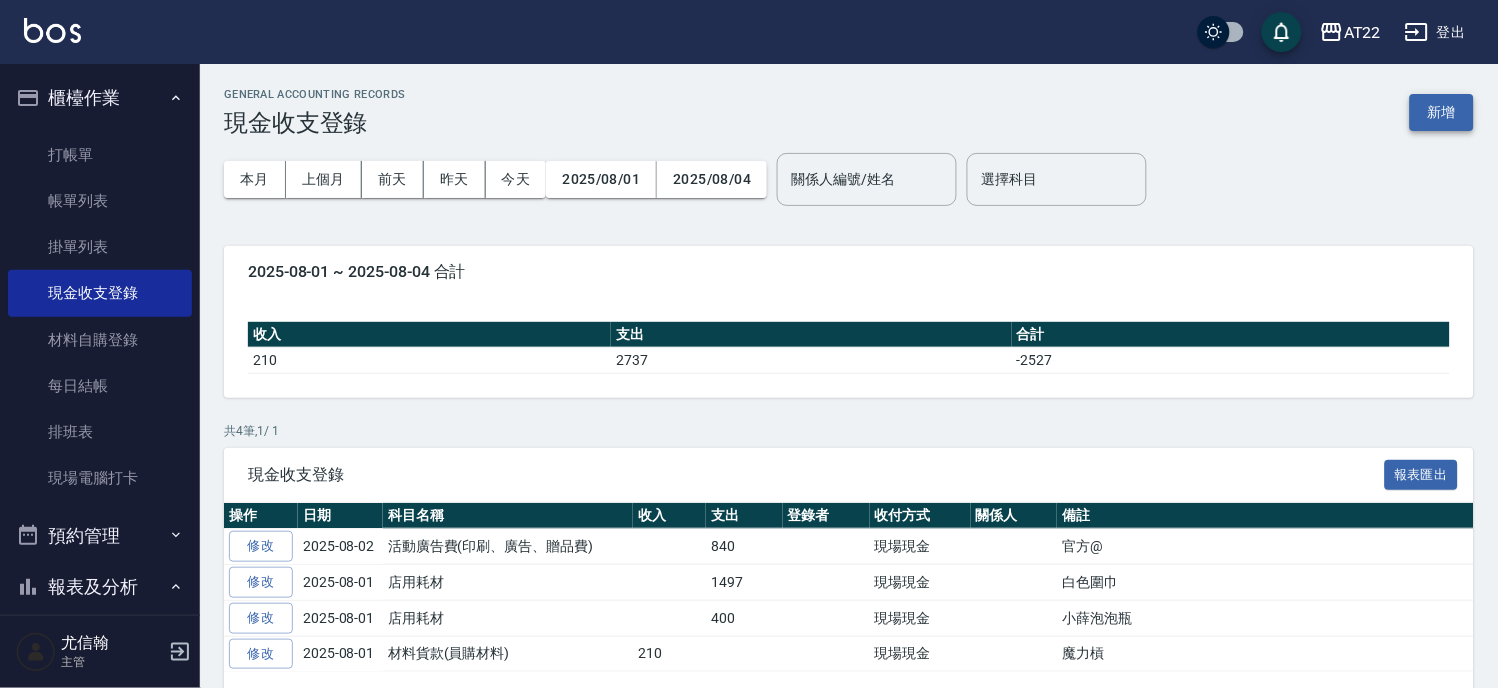 click on "新增" at bounding box center (1442, 112) 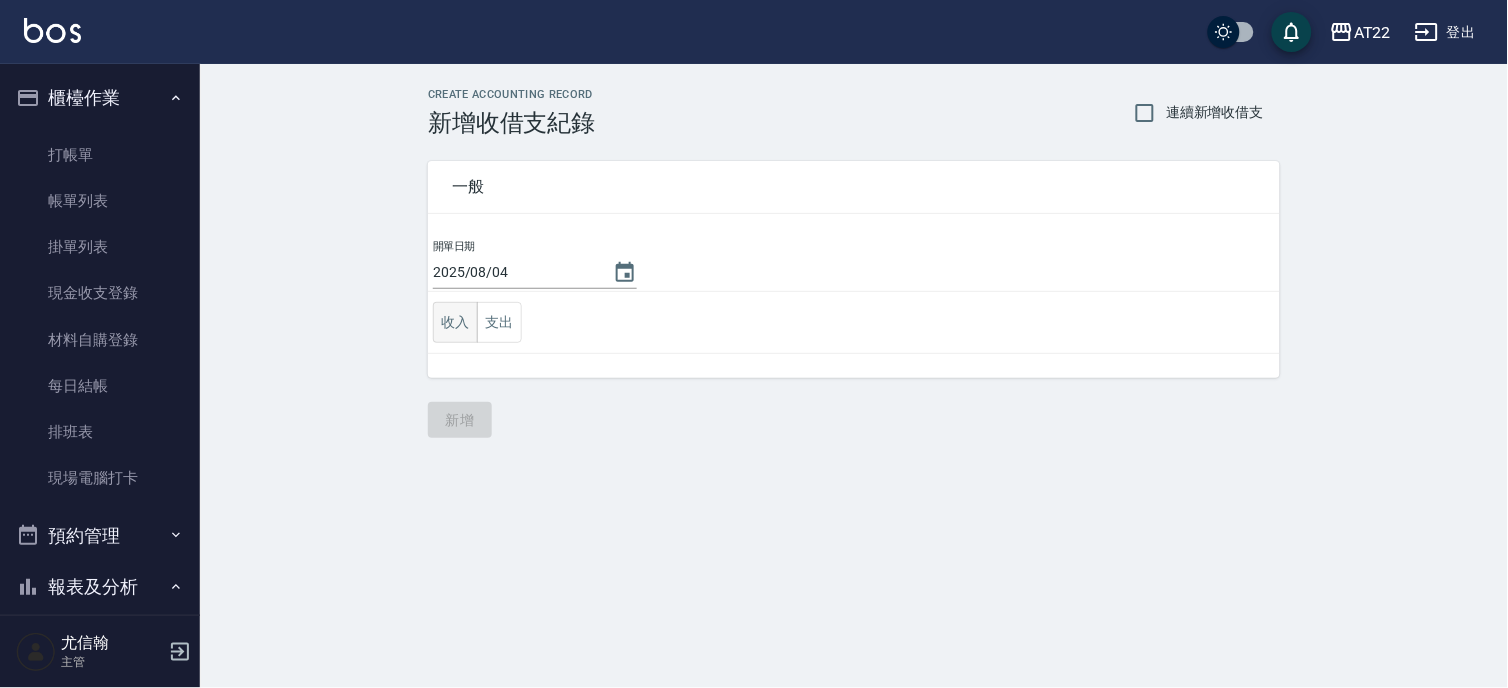 click on "收入" at bounding box center (455, 322) 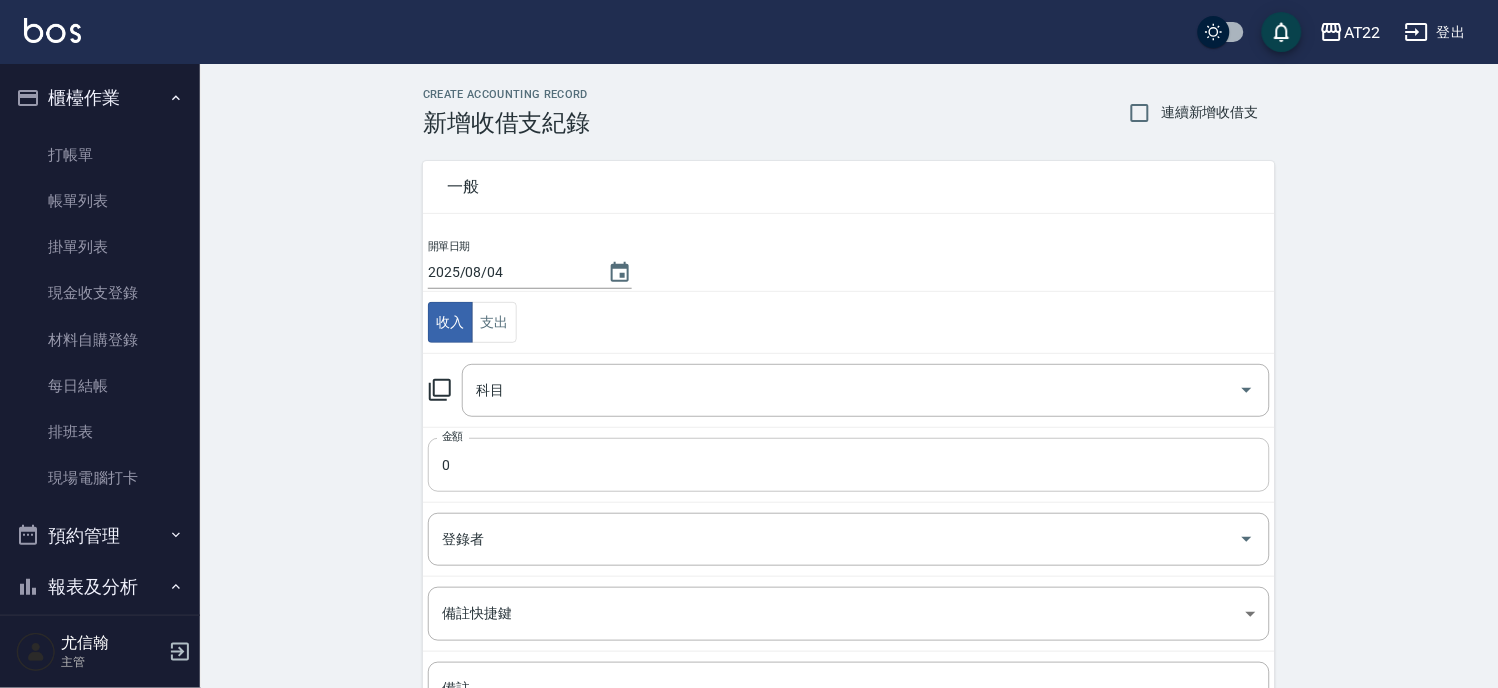 click on "0" at bounding box center (849, 465) 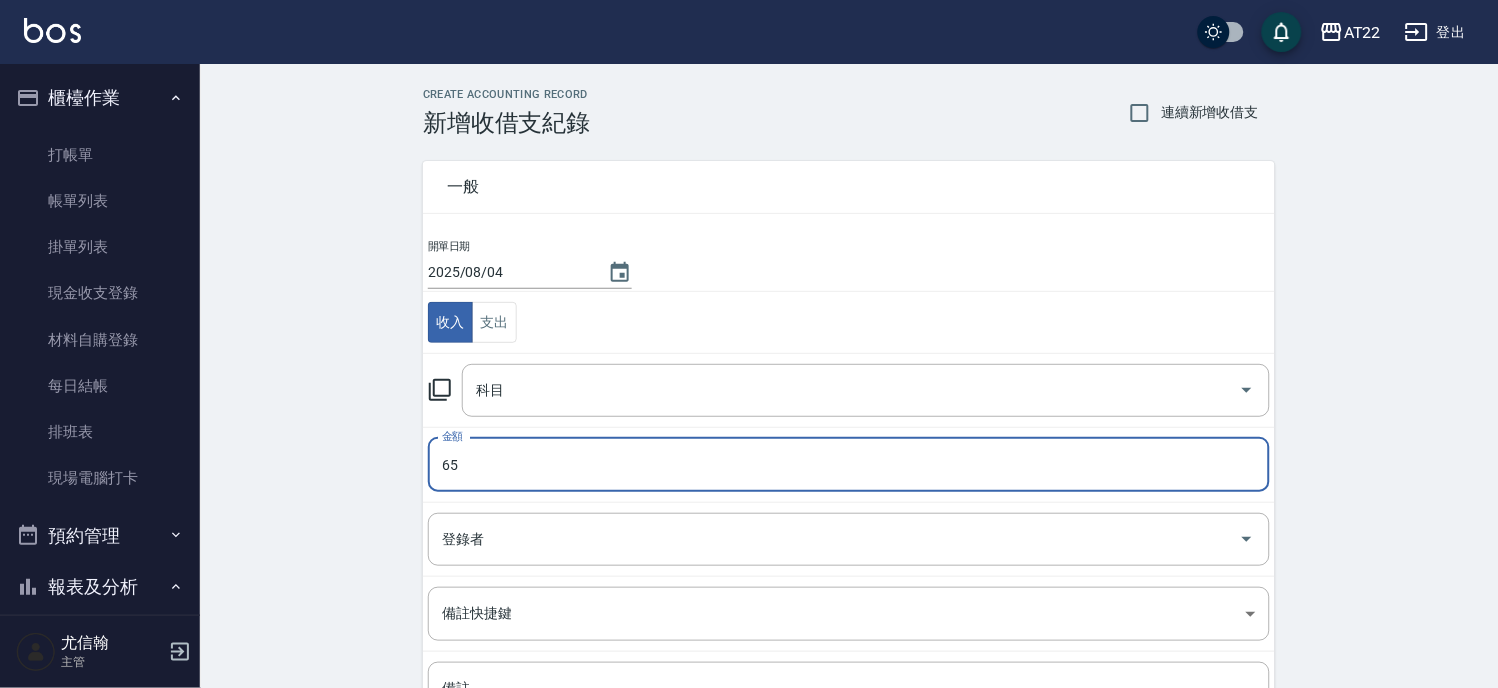 type on "65" 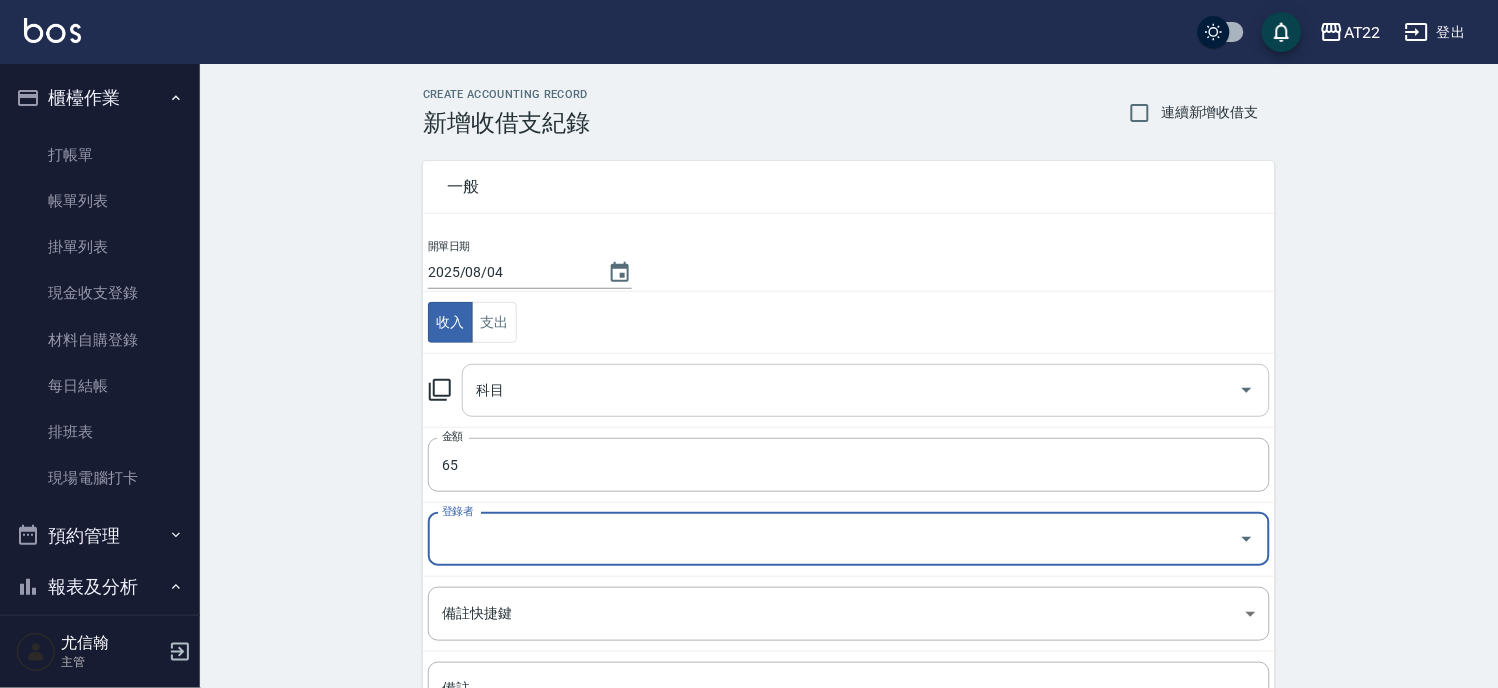 click on "科目" at bounding box center (851, 390) 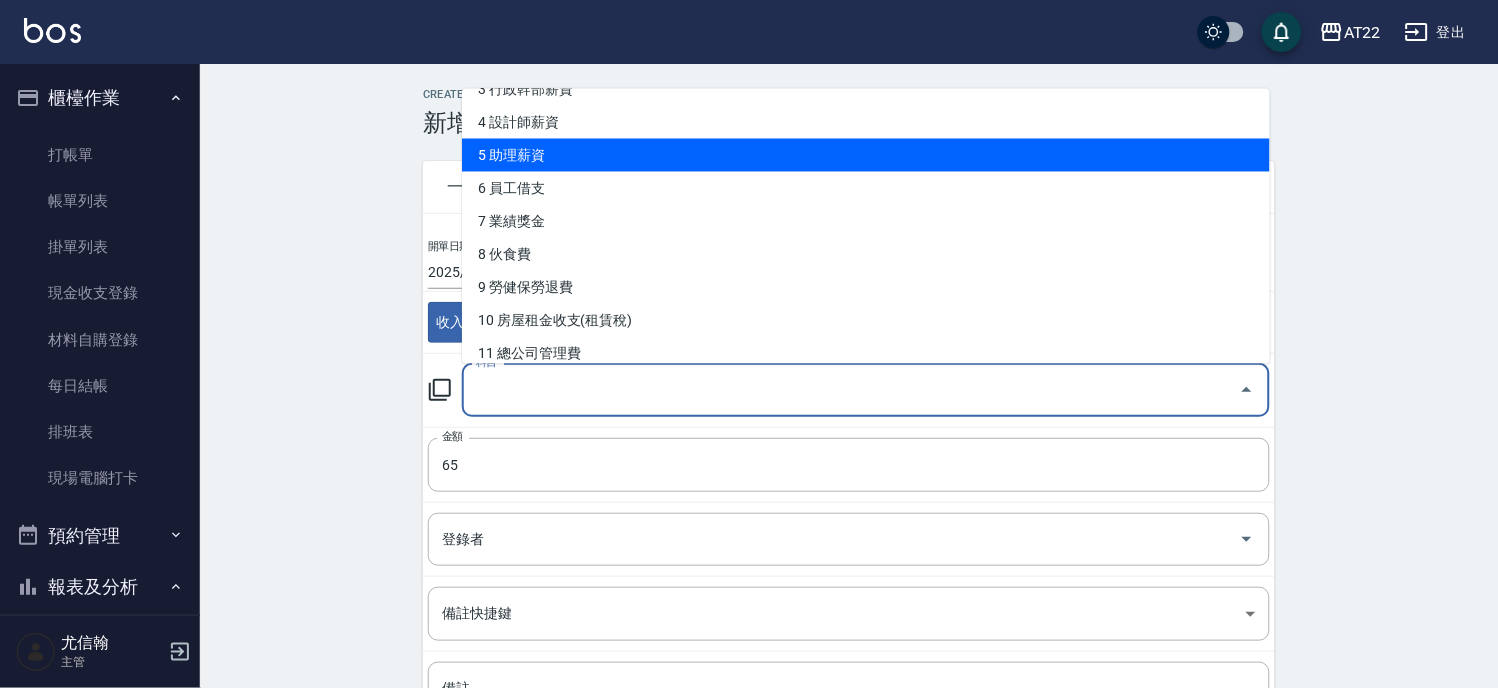 scroll, scrollTop: 222, scrollLeft: 0, axis: vertical 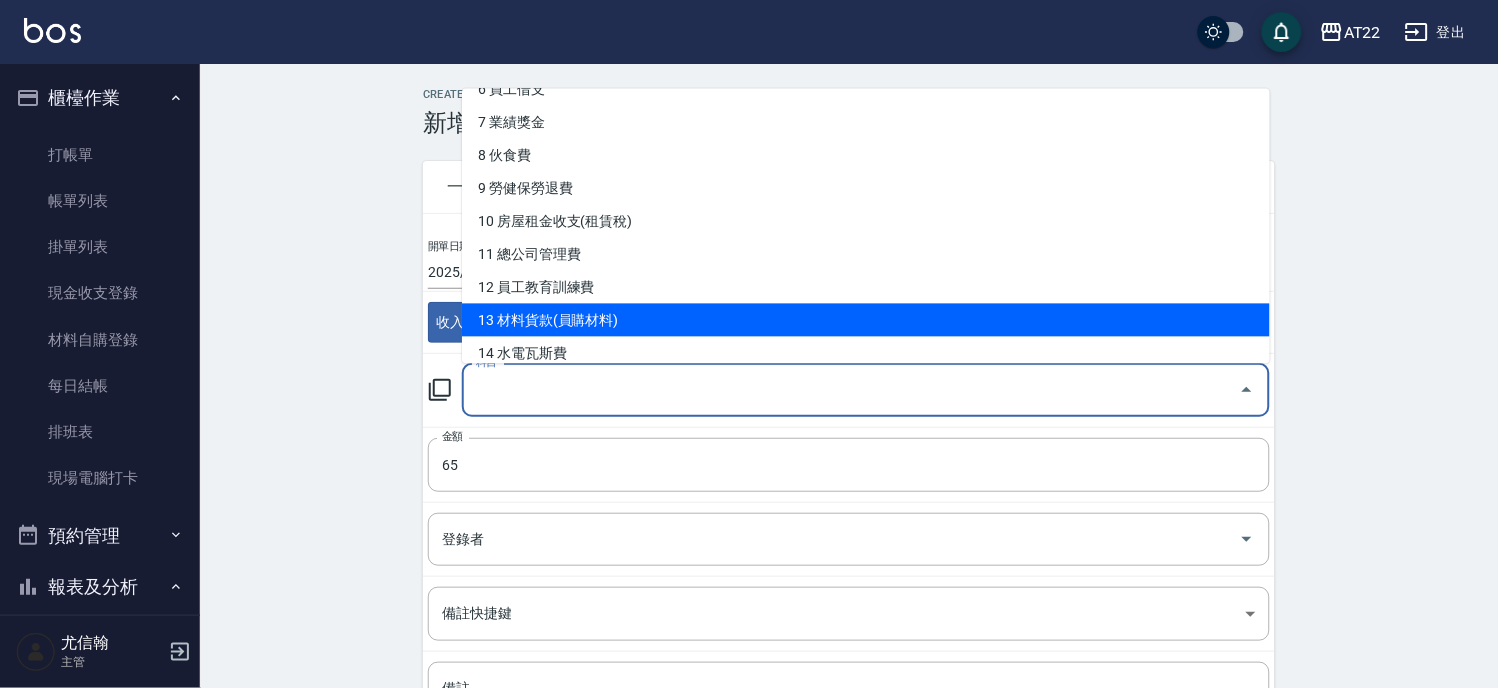 click on "13 材料貨款(員購材料)" at bounding box center (866, 319) 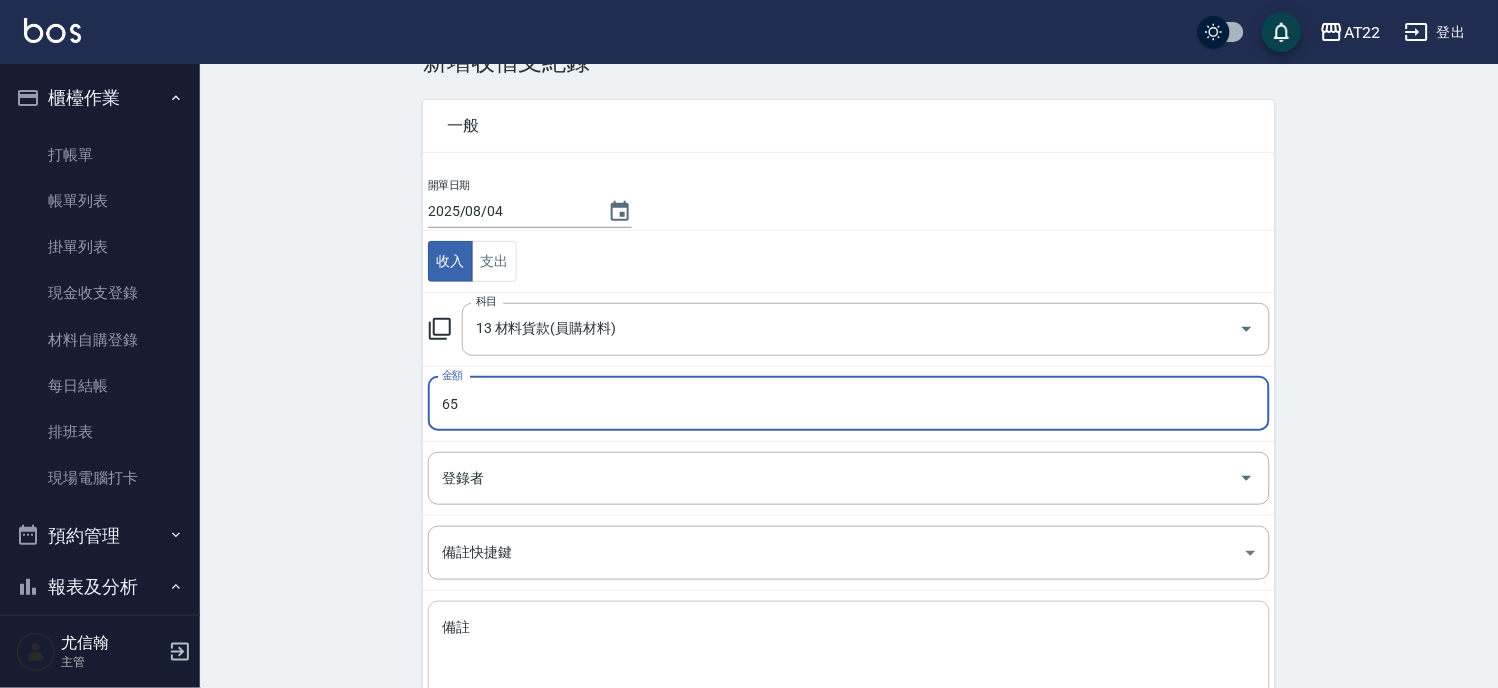 scroll, scrollTop: 194, scrollLeft: 0, axis: vertical 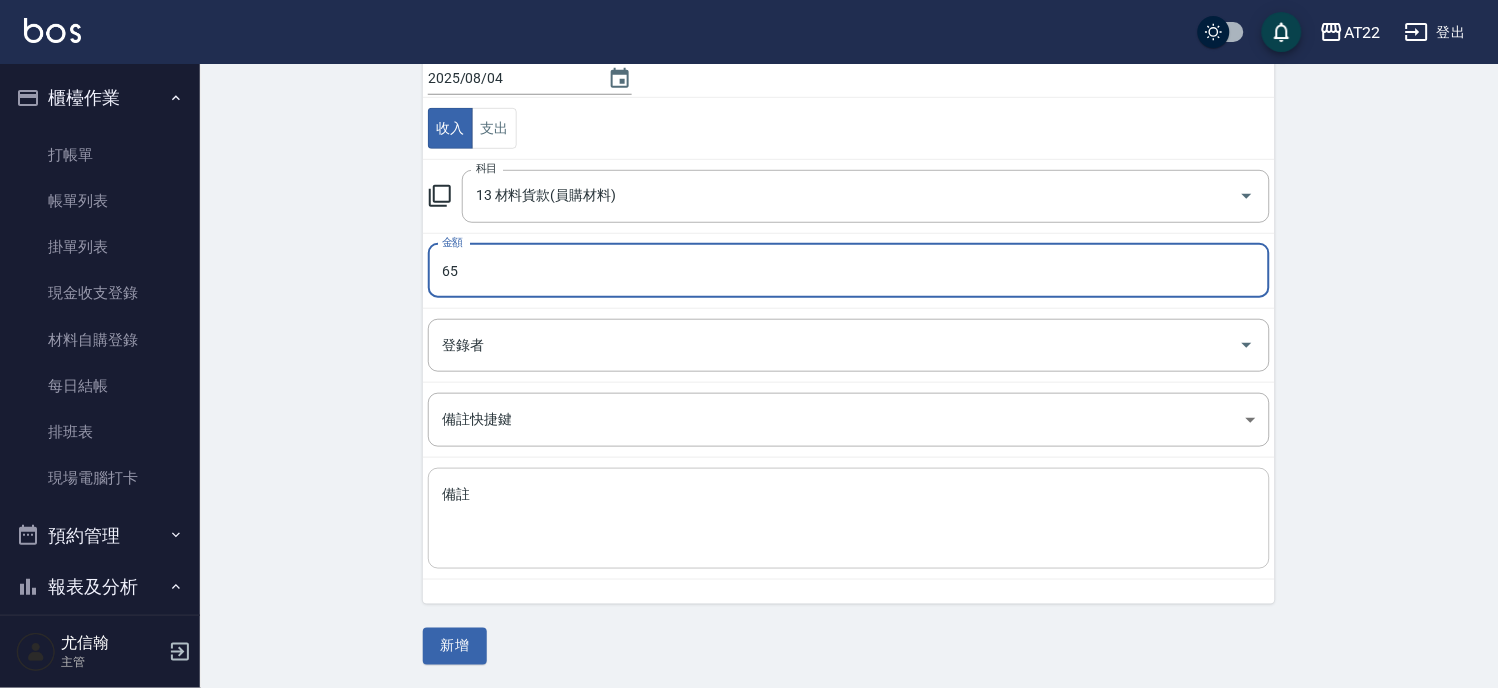 click on "備註" at bounding box center [849, 519] 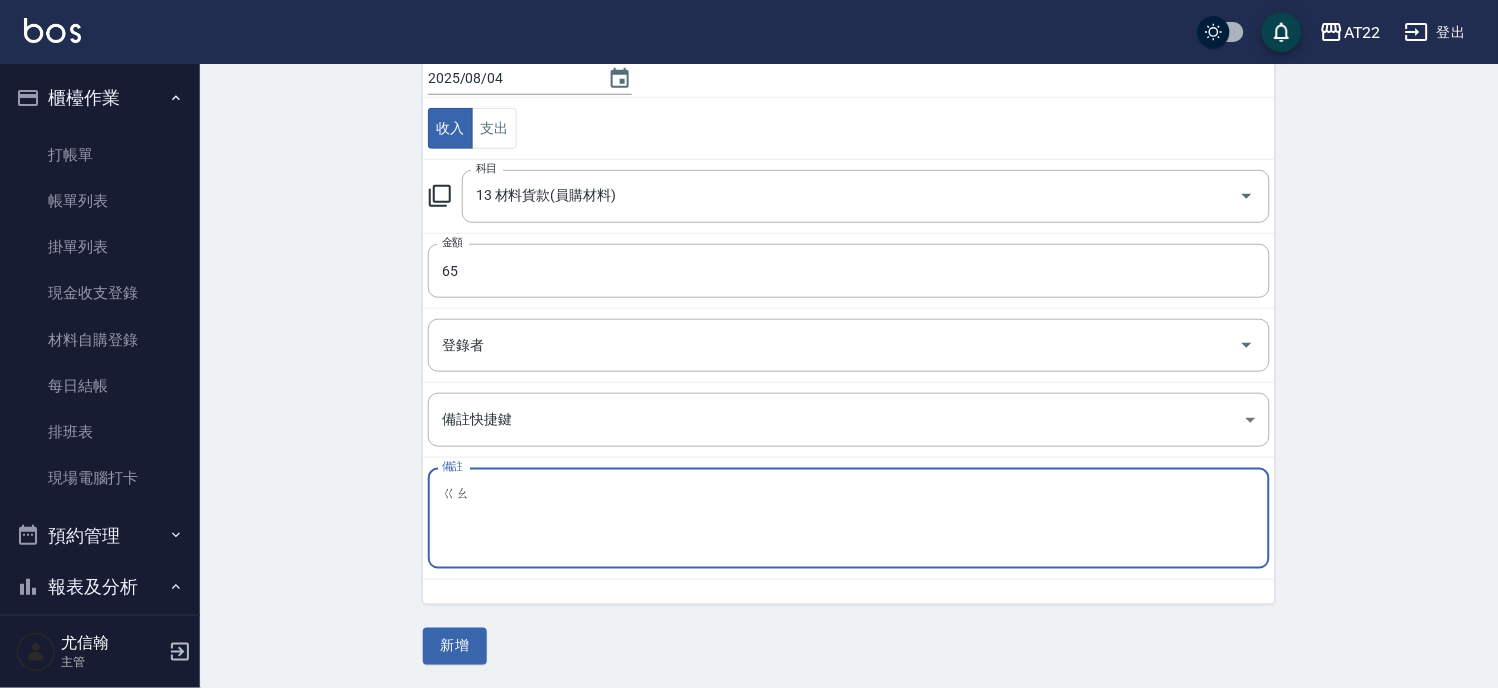 type on "告" 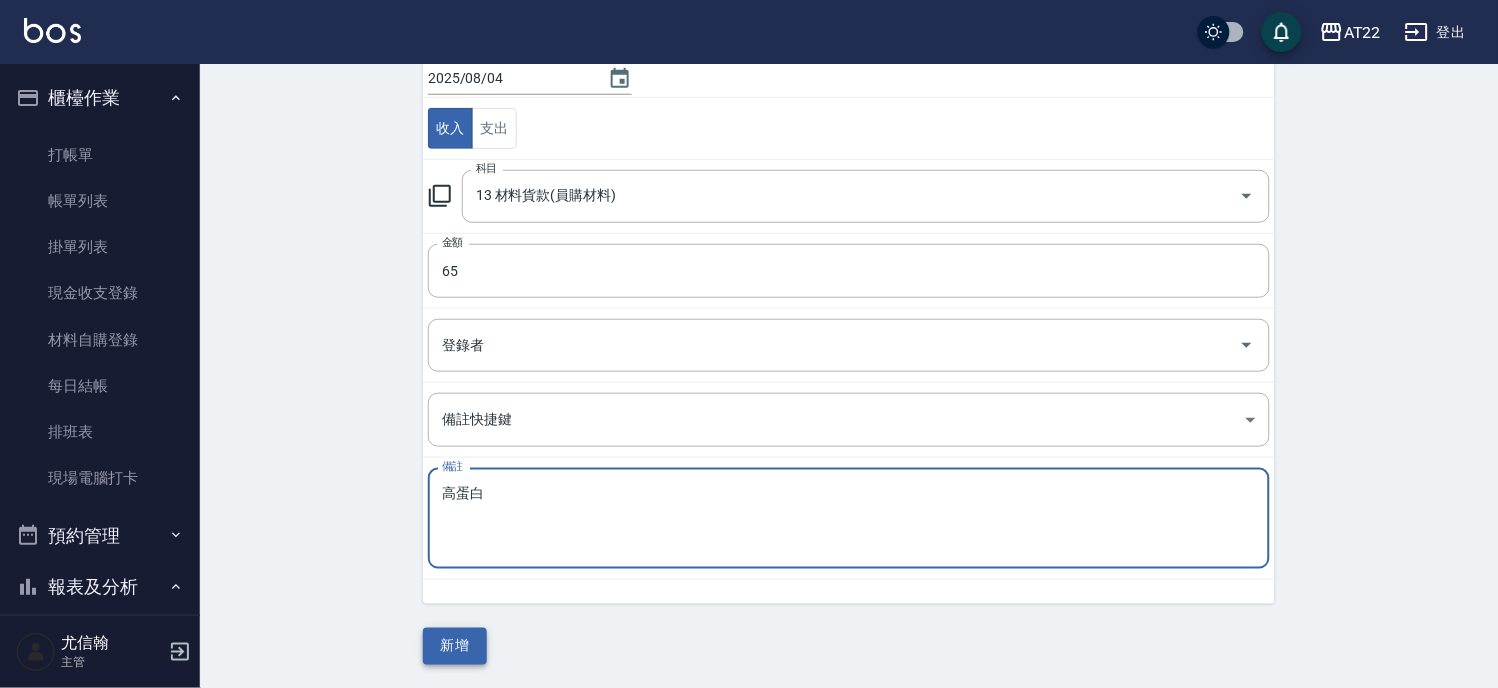 type on "高蛋白" 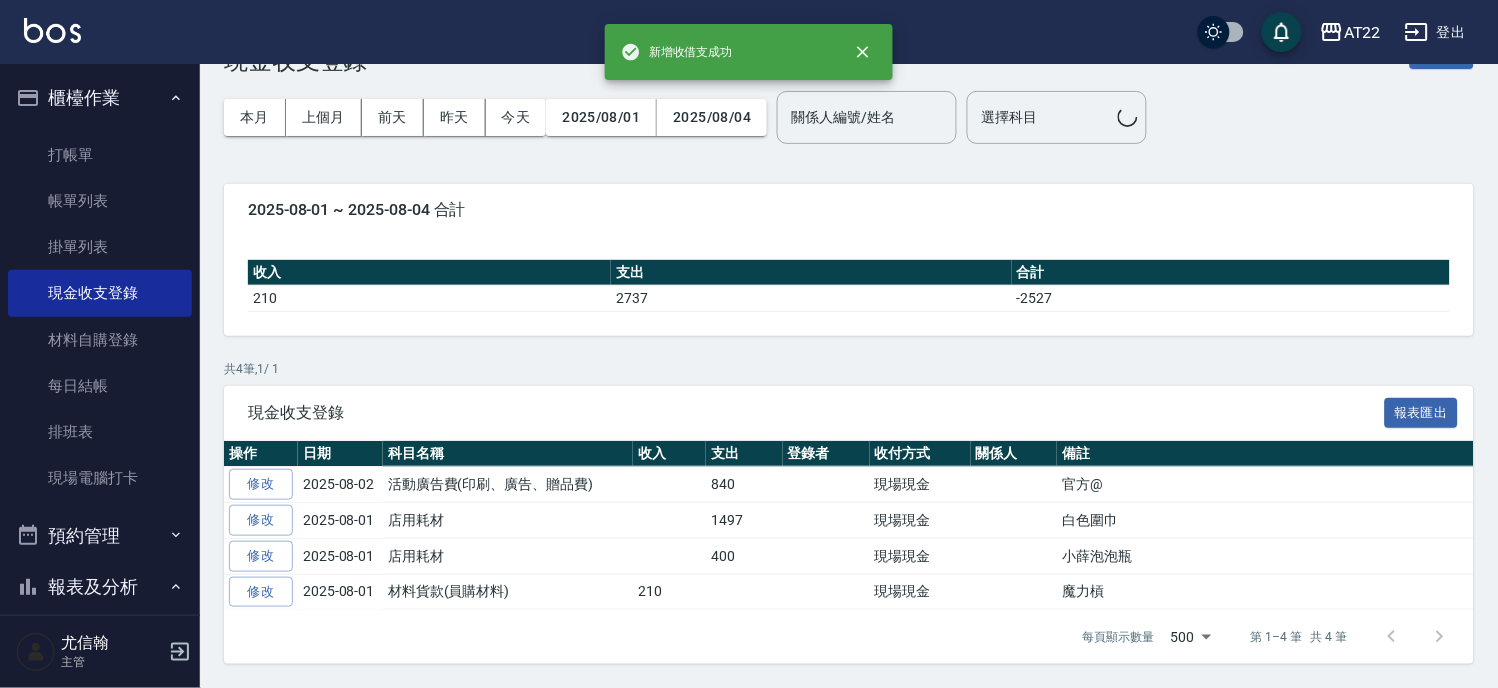 scroll, scrollTop: 0, scrollLeft: 0, axis: both 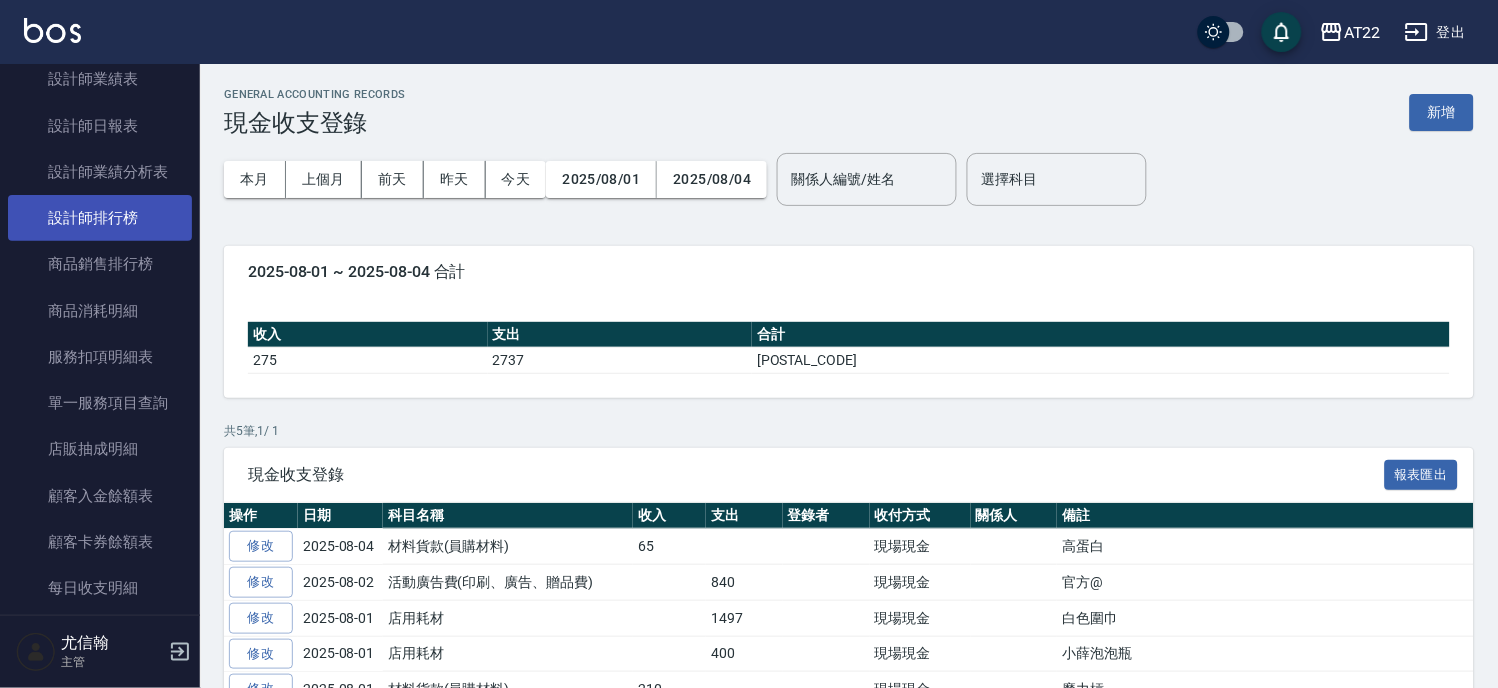click on "設計師排行榜" at bounding box center [100, 218] 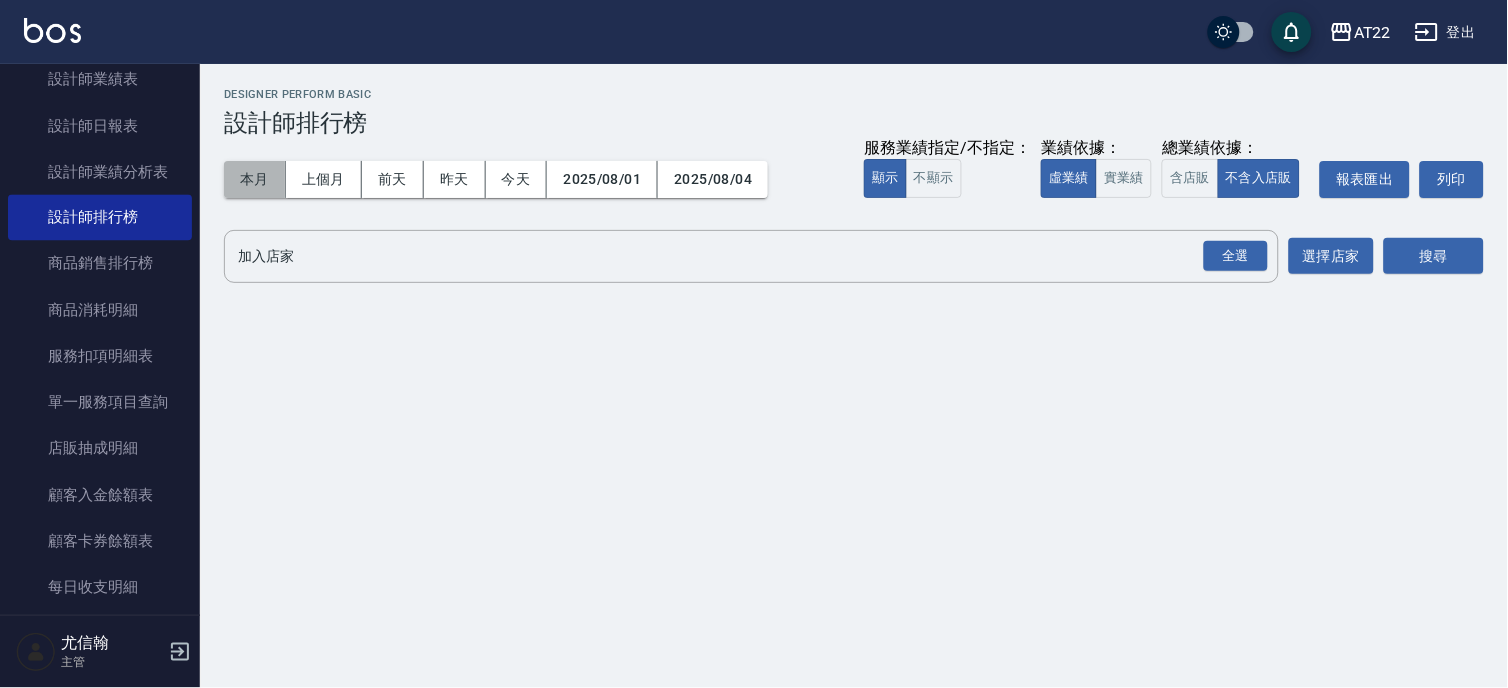 click on "本月" at bounding box center (255, 179) 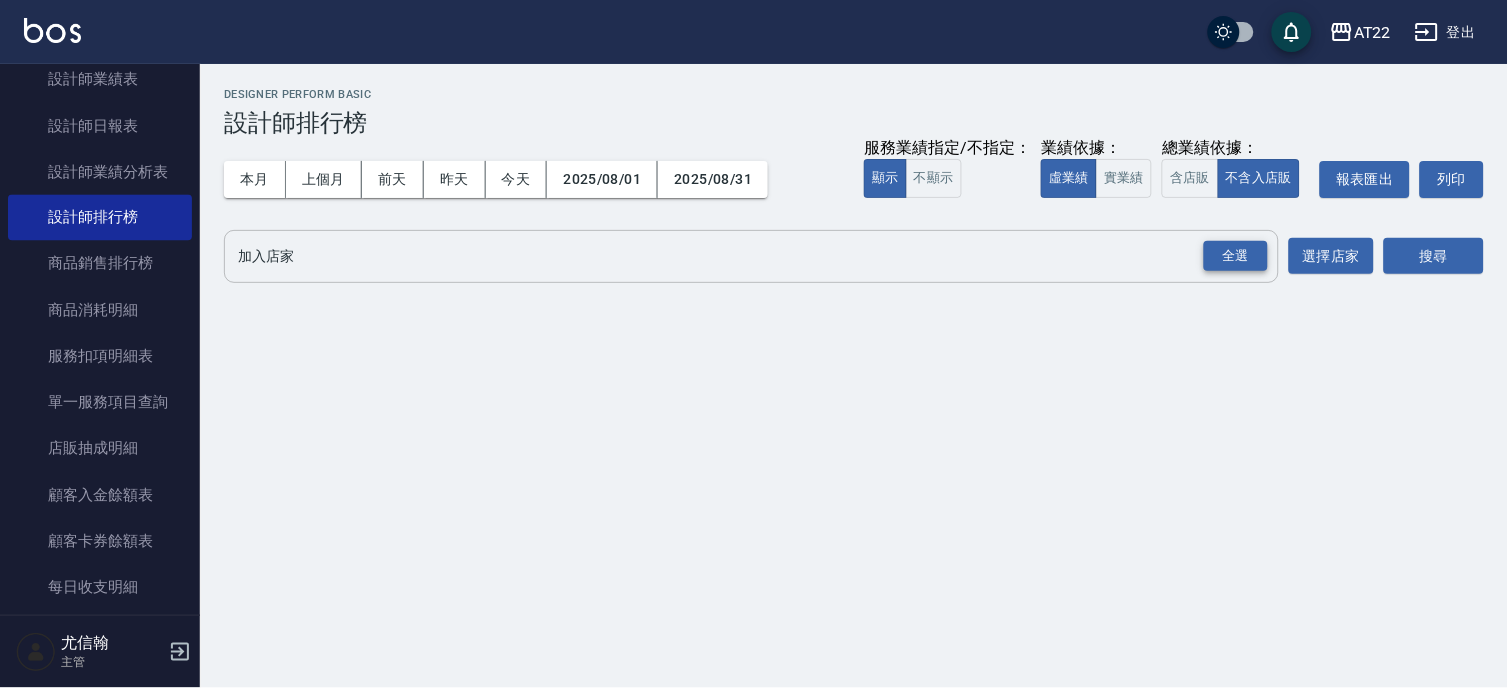 click on "全選" at bounding box center [1236, 256] 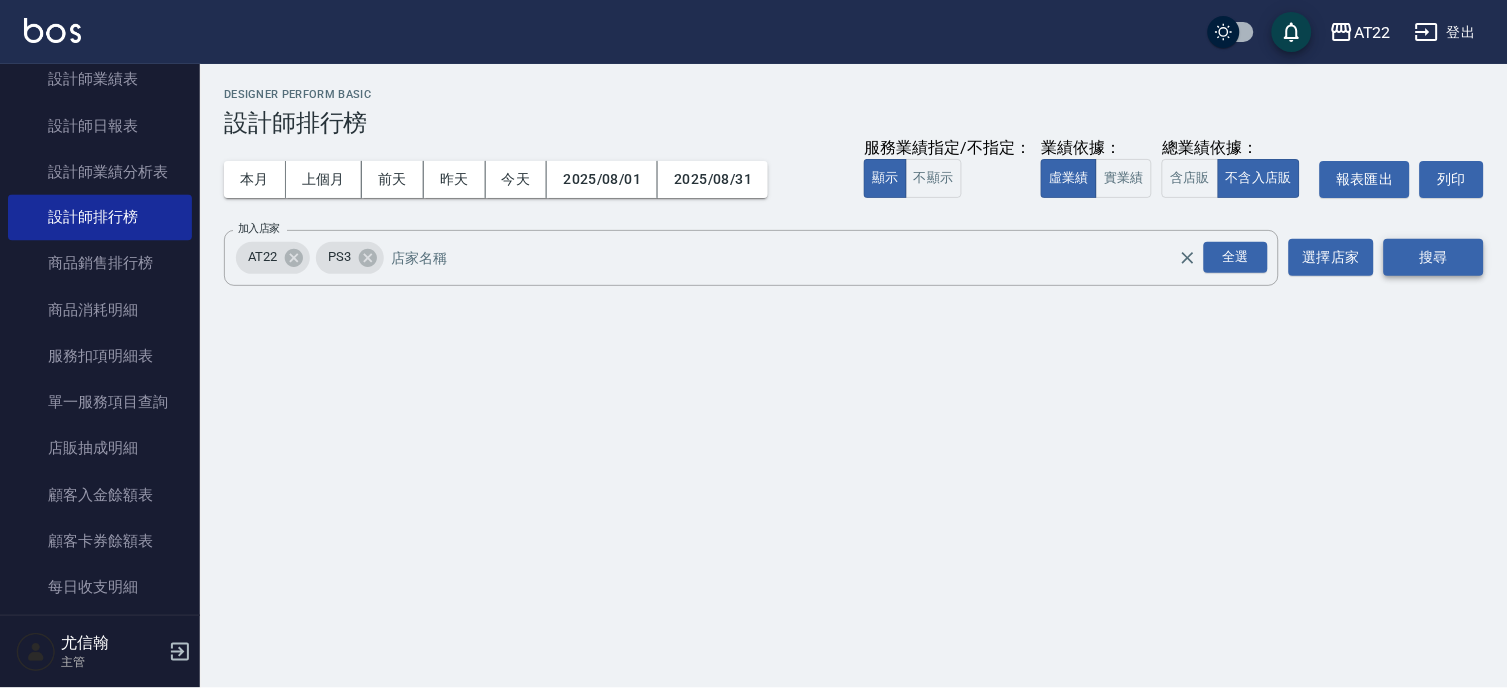 click on "搜尋" at bounding box center [1434, 257] 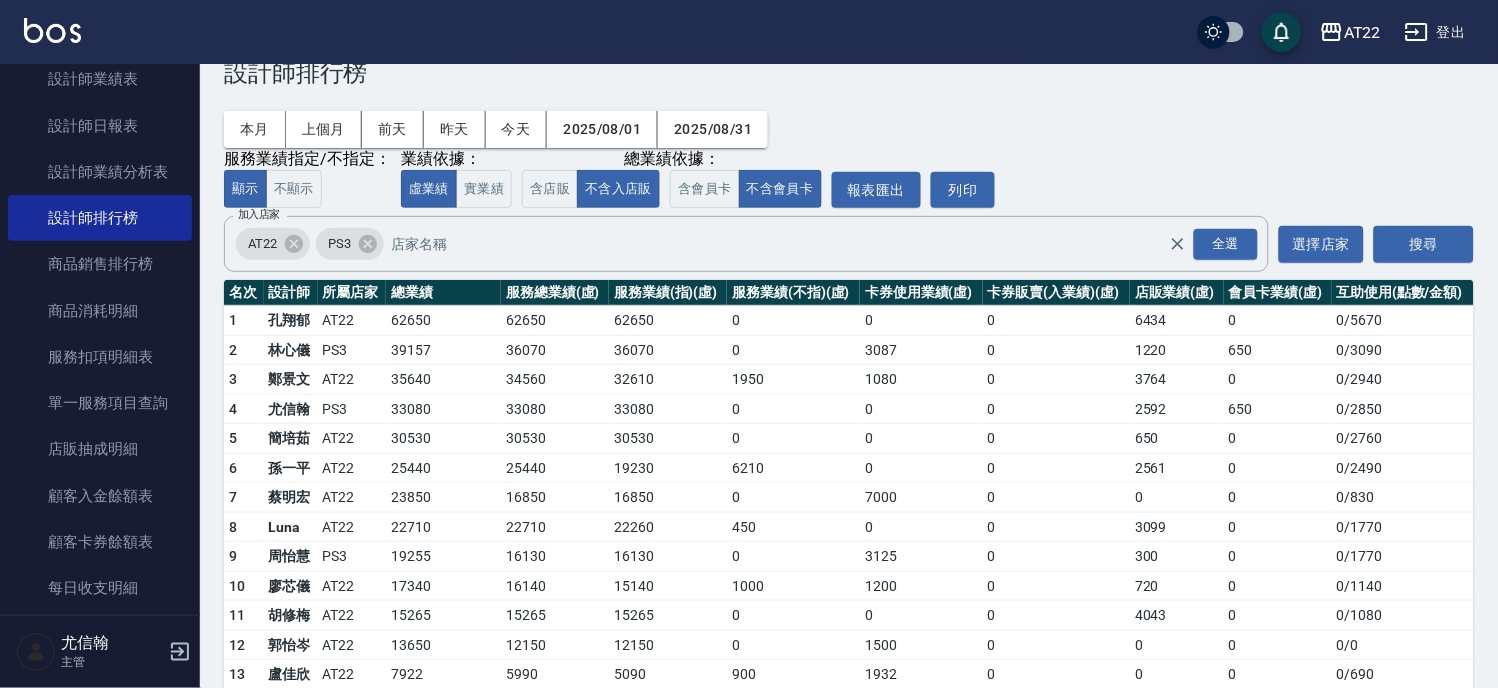 scroll, scrollTop: 0, scrollLeft: 0, axis: both 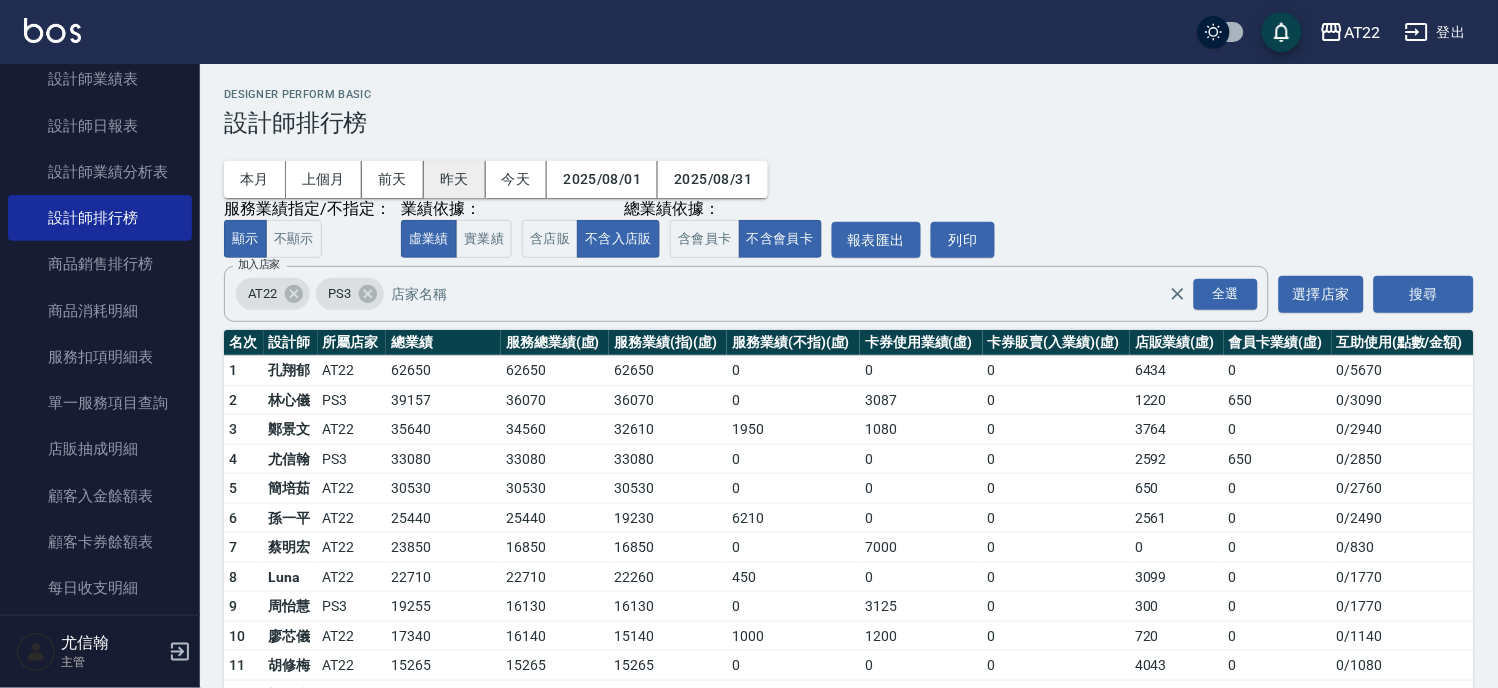 click on "昨天" at bounding box center (455, 179) 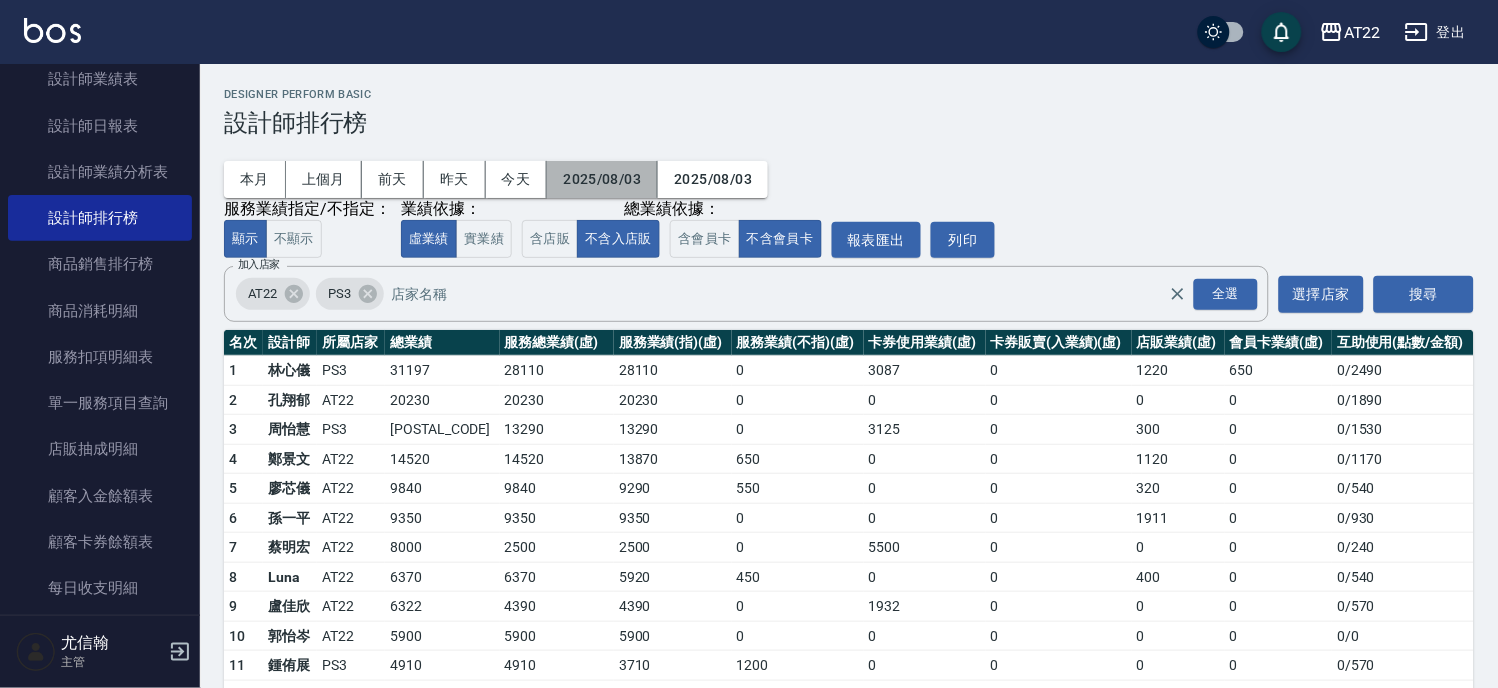 click on "2025/08/03" at bounding box center [602, 179] 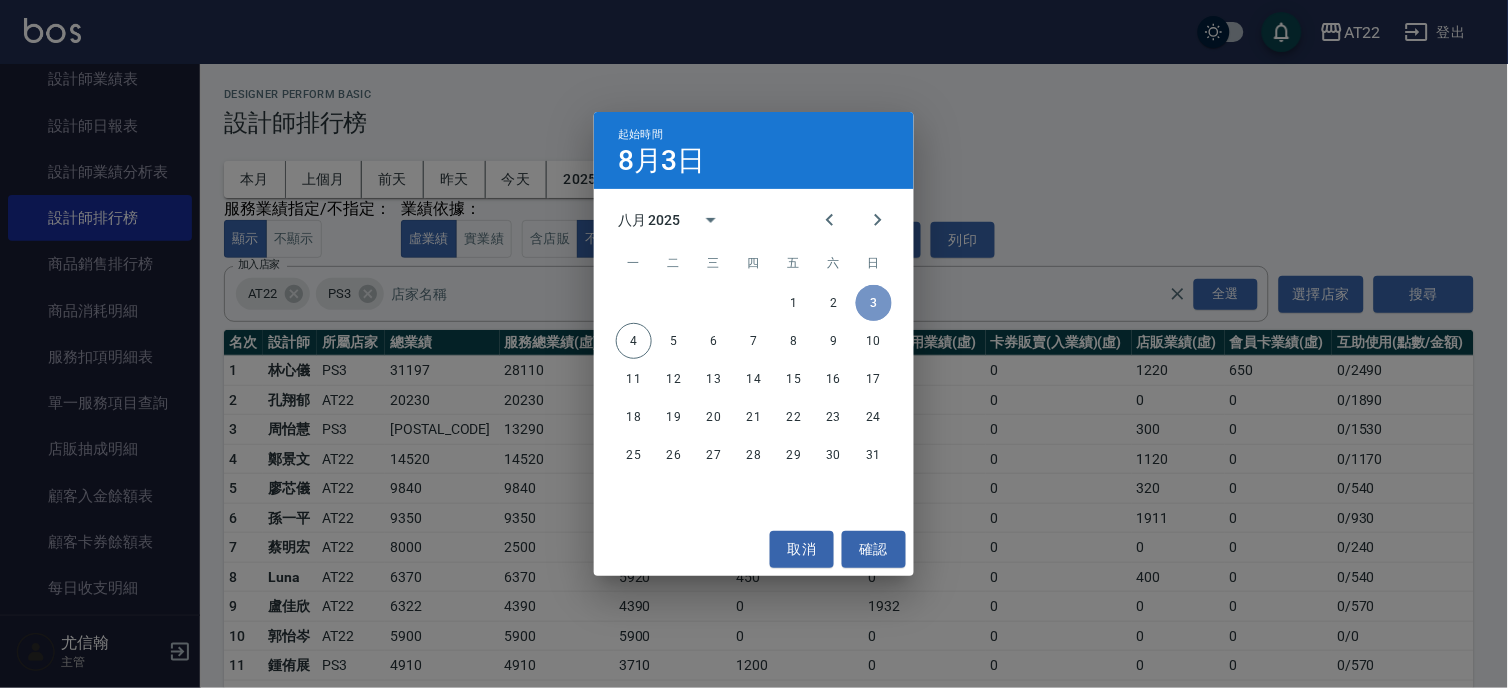 click on "3" at bounding box center [874, 303] 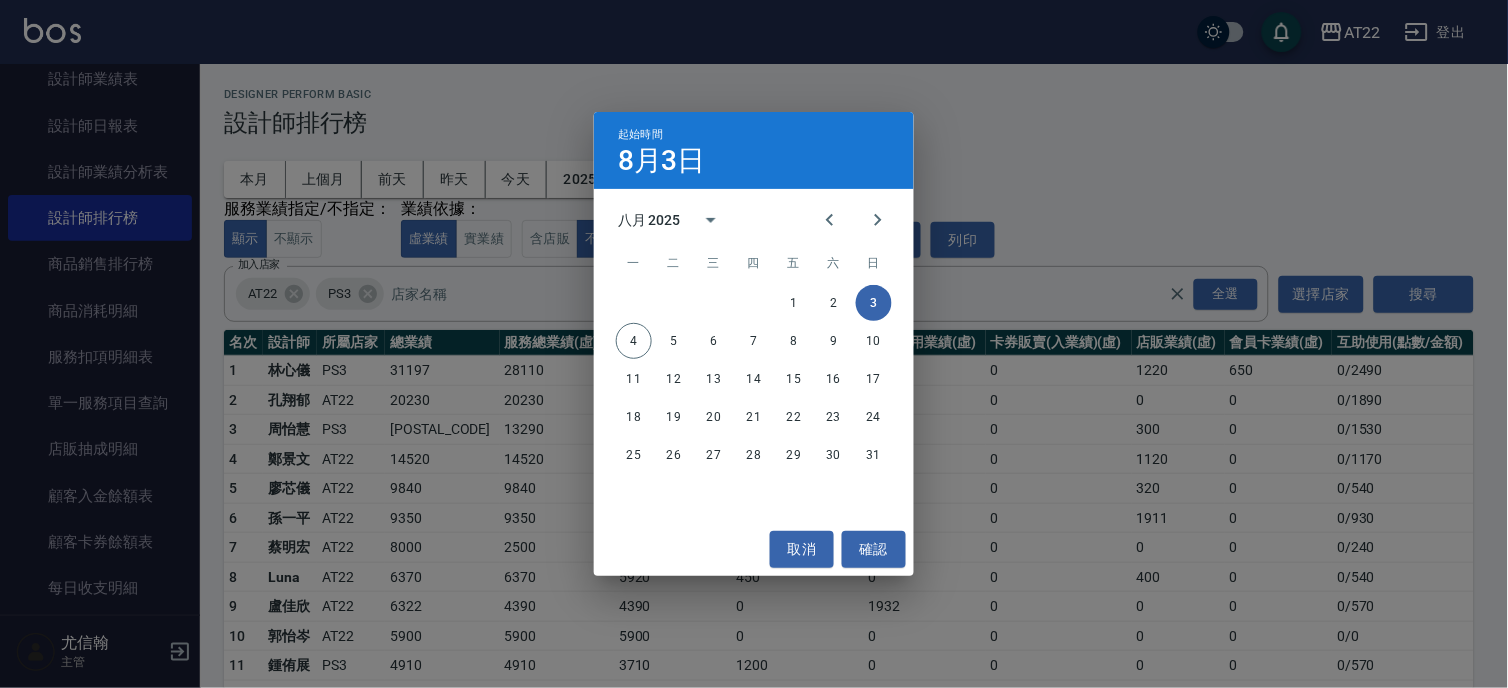 click on "起始時間 8月3日 八月 2025 一 二 三 四 五 六 日 1 2 3 4 5 6 7 8 9 10 11 12 13 14 15 16 17 18 19 20 21 22 23 24 25 26 27 28 29 30 31 取消 確認" at bounding box center (754, 344) 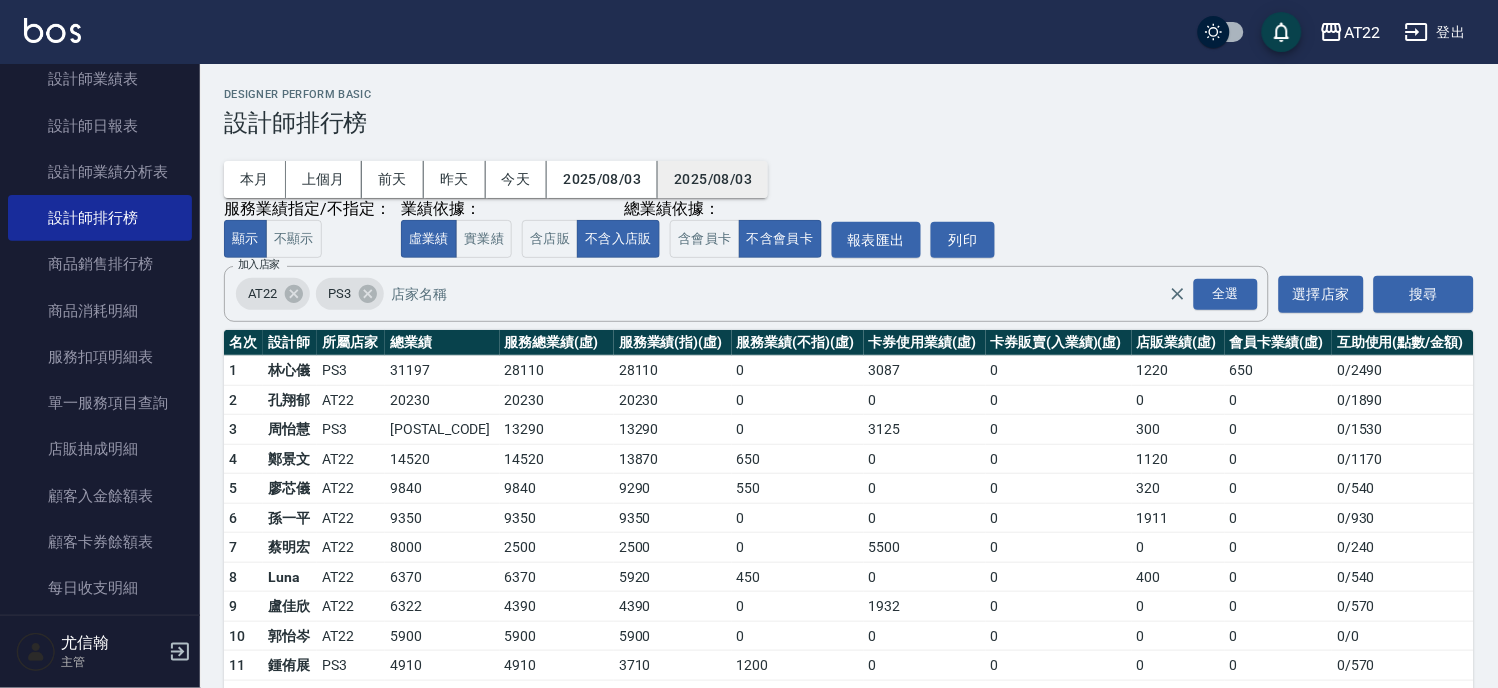 click on "2025/08/03" at bounding box center (713, 179) 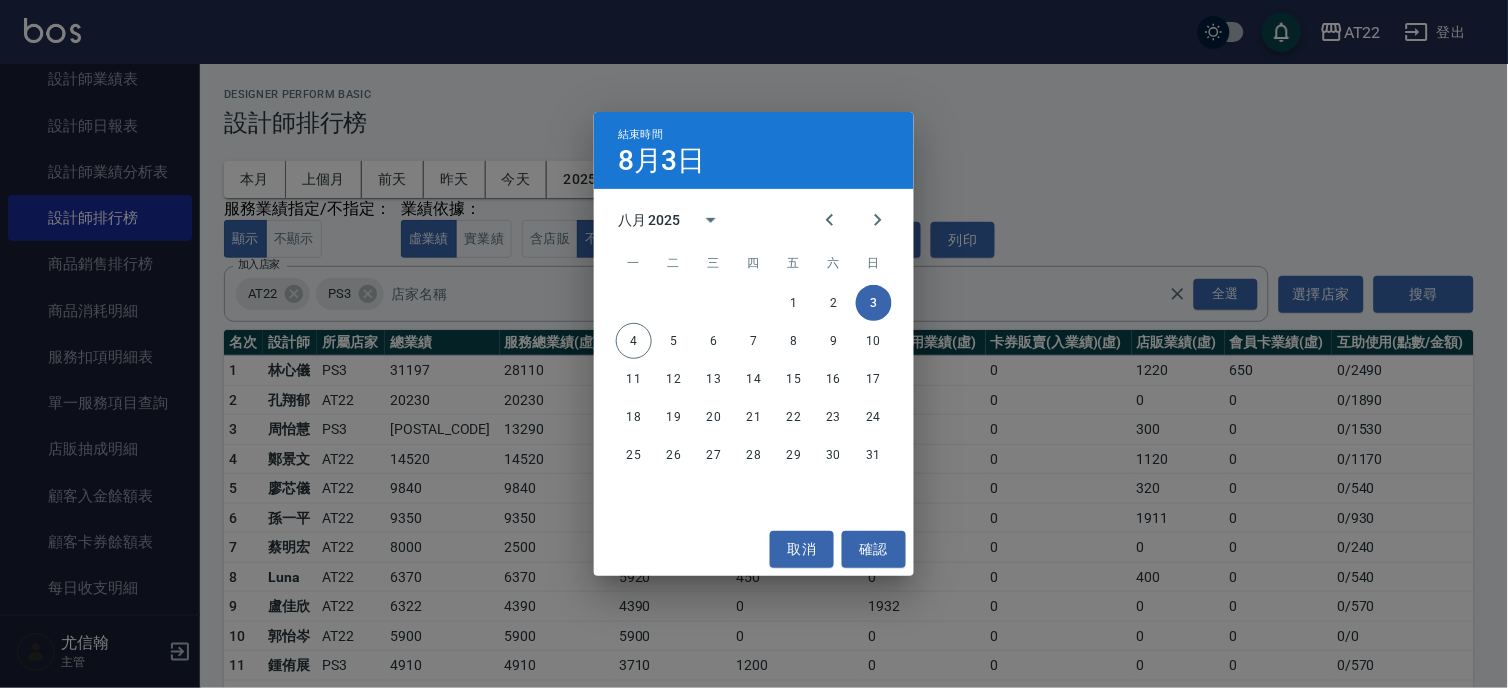 click on "[END_DATE]" at bounding box center [754, 150] 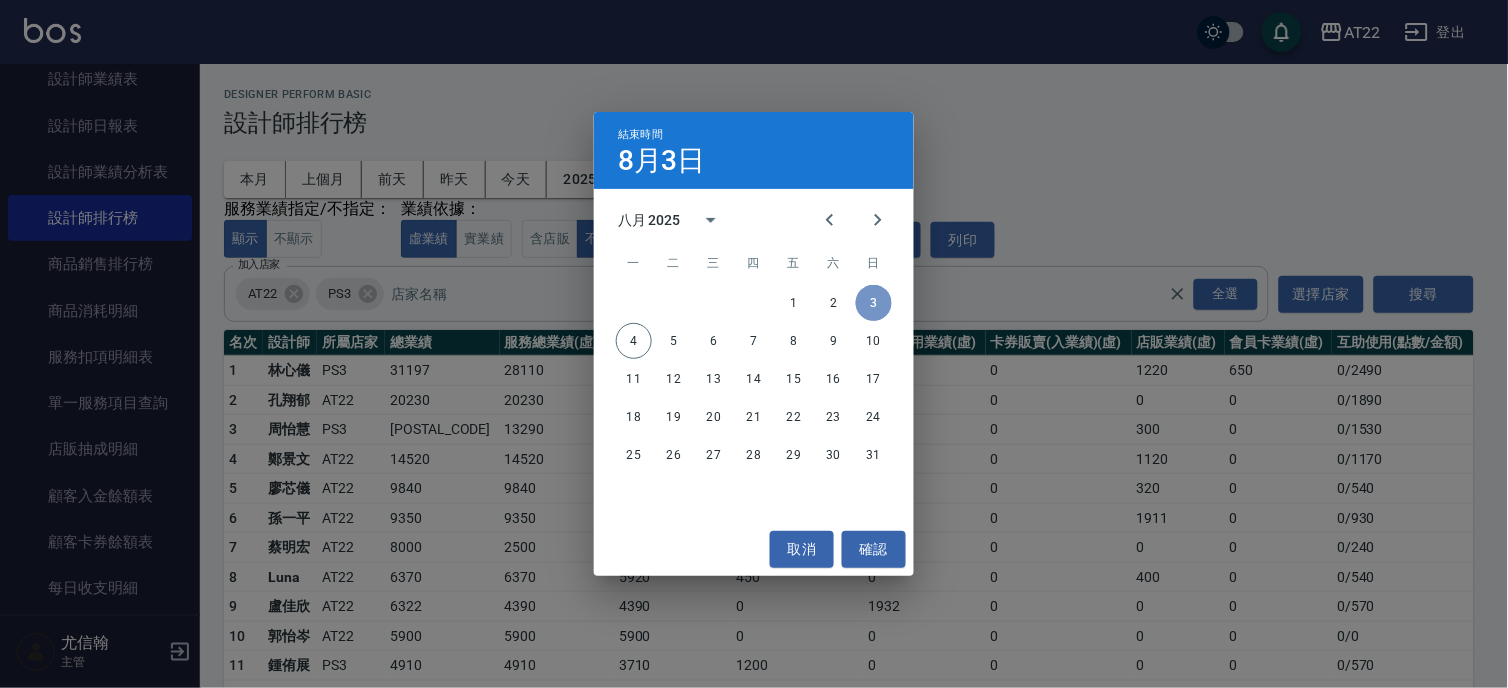 drag, startPoint x: 875, startPoint y: 302, endPoint x: 882, endPoint y: 291, distance: 13.038404 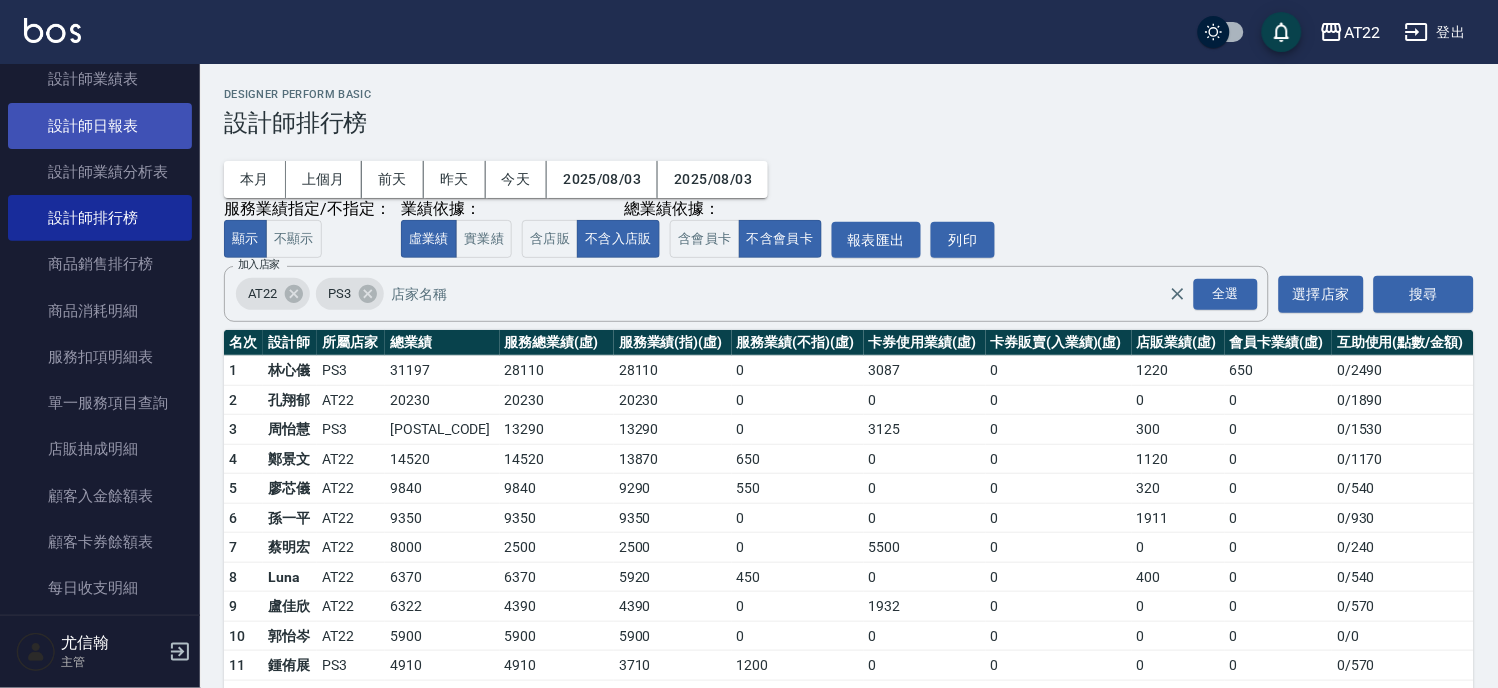 click on "設計師日報表" at bounding box center (100, 126) 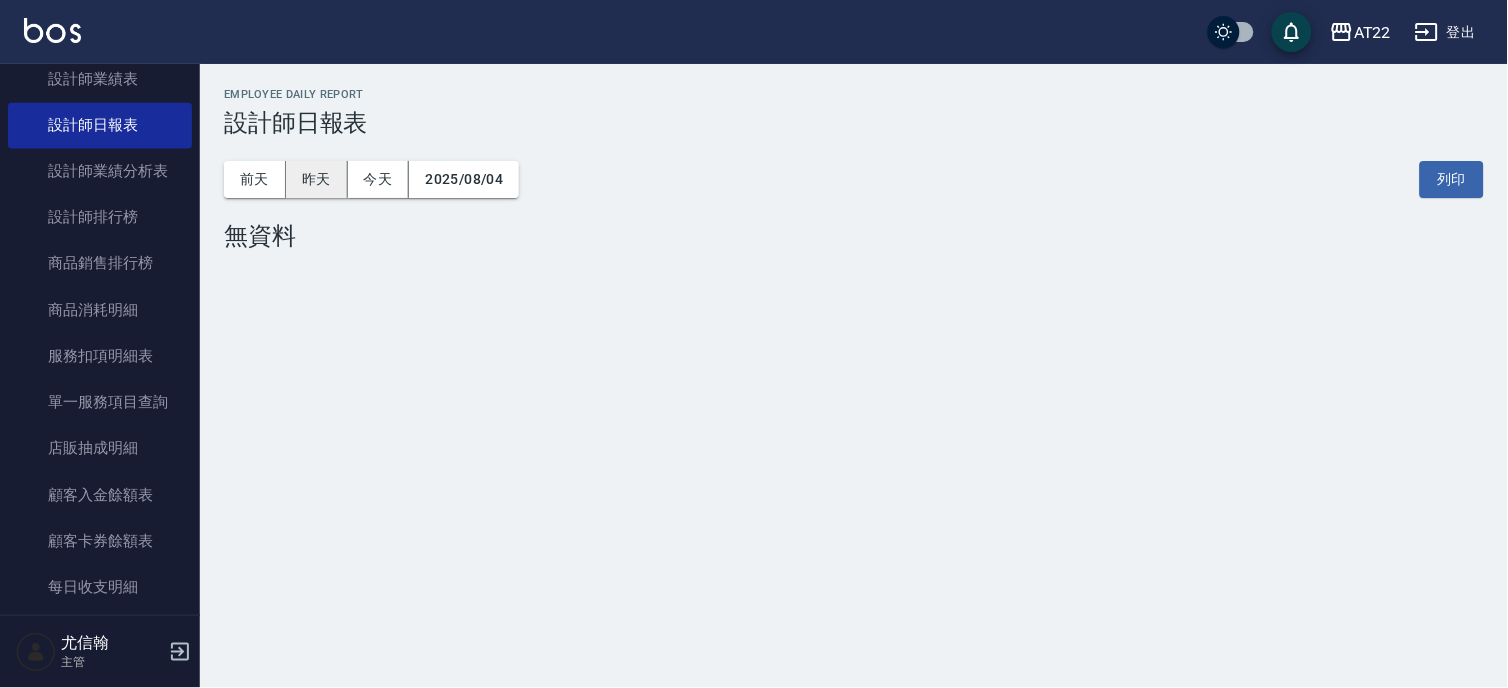 click on "昨天" at bounding box center (317, 179) 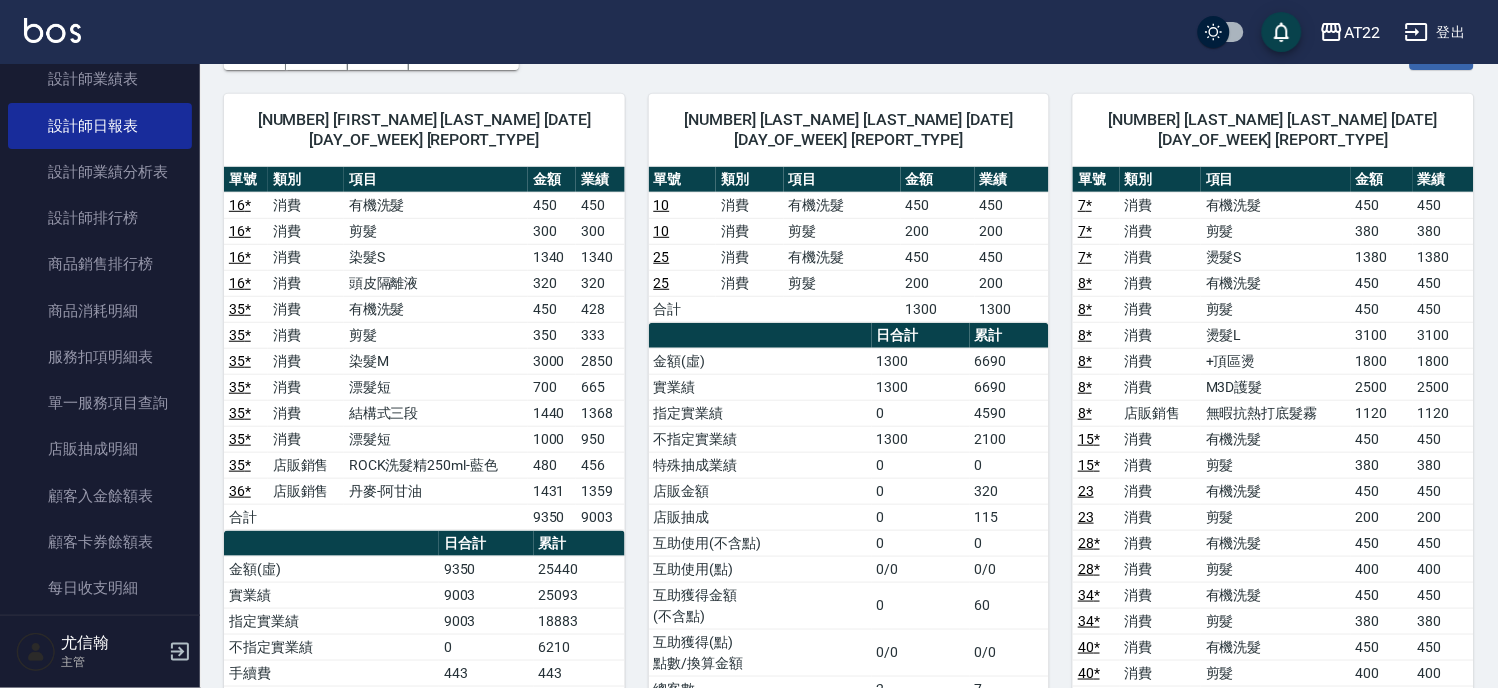 scroll, scrollTop: 0, scrollLeft: 0, axis: both 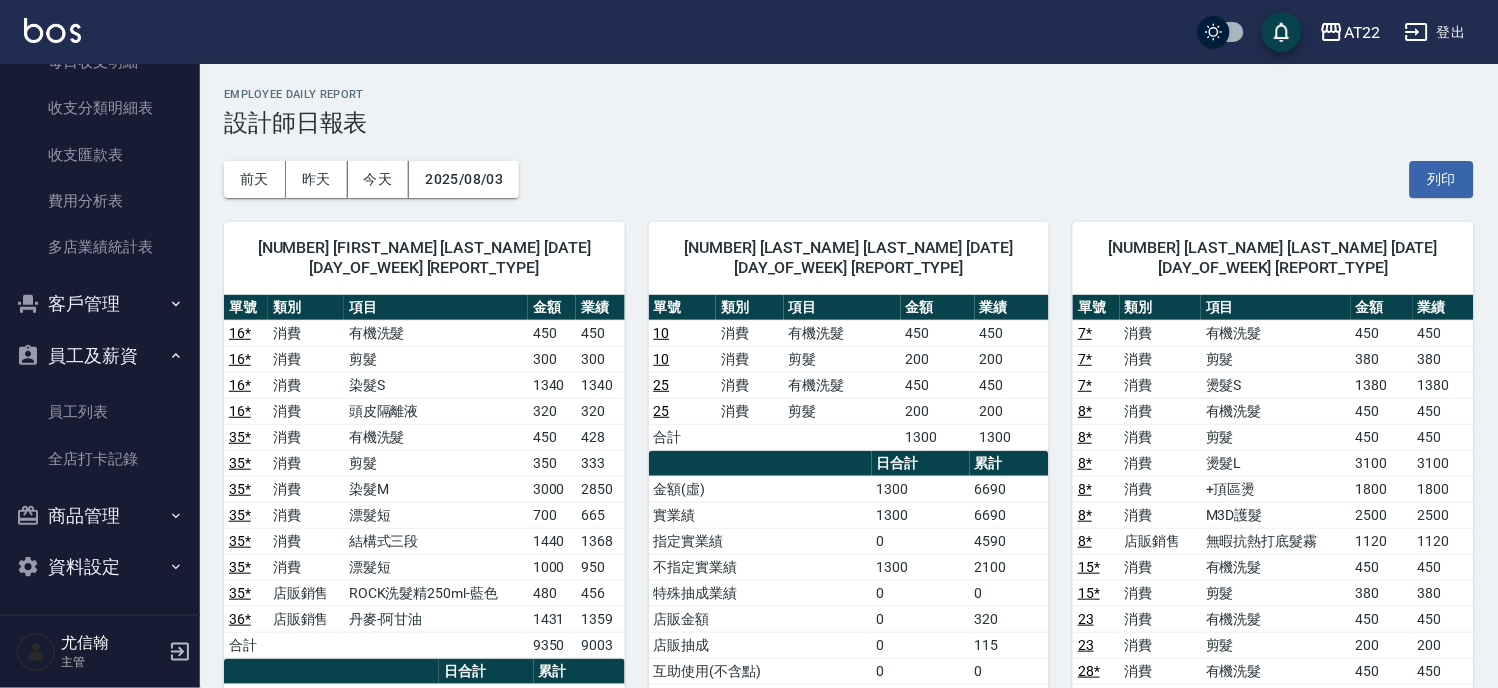 click on "客戶管理" at bounding box center (100, 304) 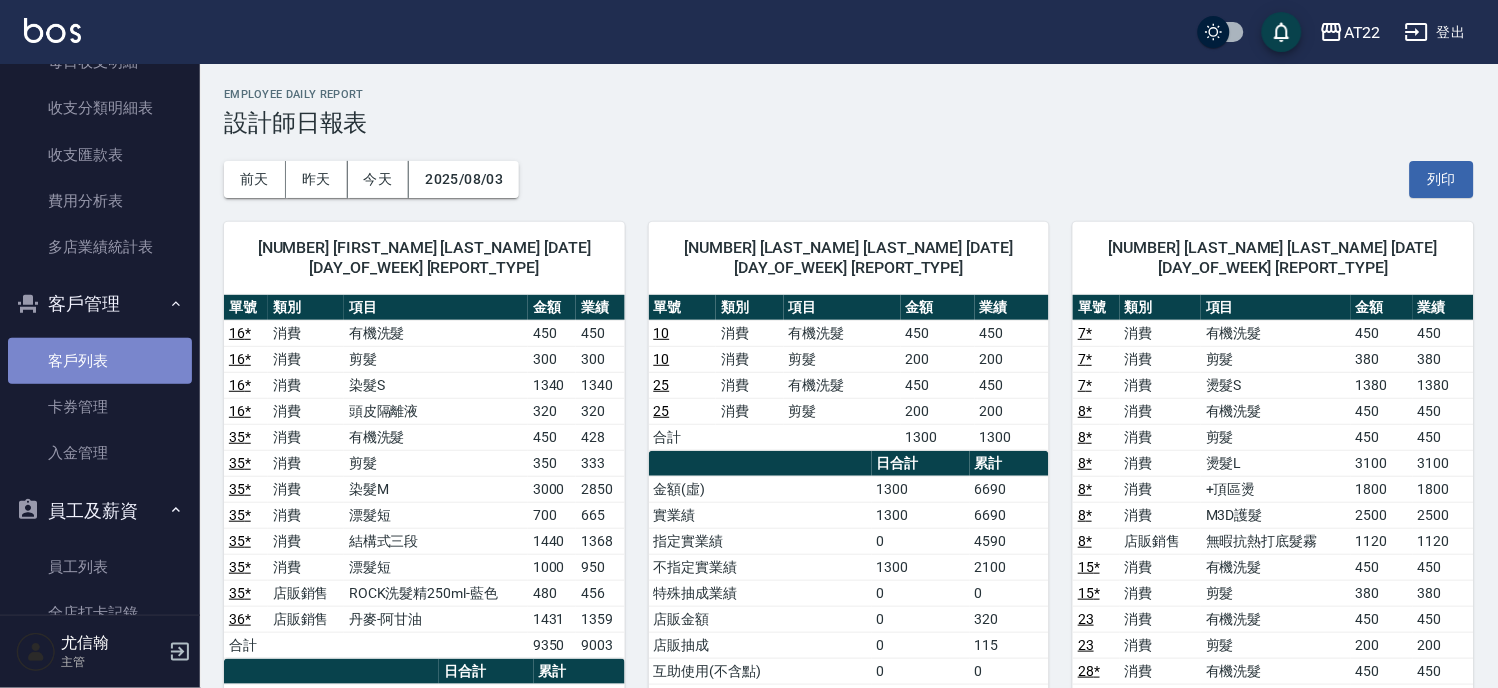 click on "客戶列表" at bounding box center (100, 361) 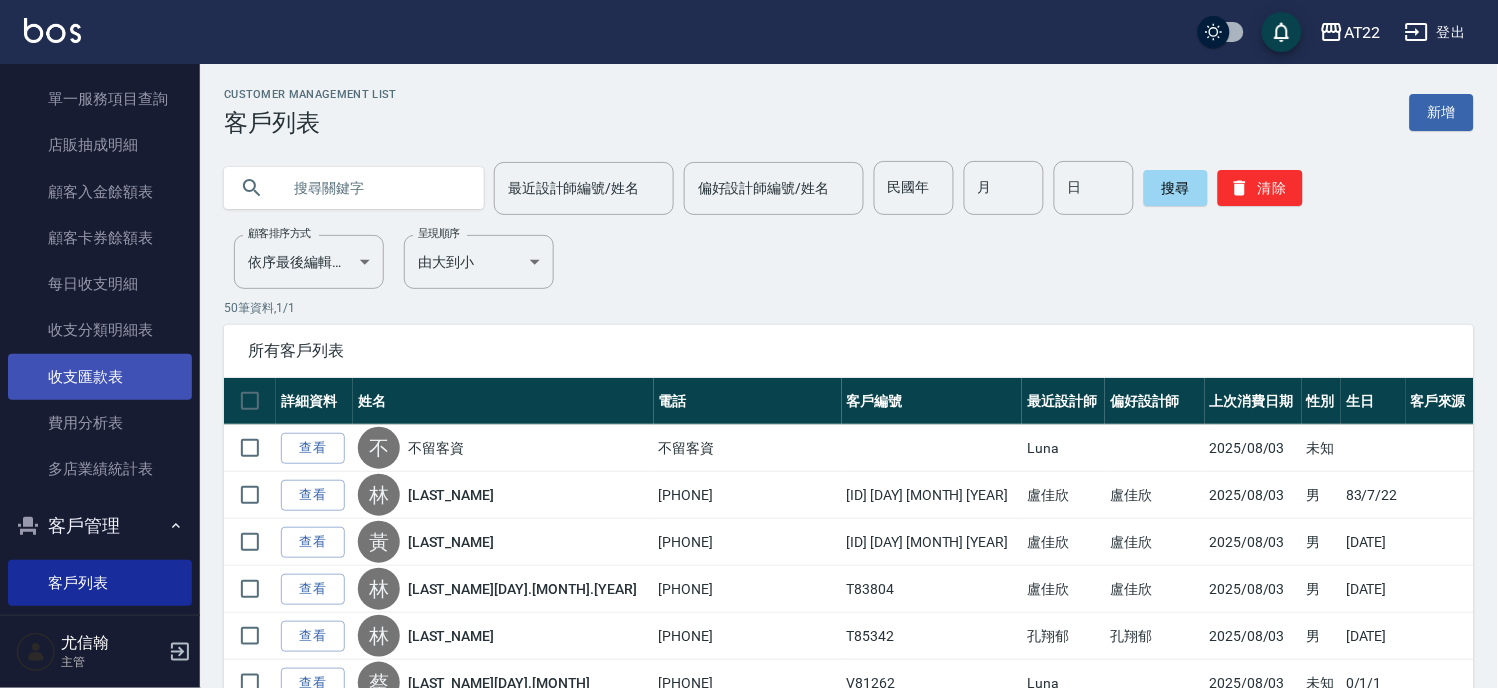 scroll, scrollTop: 970, scrollLeft: 0, axis: vertical 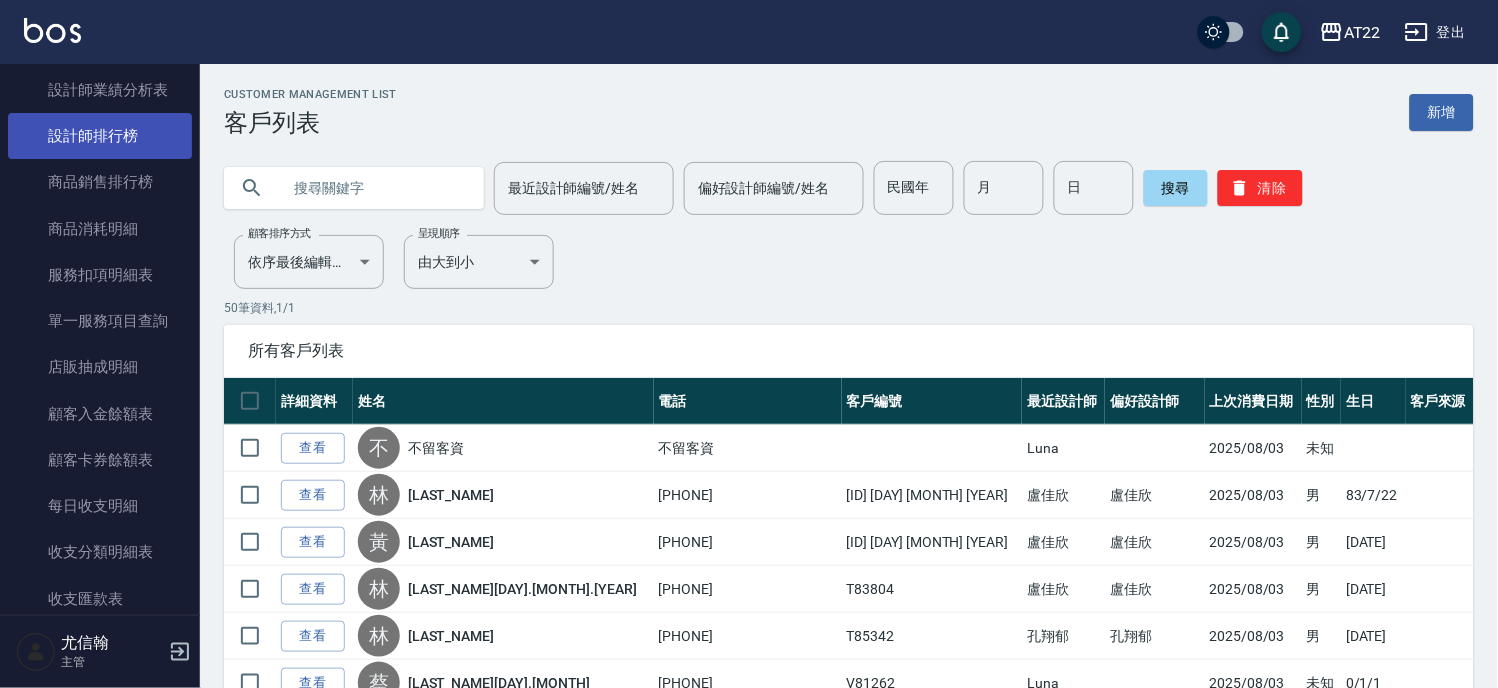 click on "設計師排行榜" at bounding box center [100, 136] 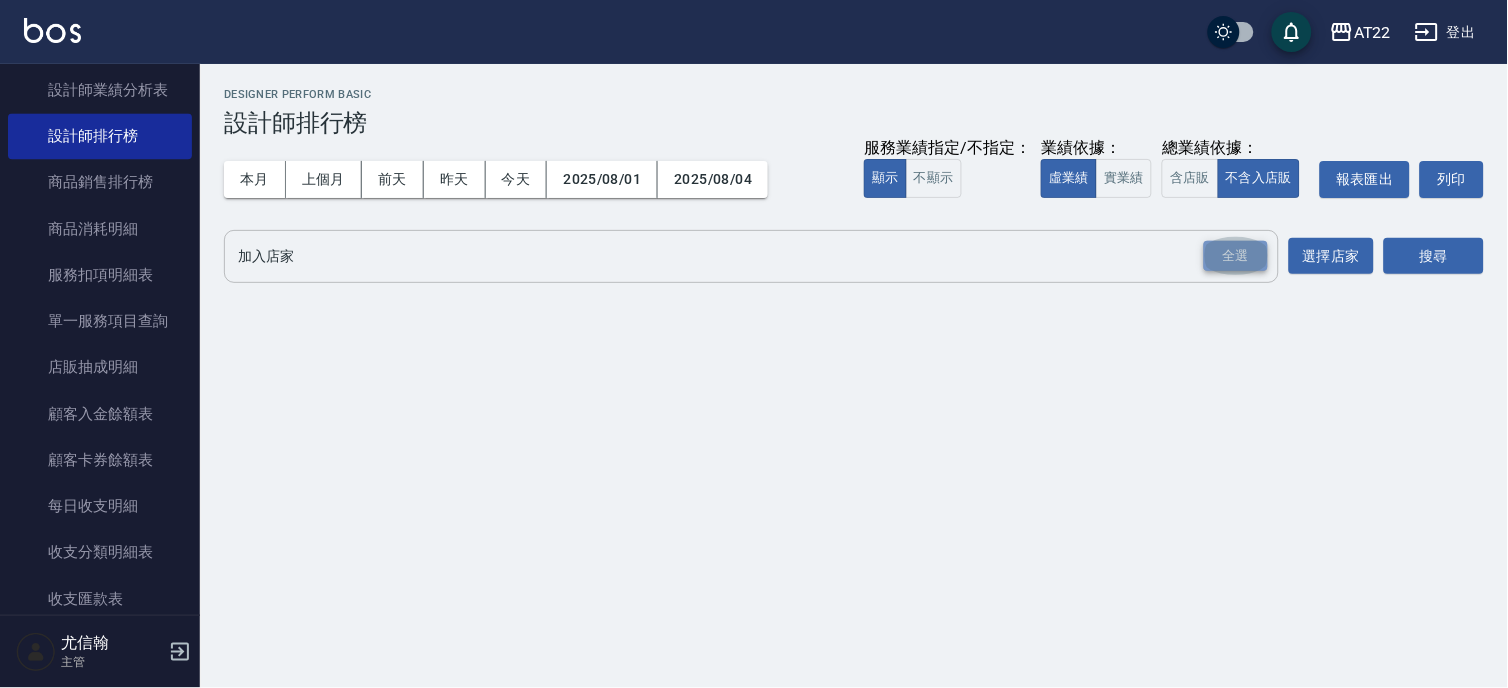 click on "全選" at bounding box center [1236, 256] 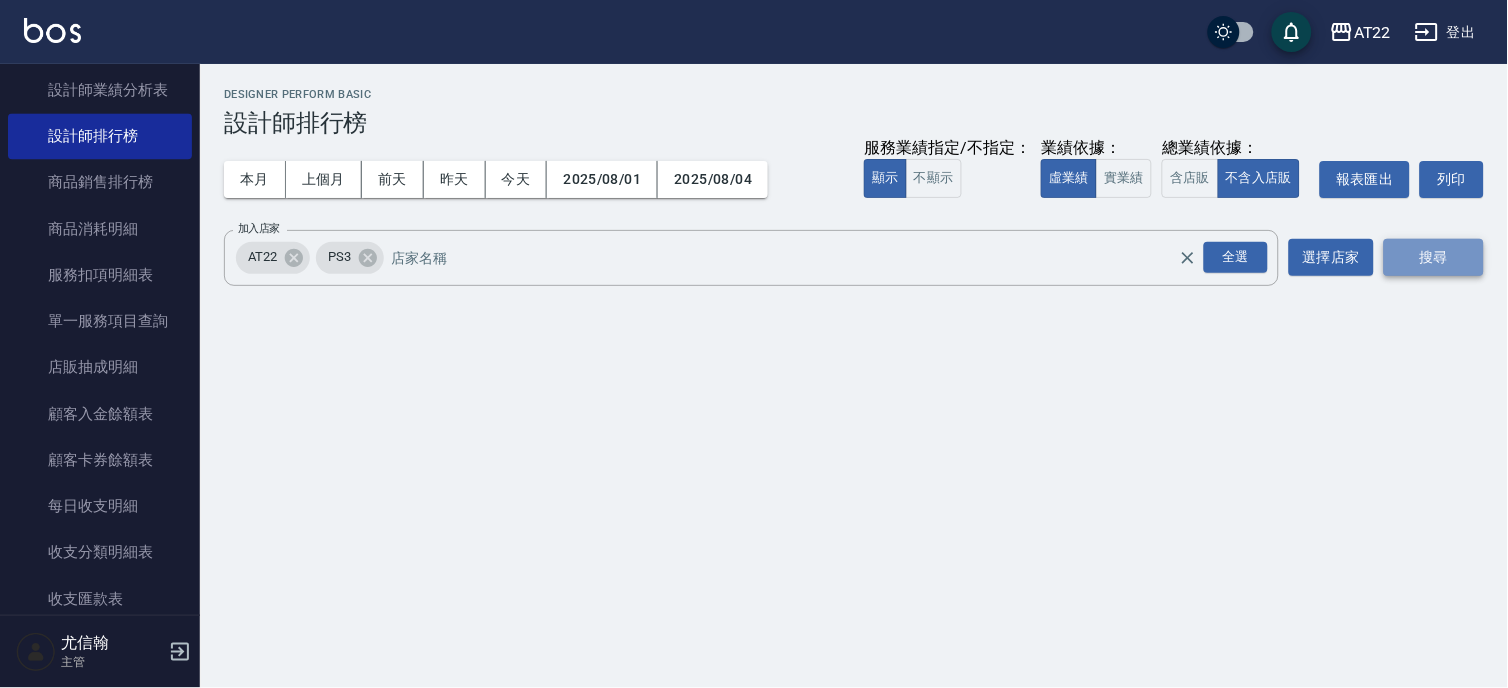 click on "搜尋" at bounding box center (1434, 257) 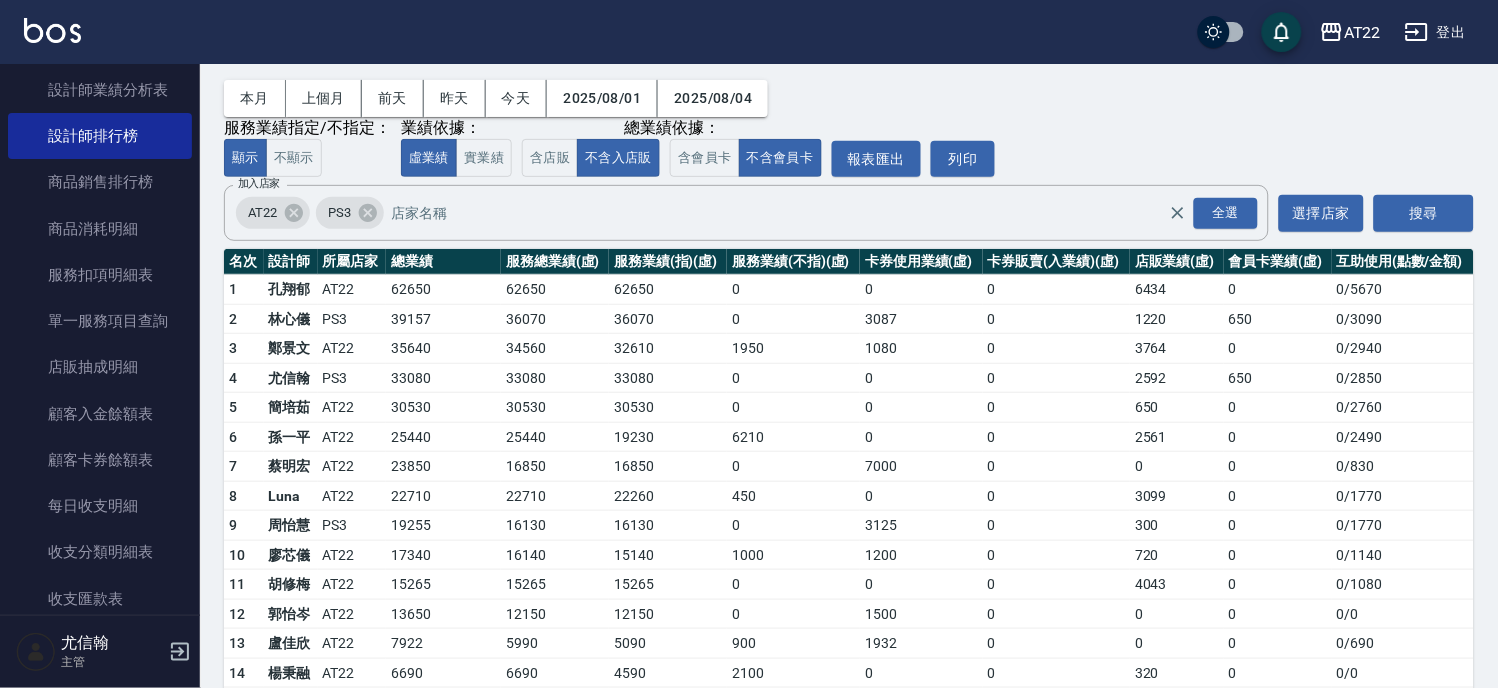 scroll, scrollTop: 163, scrollLeft: 0, axis: vertical 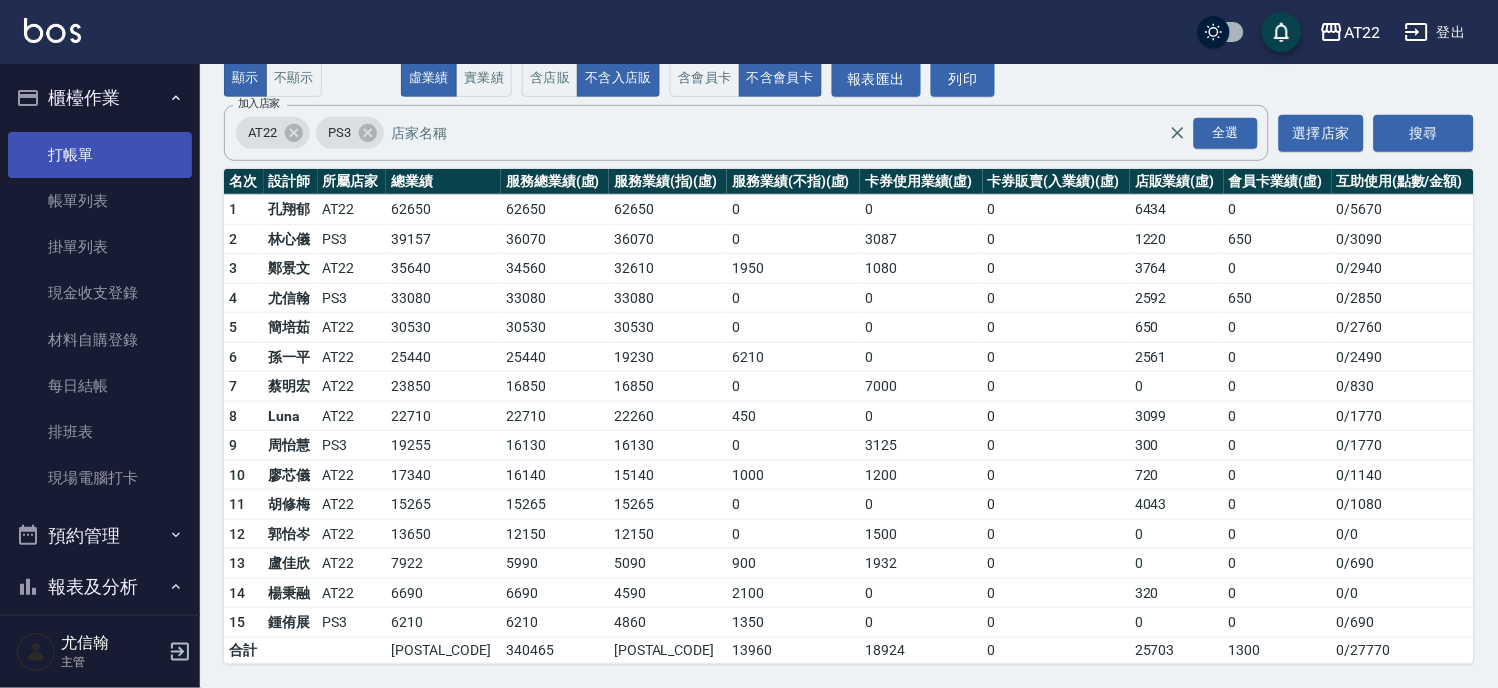 click on "打帳單" at bounding box center [100, 155] 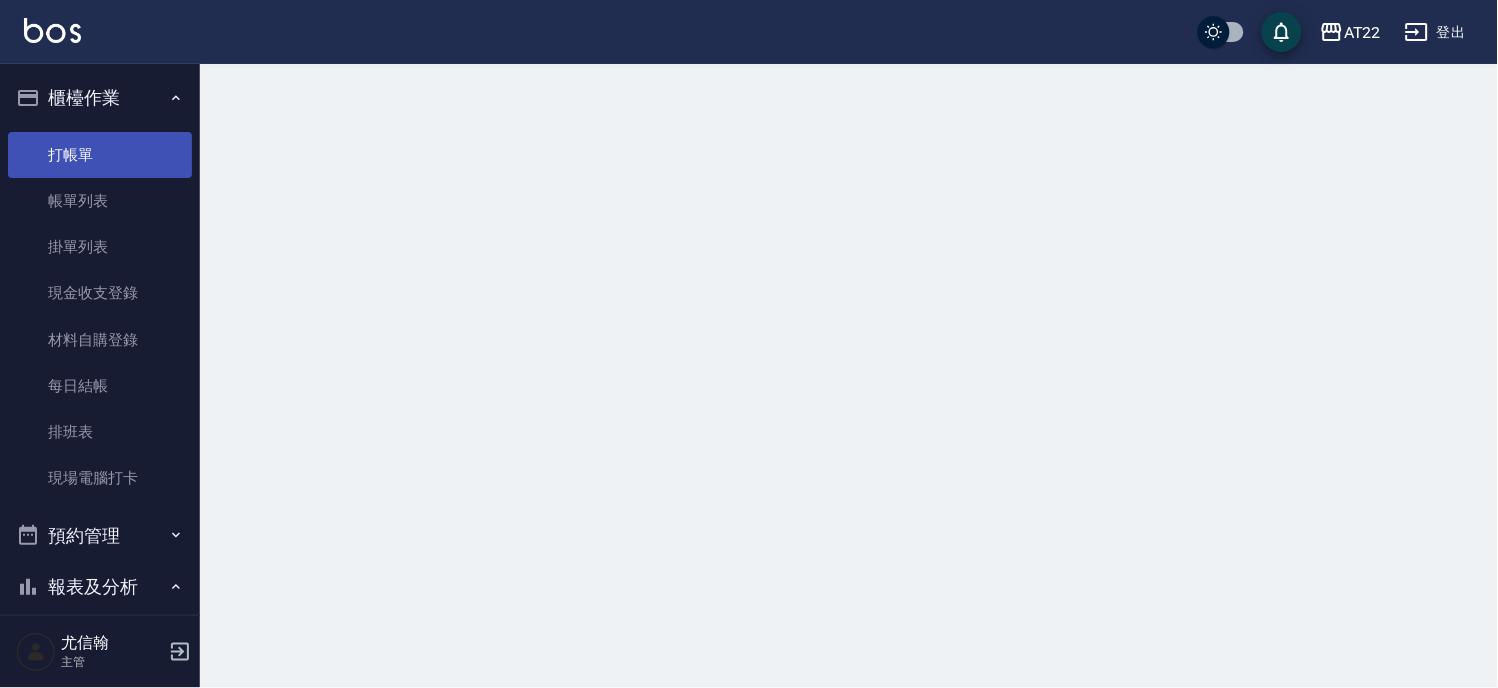 scroll, scrollTop: 0, scrollLeft: 0, axis: both 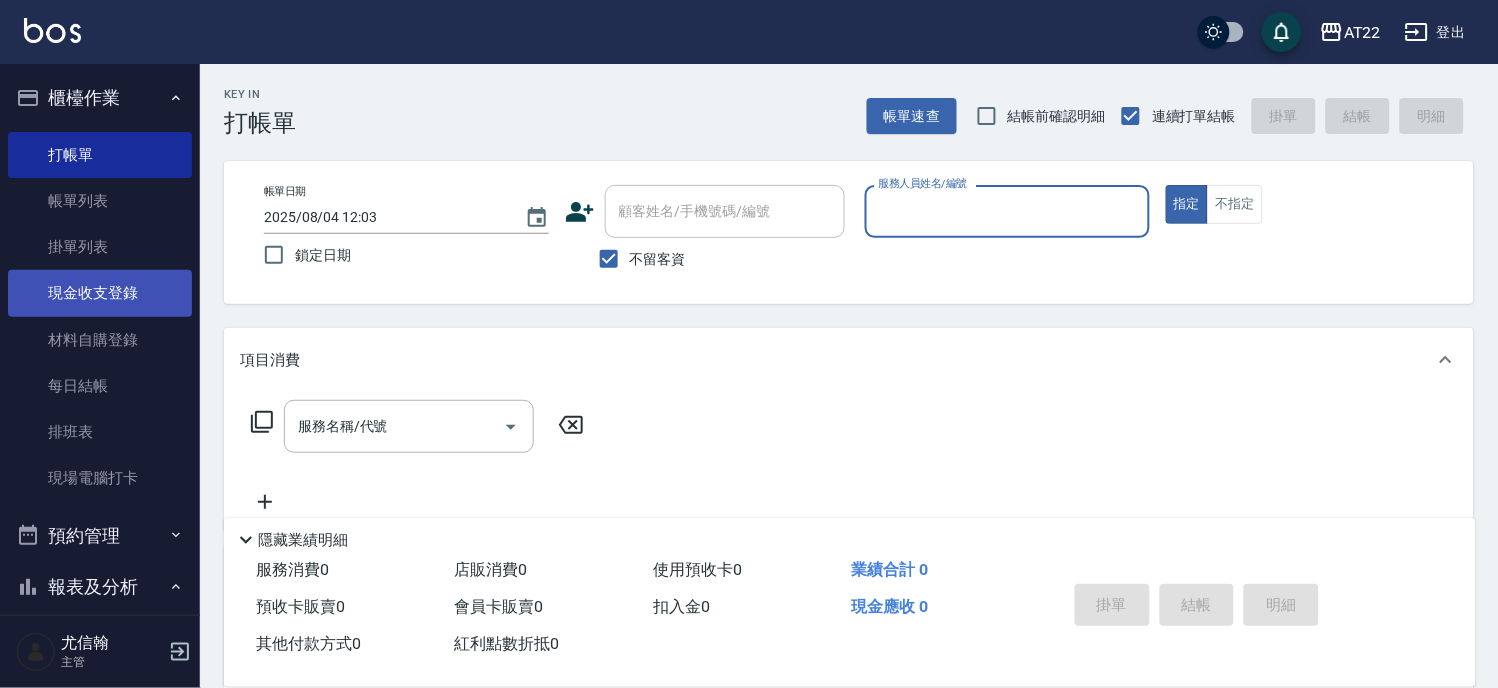 click on "現金收支登錄" at bounding box center [100, 293] 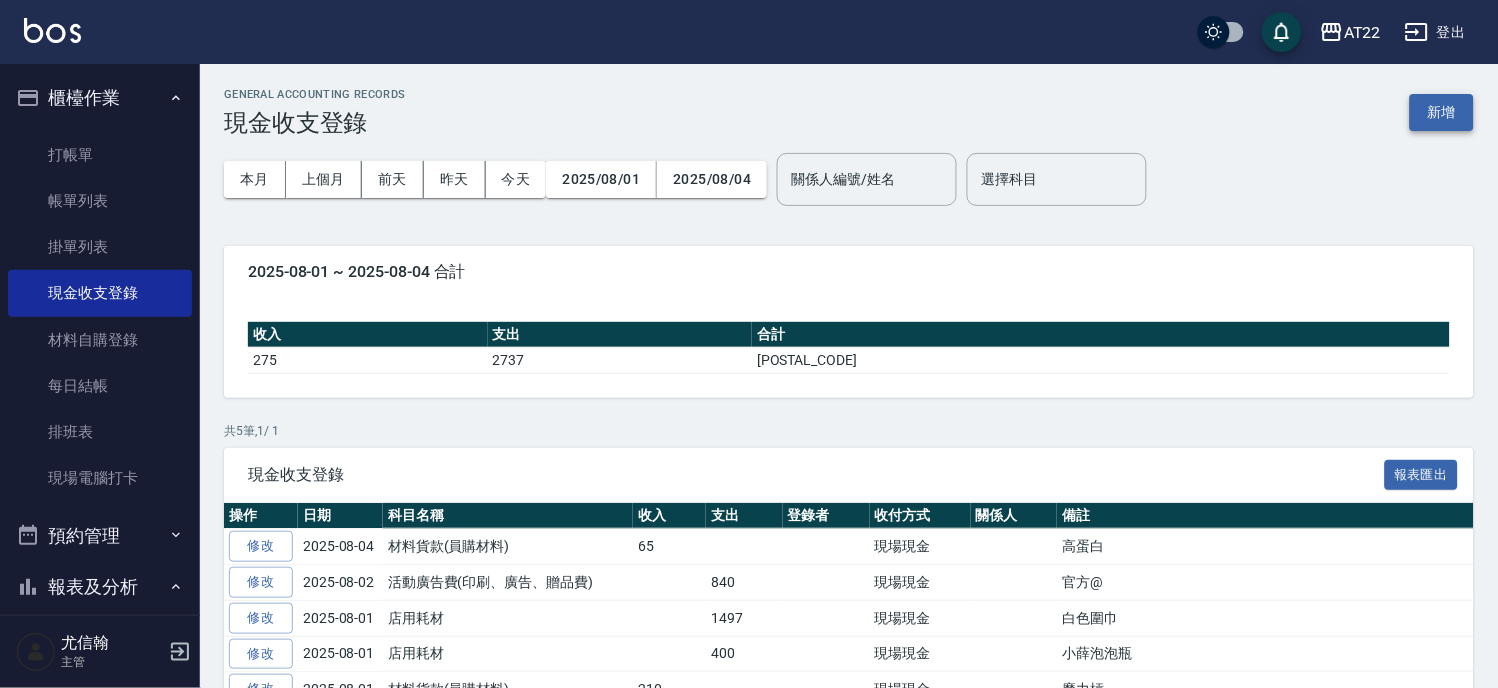 click on "新增" at bounding box center [1442, 112] 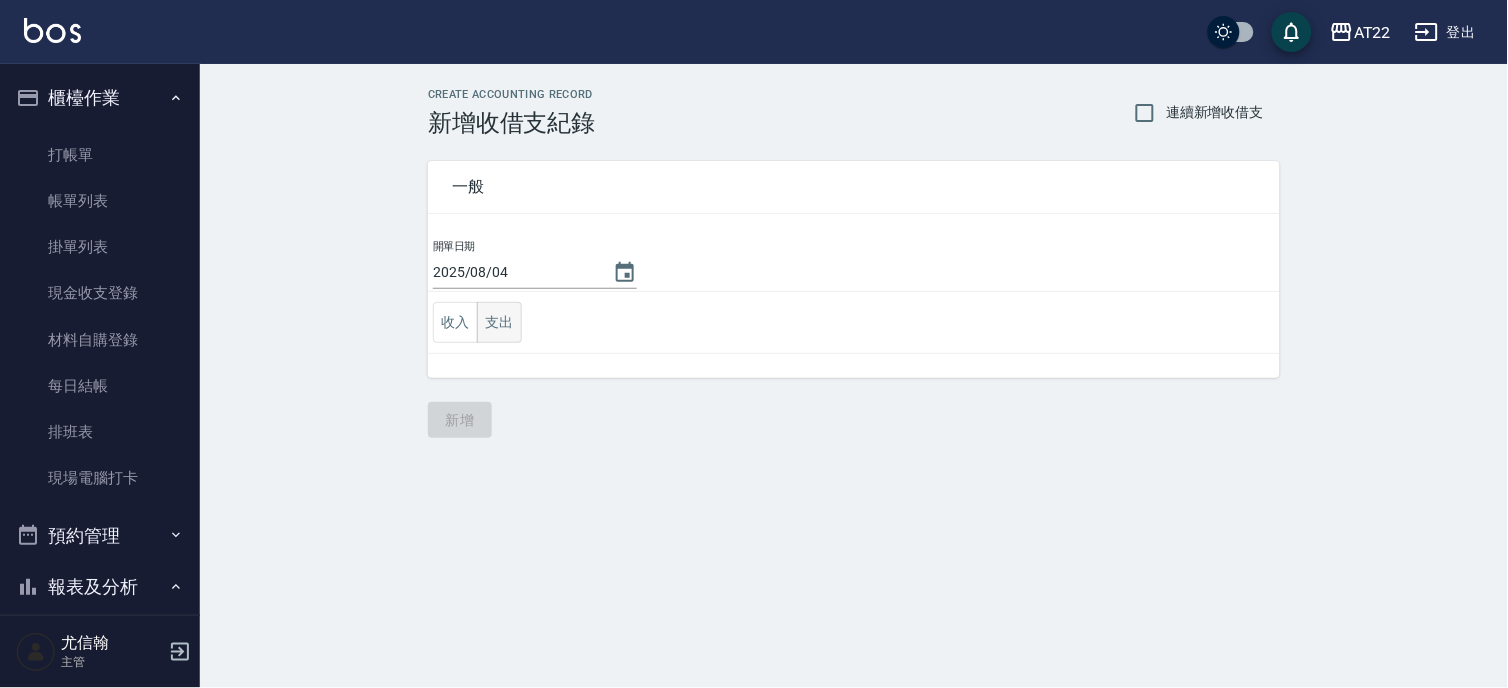 click on "支出" at bounding box center (499, 322) 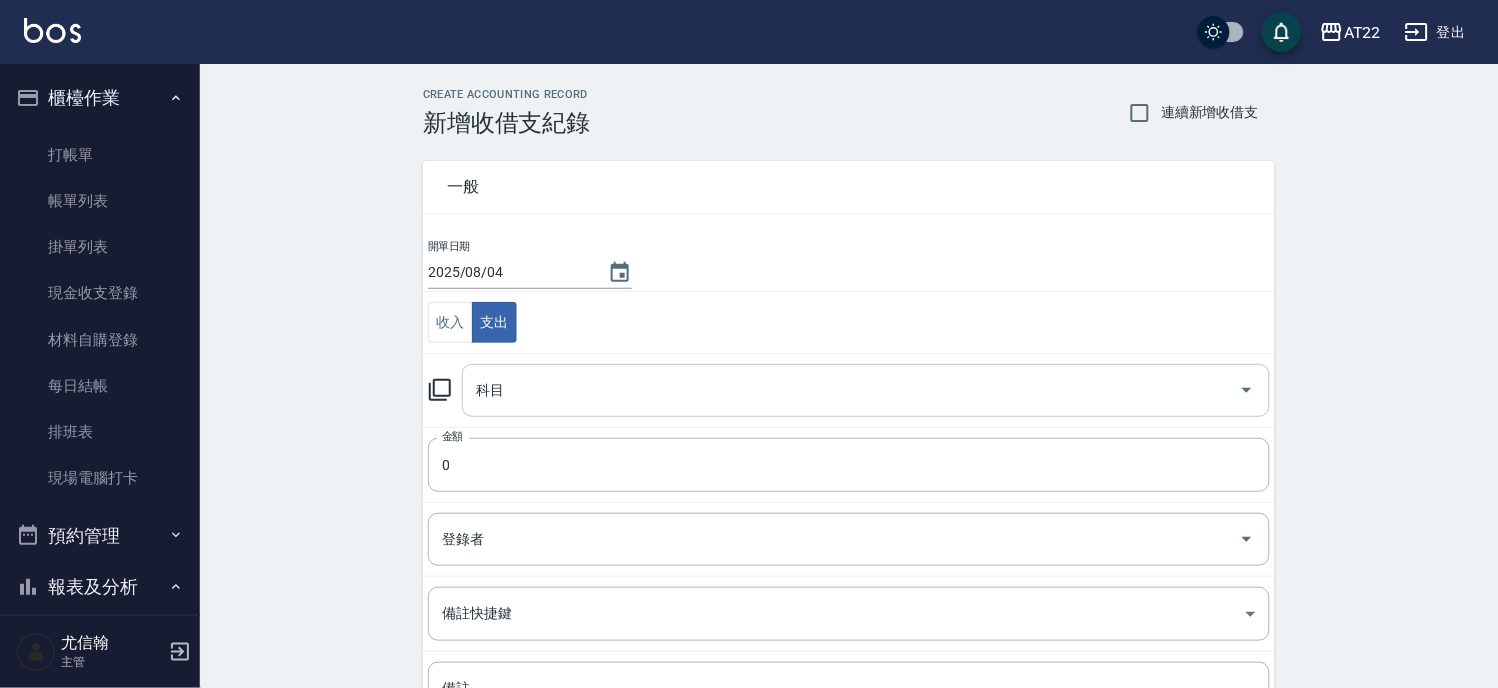 click on "科目" at bounding box center (851, 390) 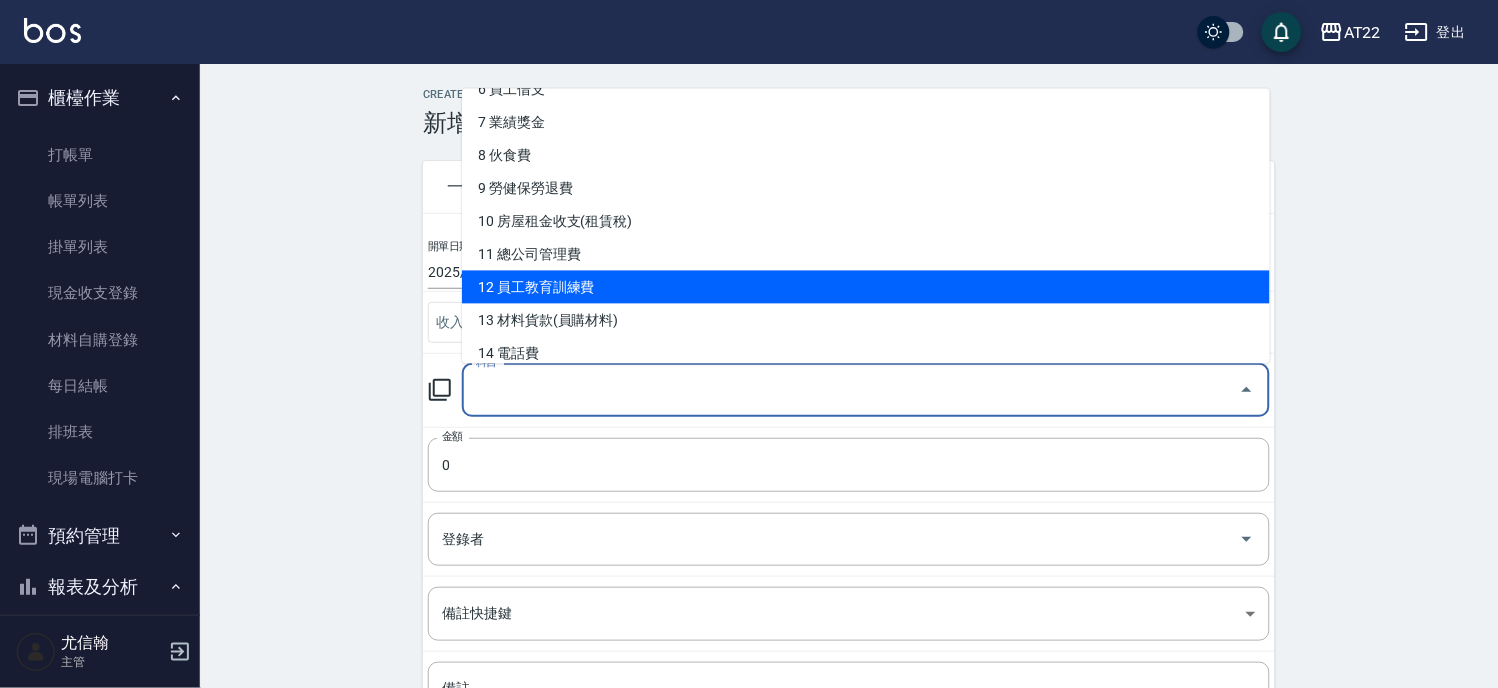 scroll, scrollTop: 333, scrollLeft: 0, axis: vertical 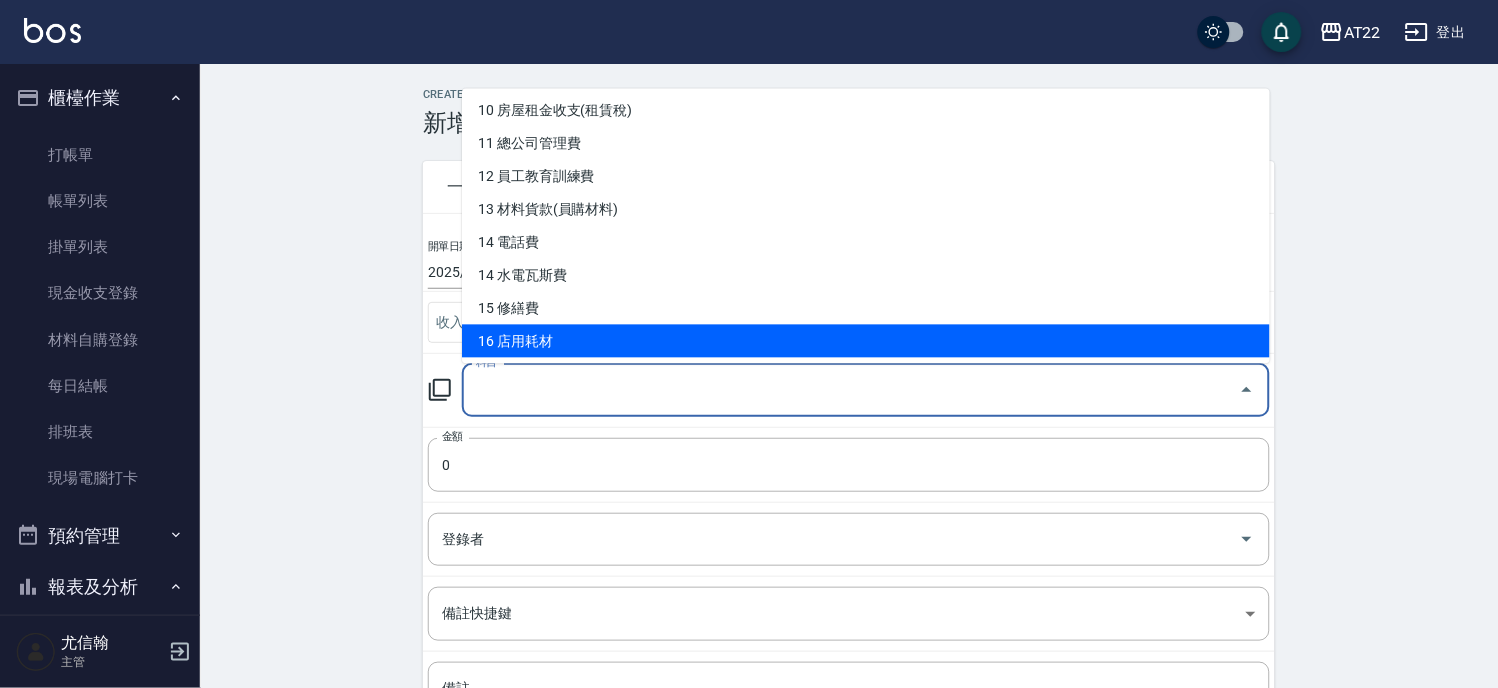 click on "16 店用耗材" at bounding box center [866, 340] 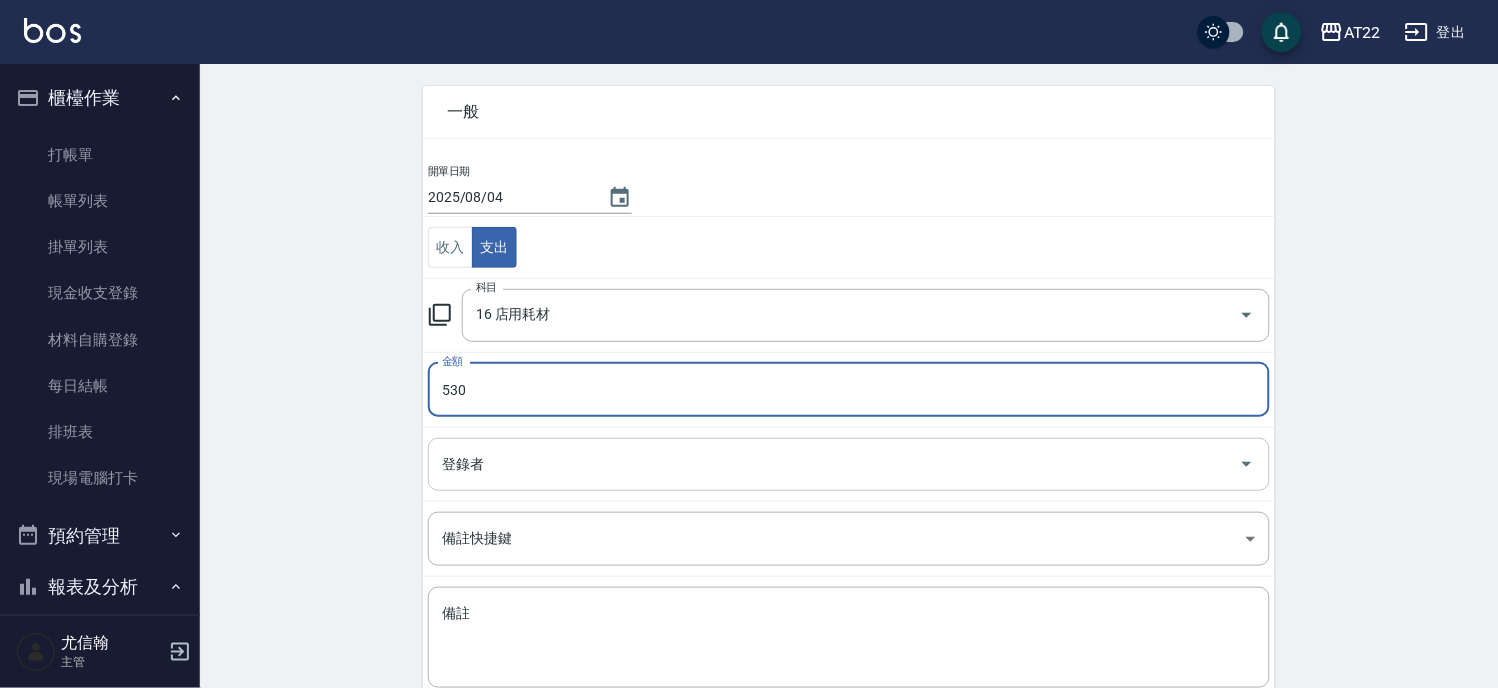 scroll, scrollTop: 194, scrollLeft: 0, axis: vertical 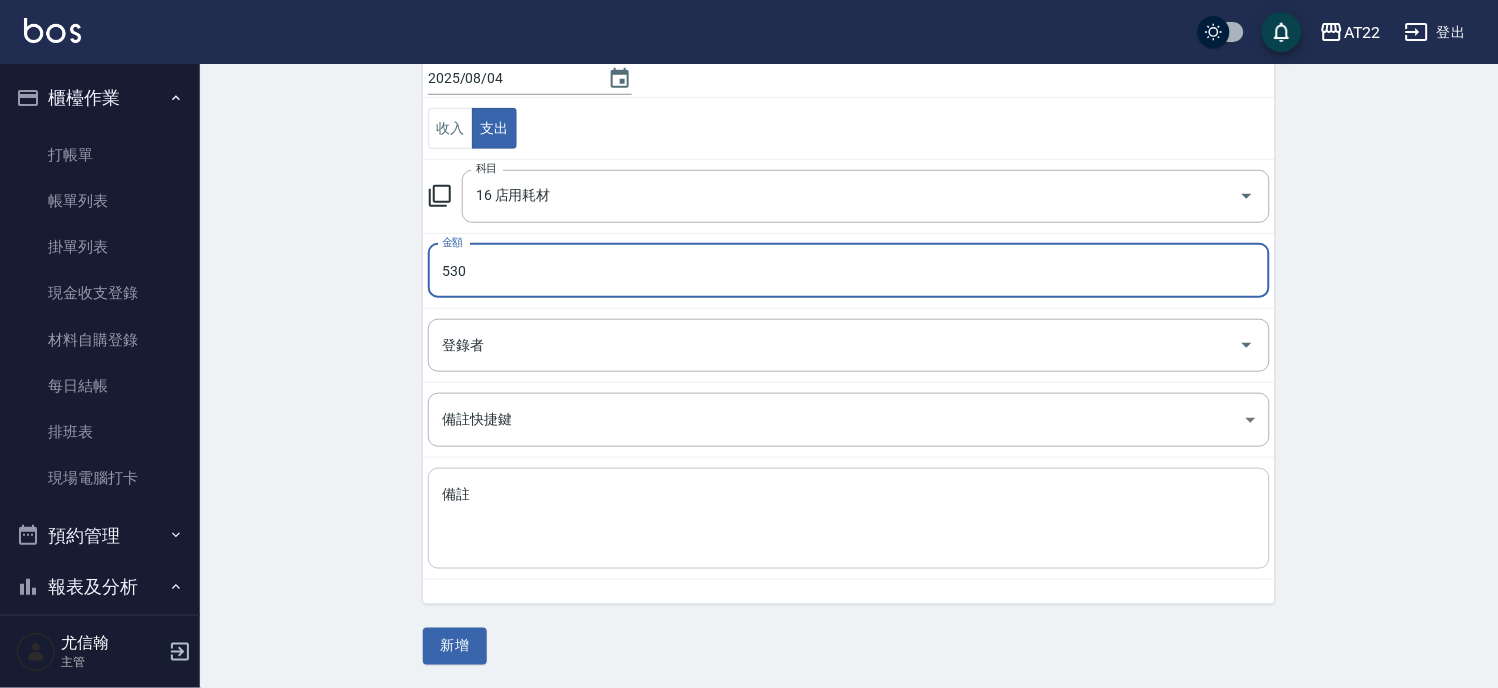 type on "530" 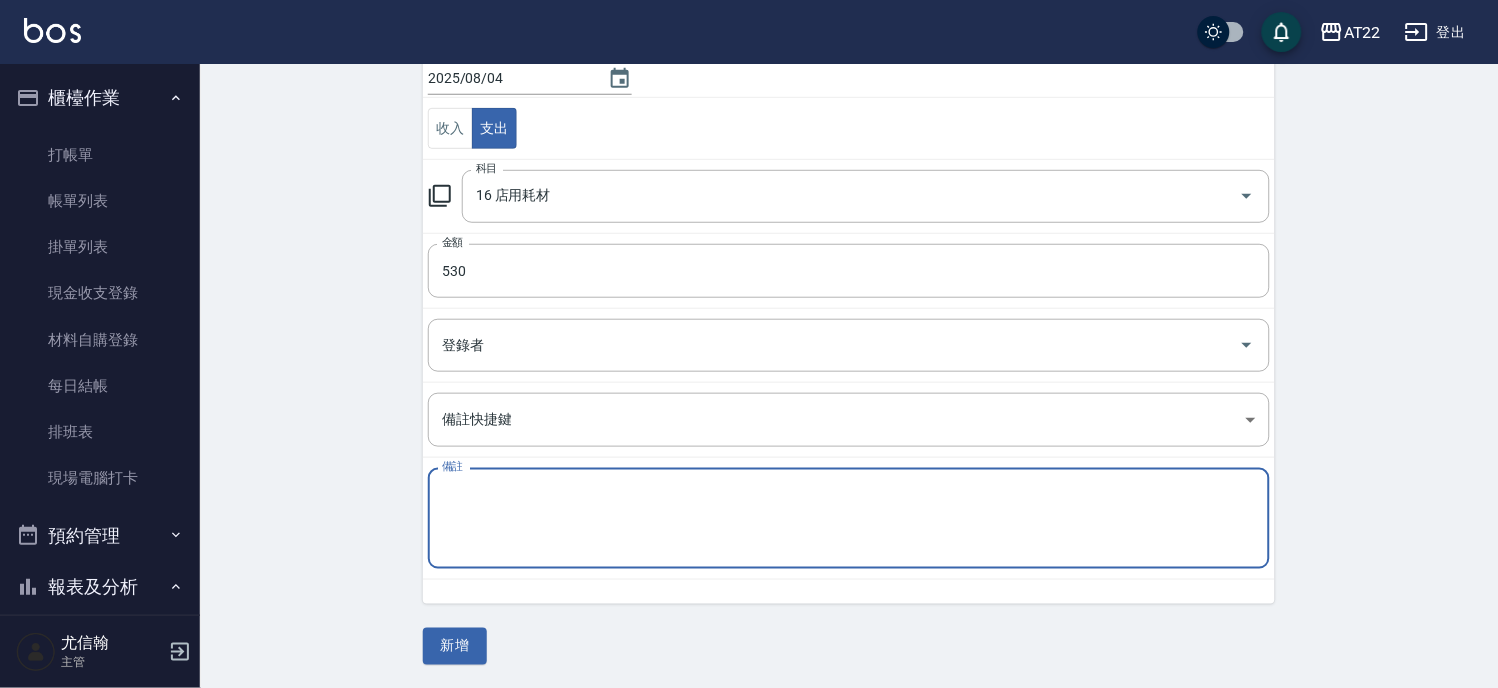 click on "備註" at bounding box center [849, 519] 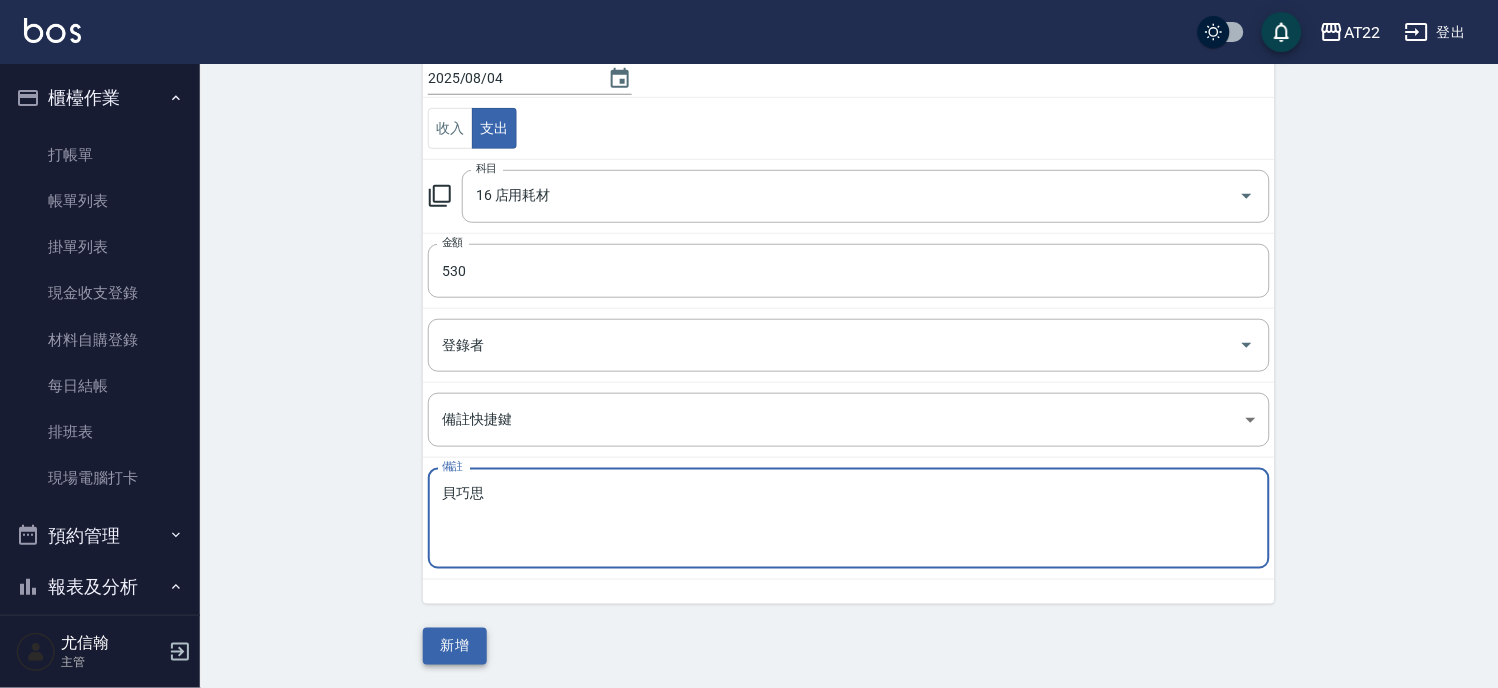 type on "貝巧思" 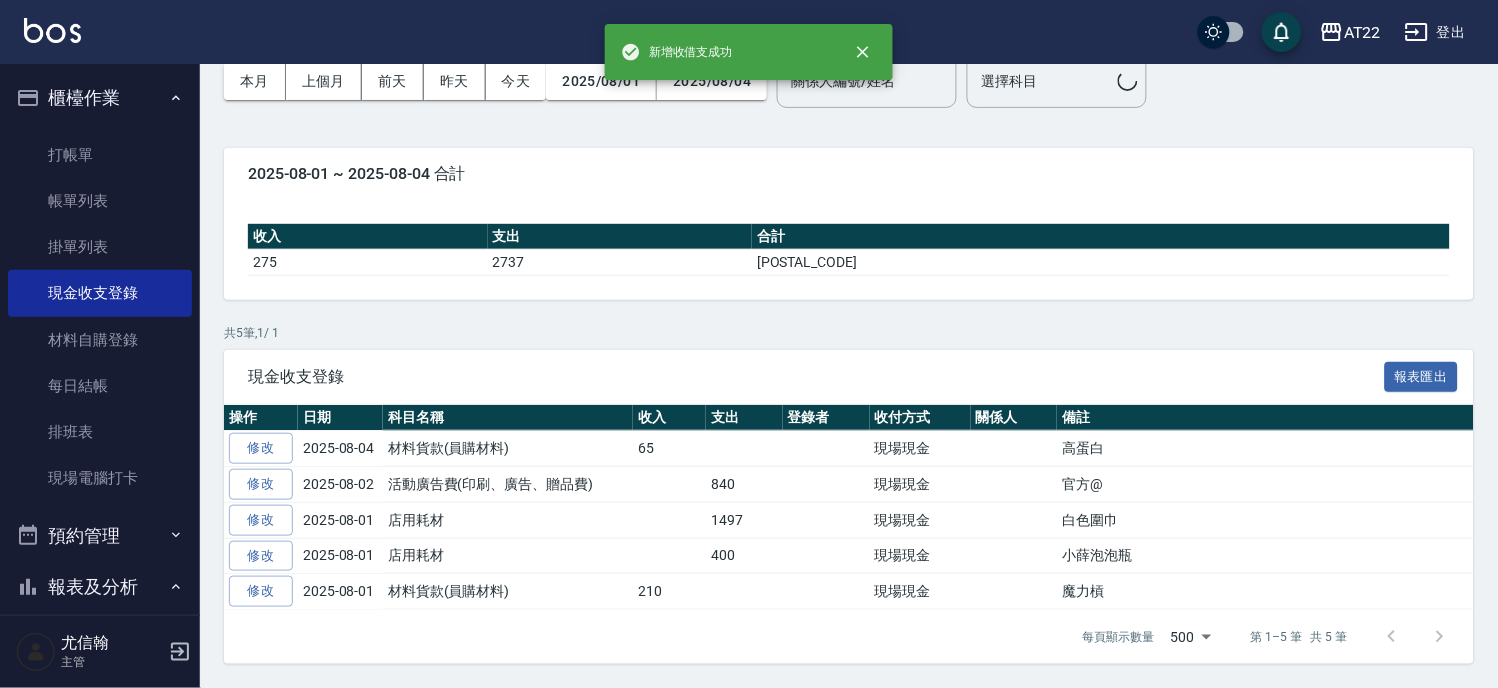 scroll, scrollTop: 0, scrollLeft: 0, axis: both 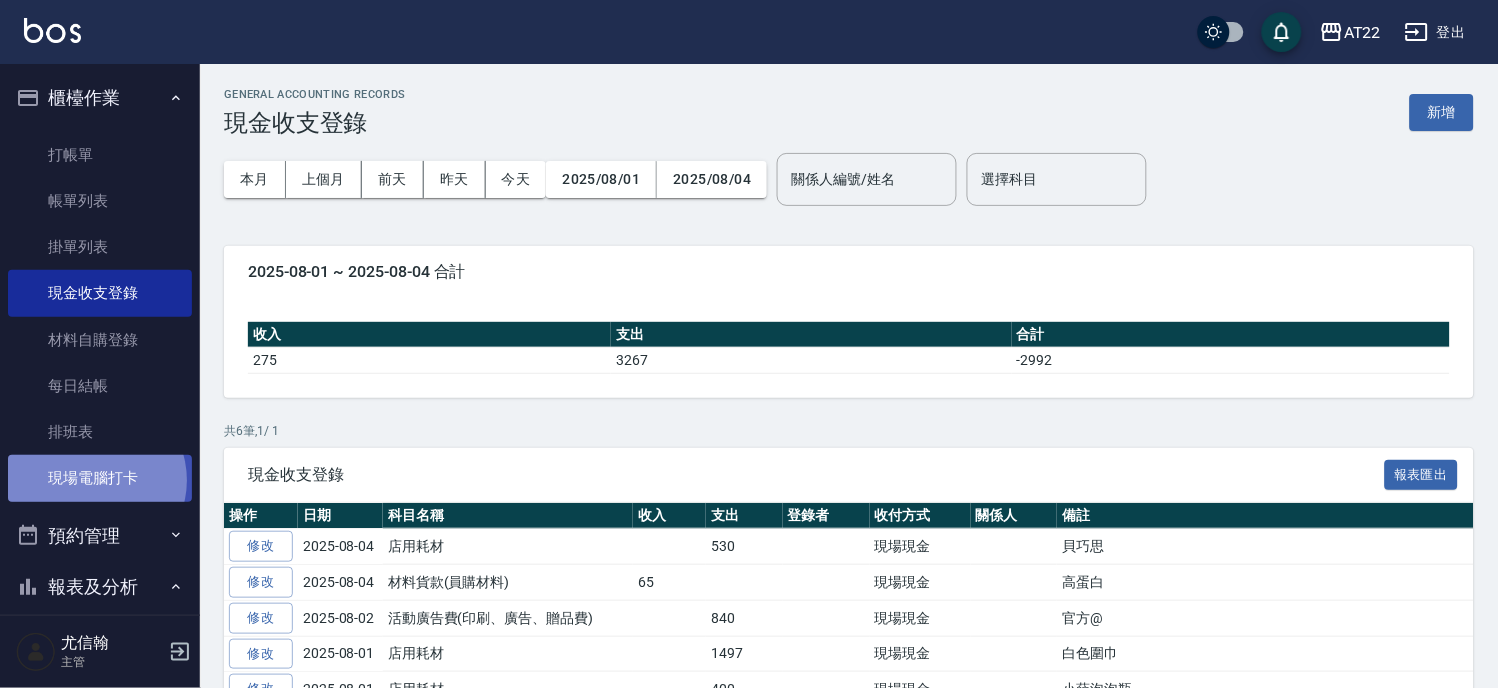click on "現場電腦打卡" at bounding box center (100, 478) 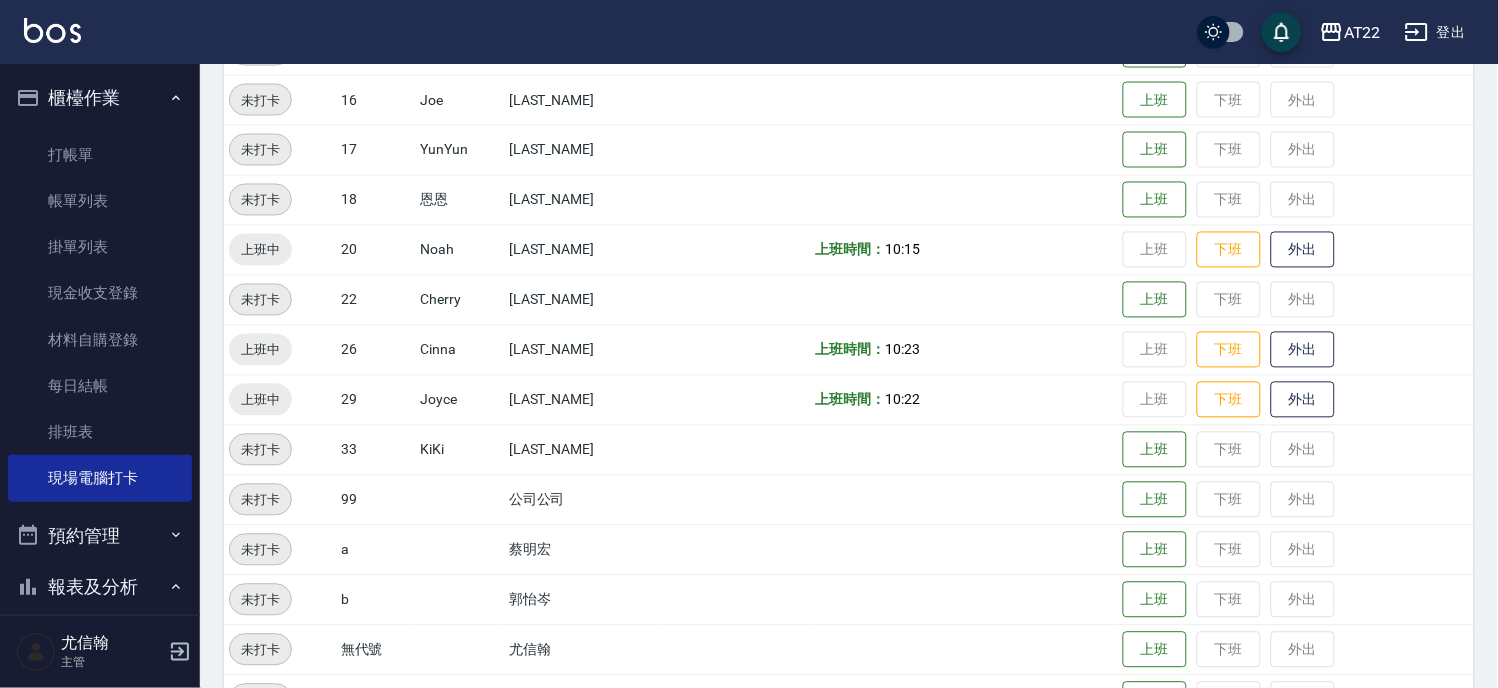 scroll, scrollTop: 758, scrollLeft: 0, axis: vertical 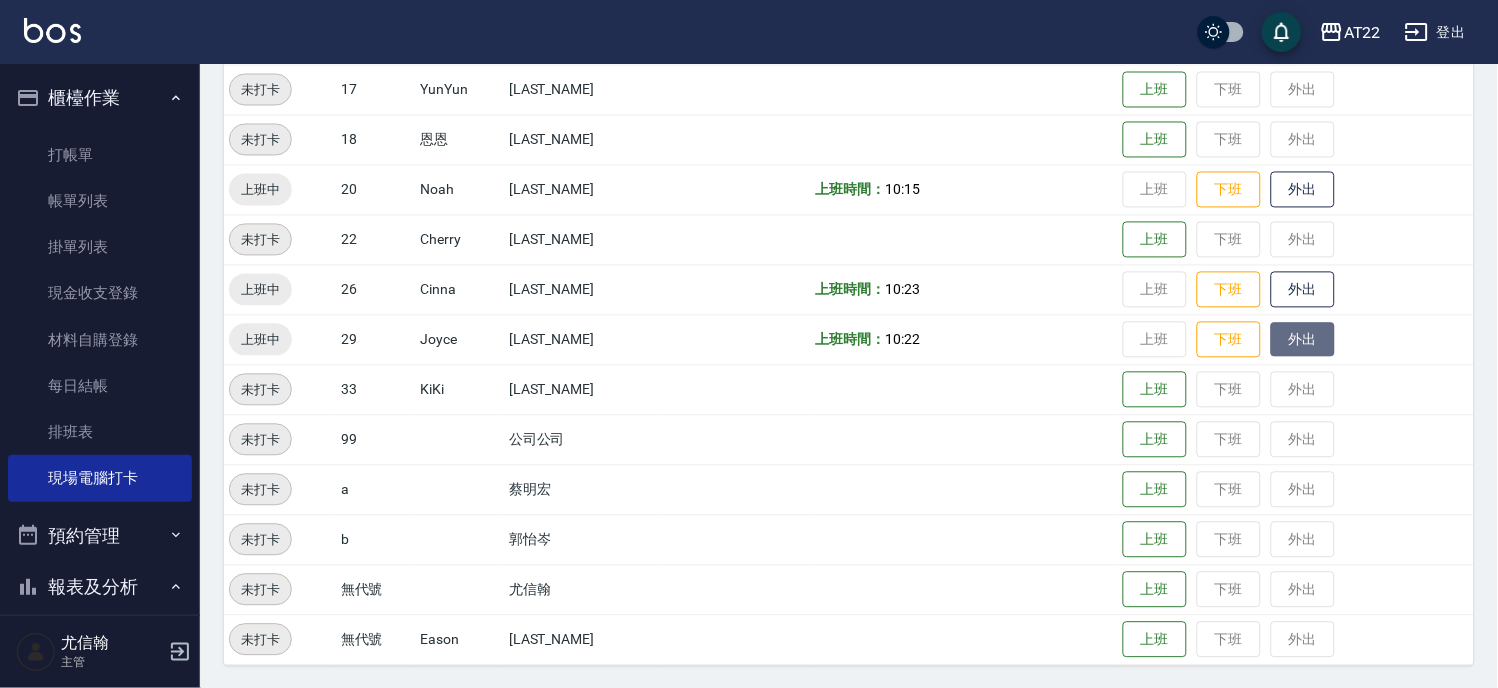 click on "外出" at bounding box center (1303, 340) 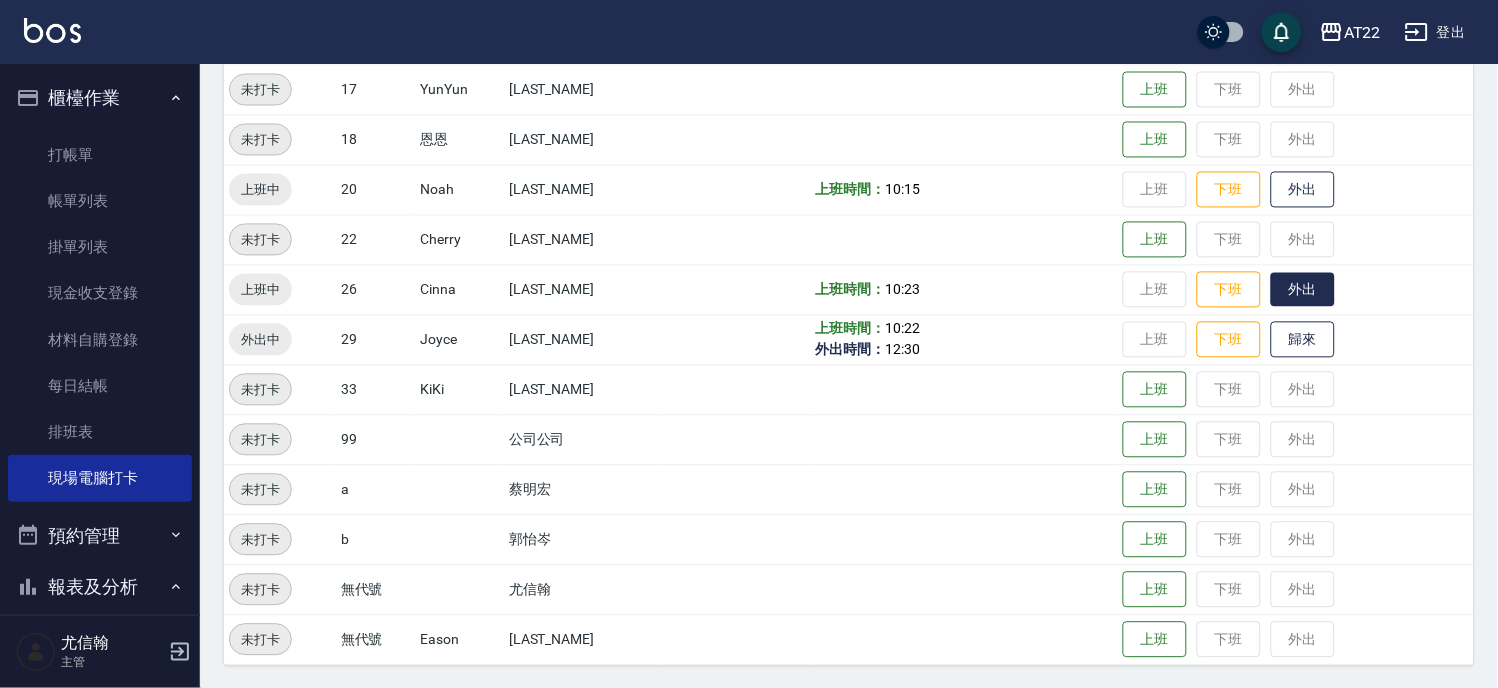 click on "外出" at bounding box center [1303, 290] 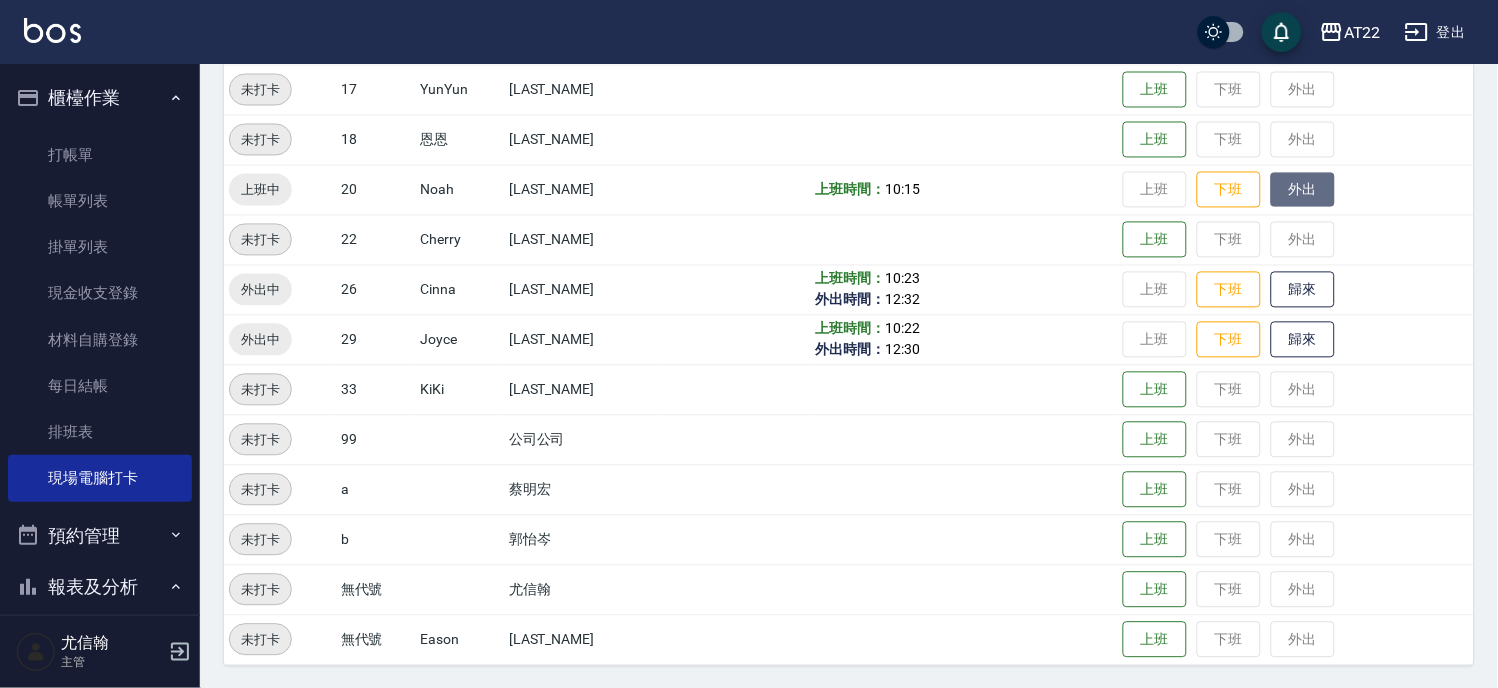 click on "外出" at bounding box center (1303, 190) 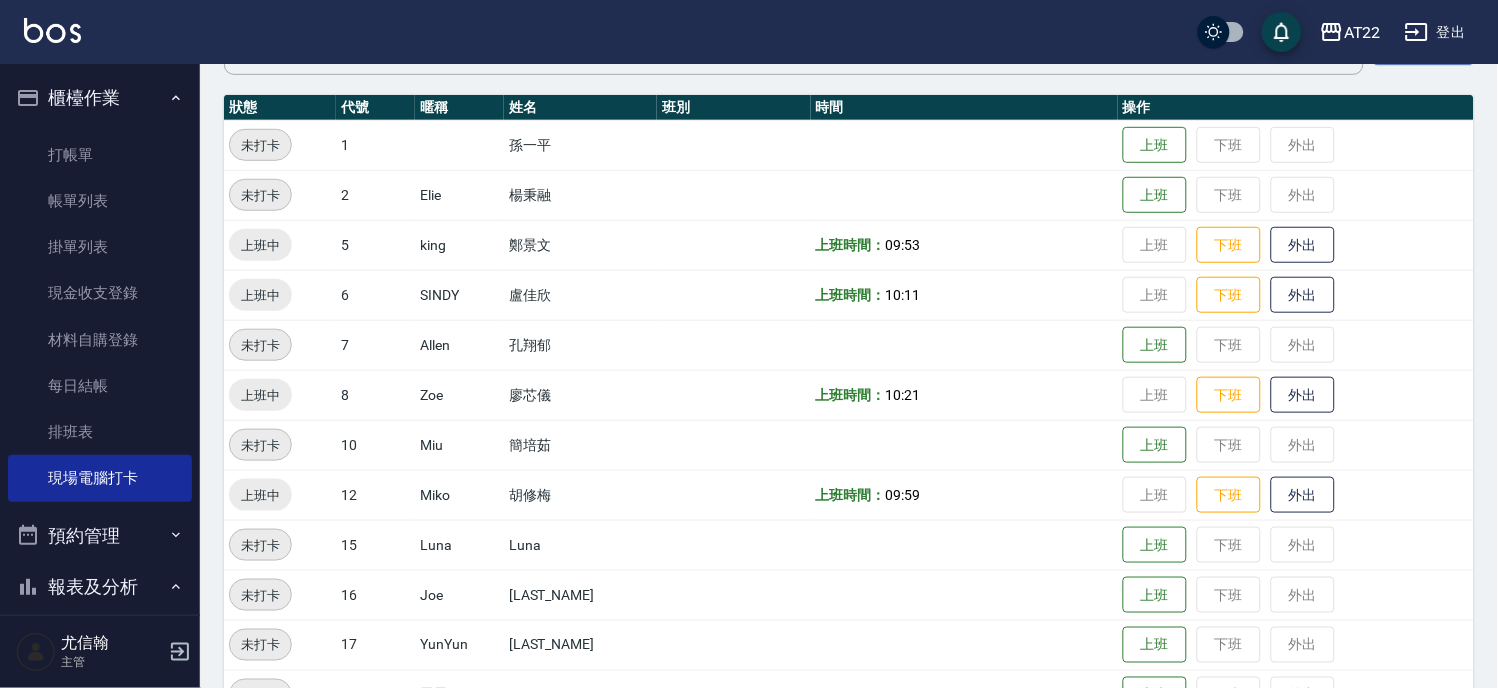 scroll, scrollTop: 0, scrollLeft: 0, axis: both 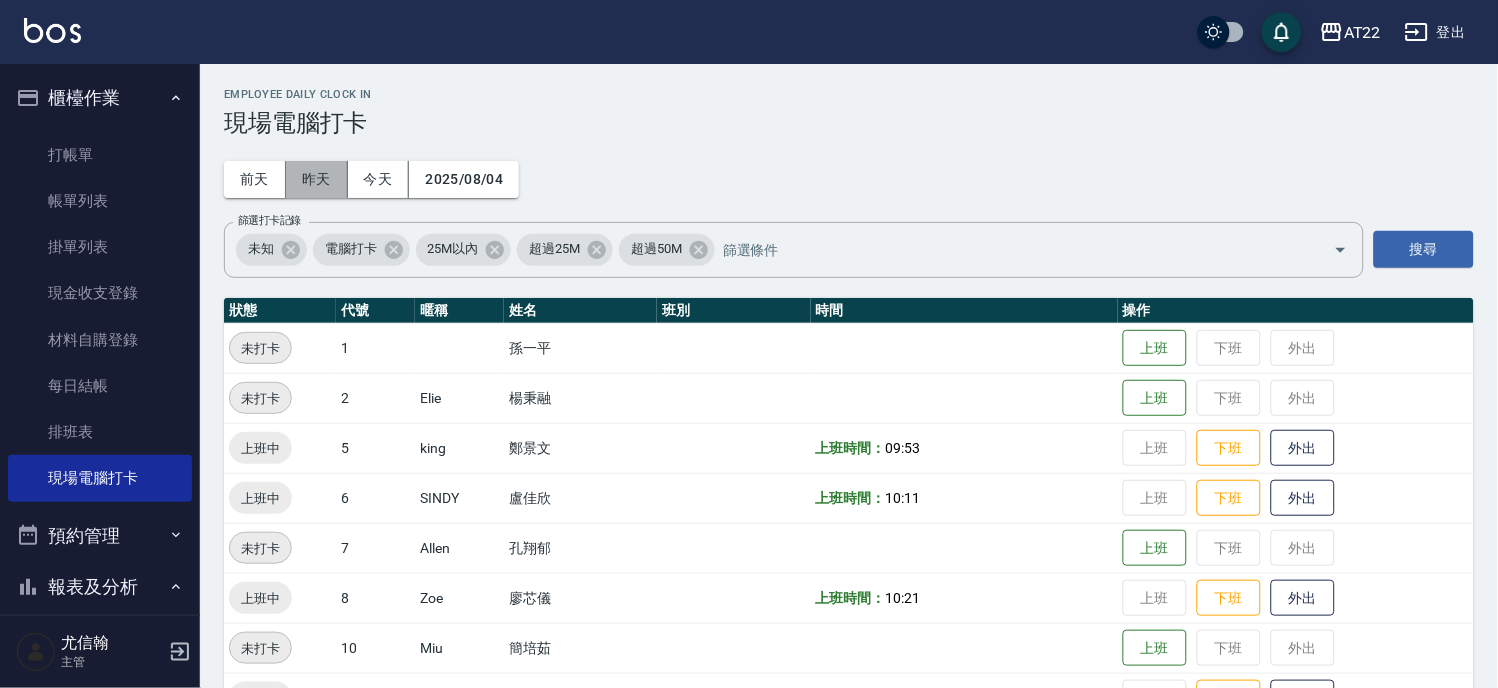 click on "昨天" at bounding box center (317, 179) 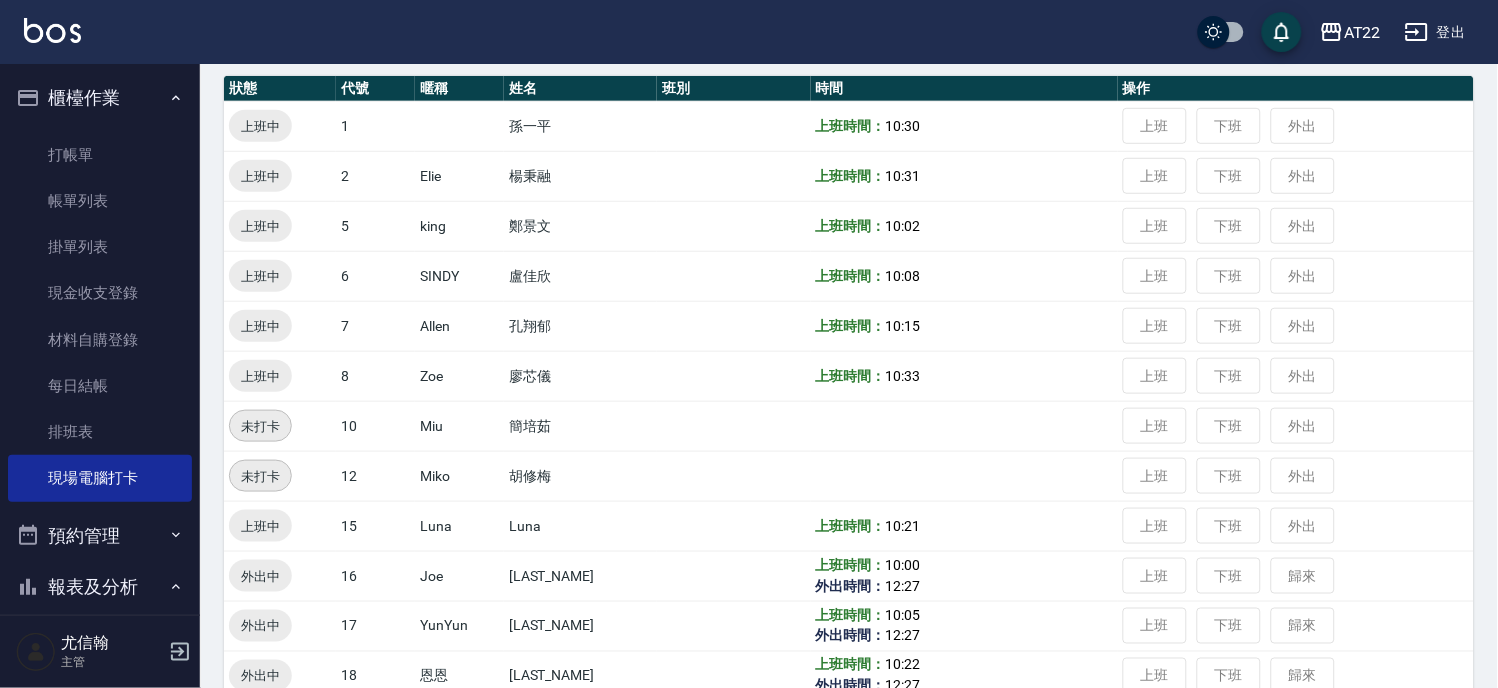 scroll, scrollTop: 0, scrollLeft: 0, axis: both 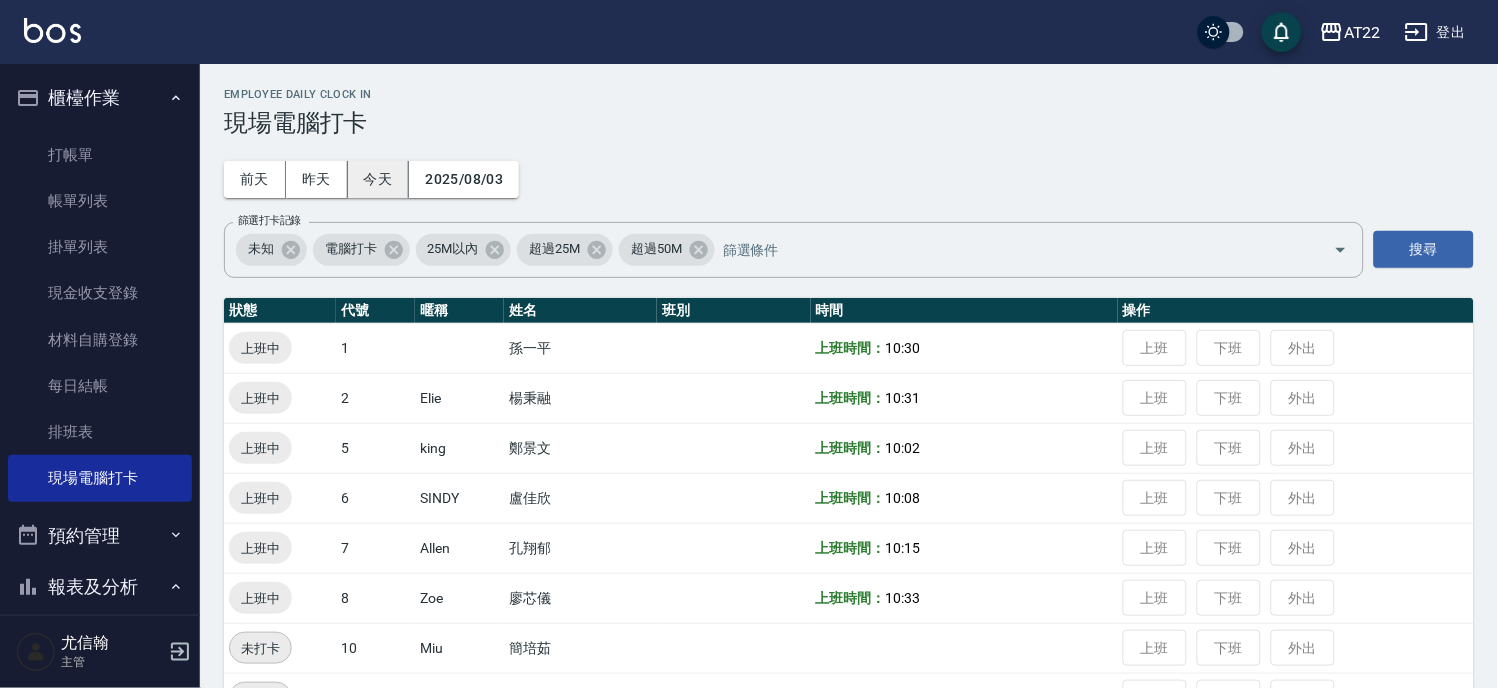click on "今天" at bounding box center (379, 179) 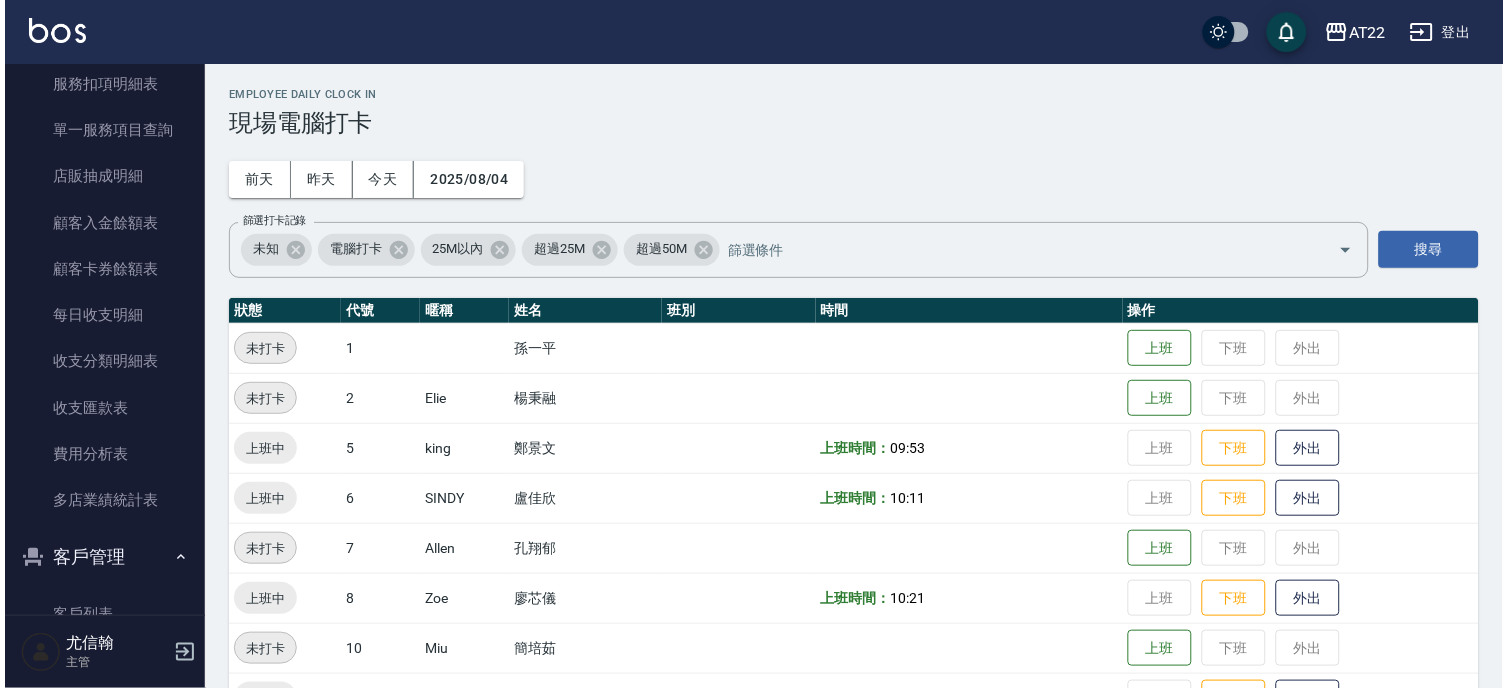scroll, scrollTop: 1222, scrollLeft: 0, axis: vertical 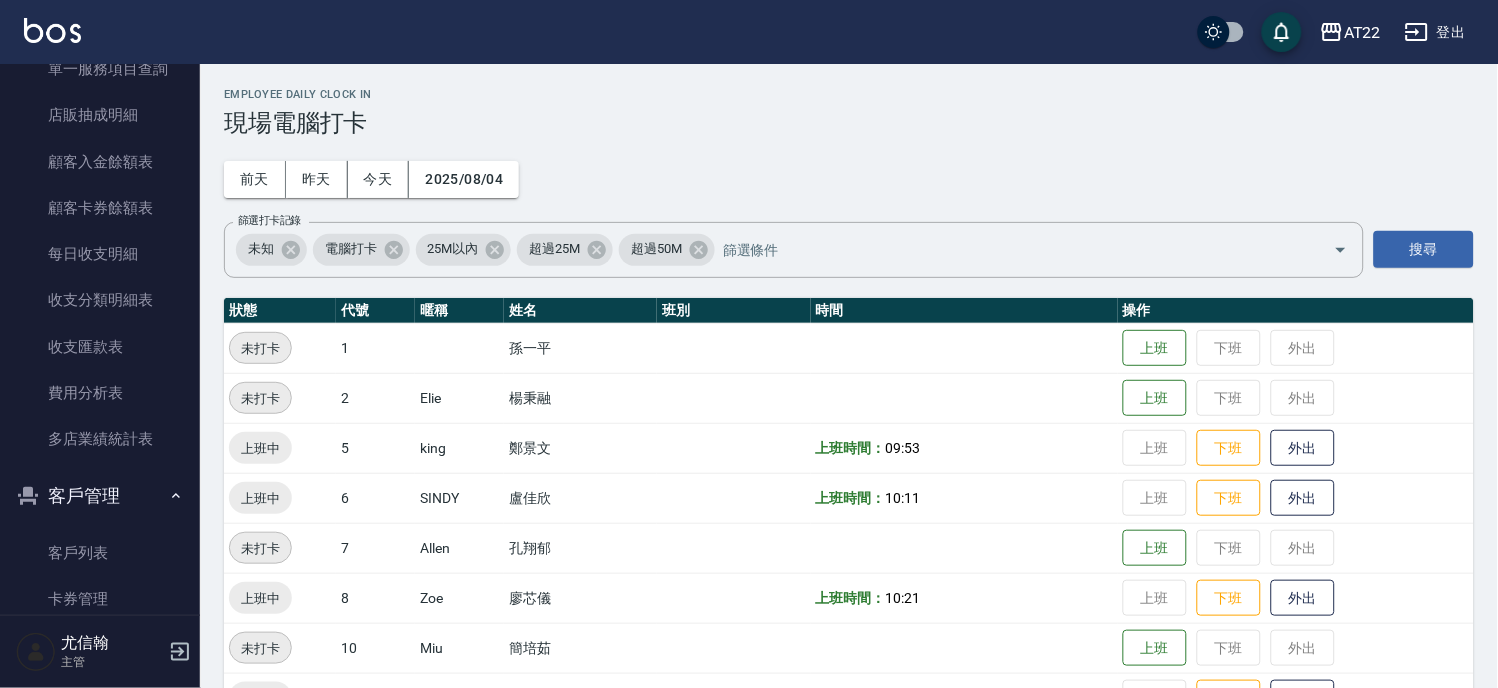 drag, startPoint x: 144, startPoint y: 531, endPoint x: 77, endPoint y: 464, distance: 94.75231 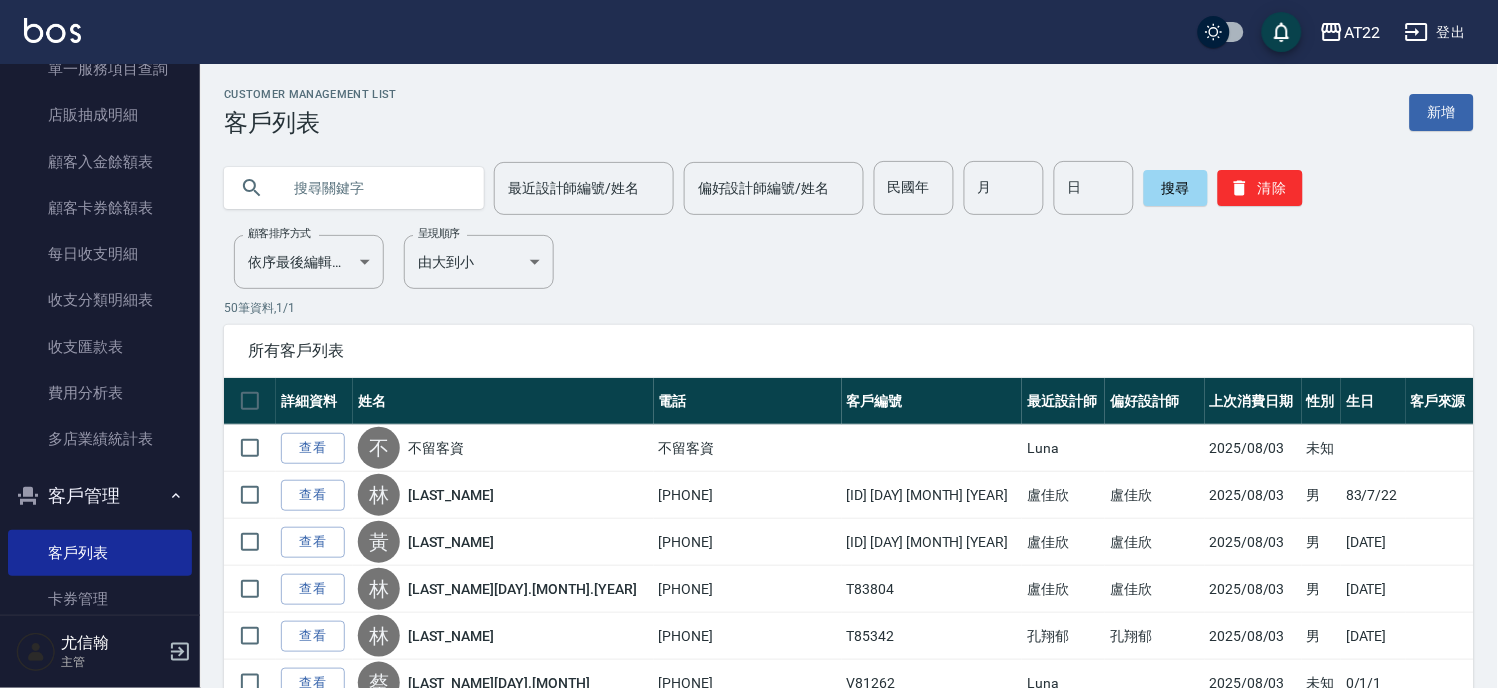 click at bounding box center (374, 188) 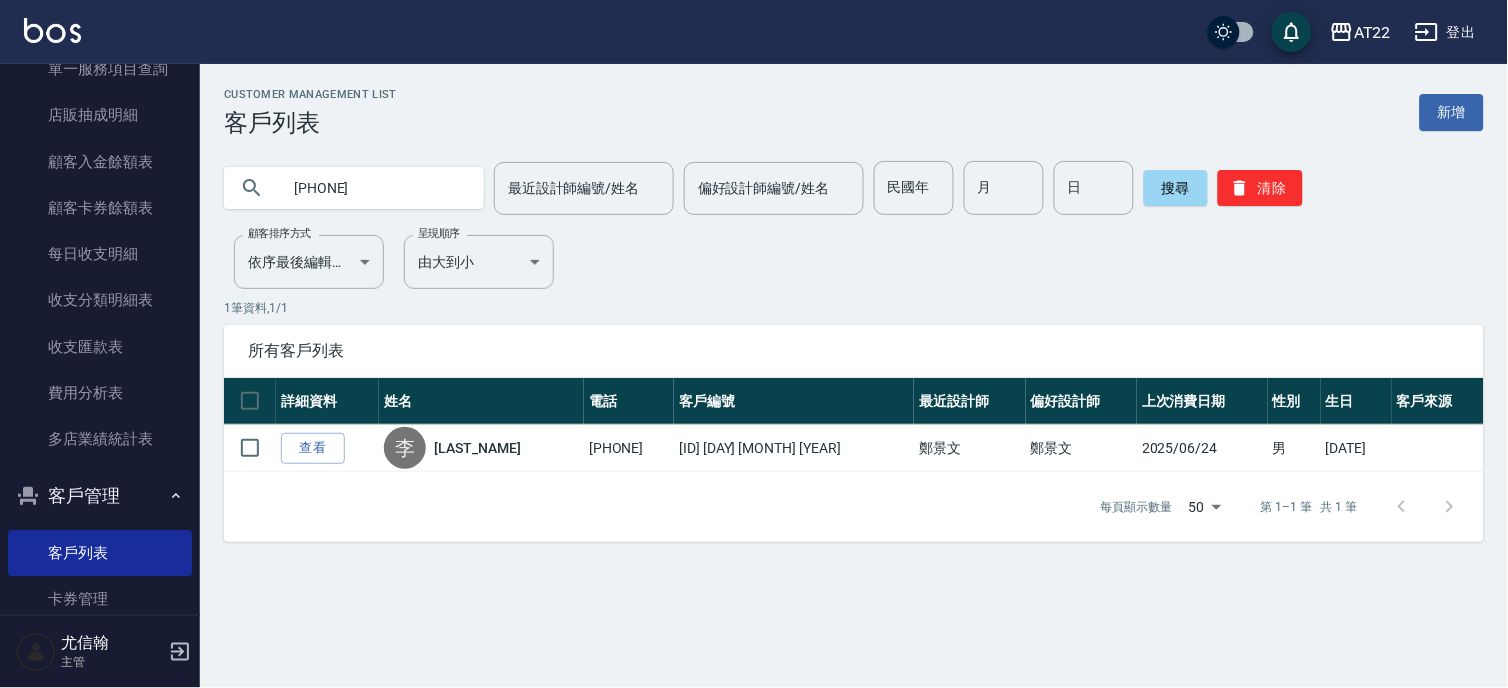click on "[PHONE]" at bounding box center [374, 188] 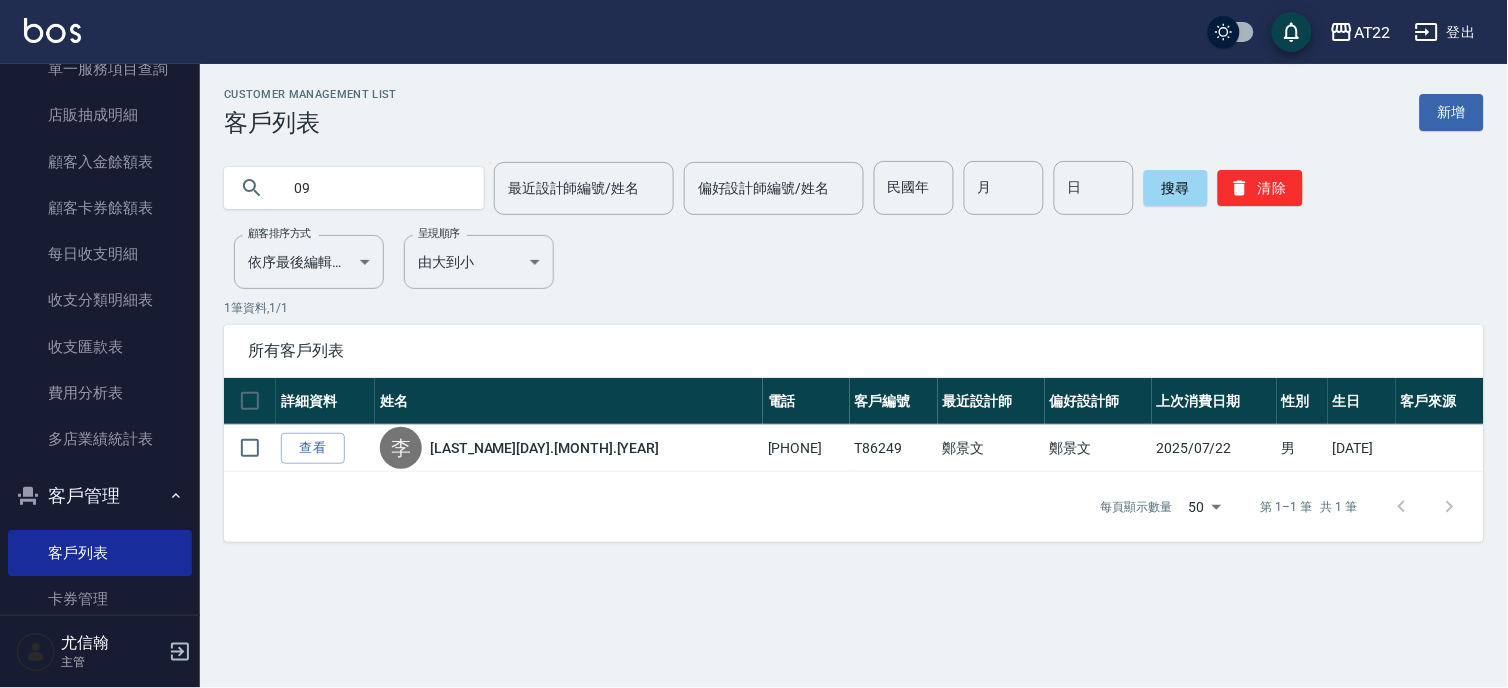 type on "0" 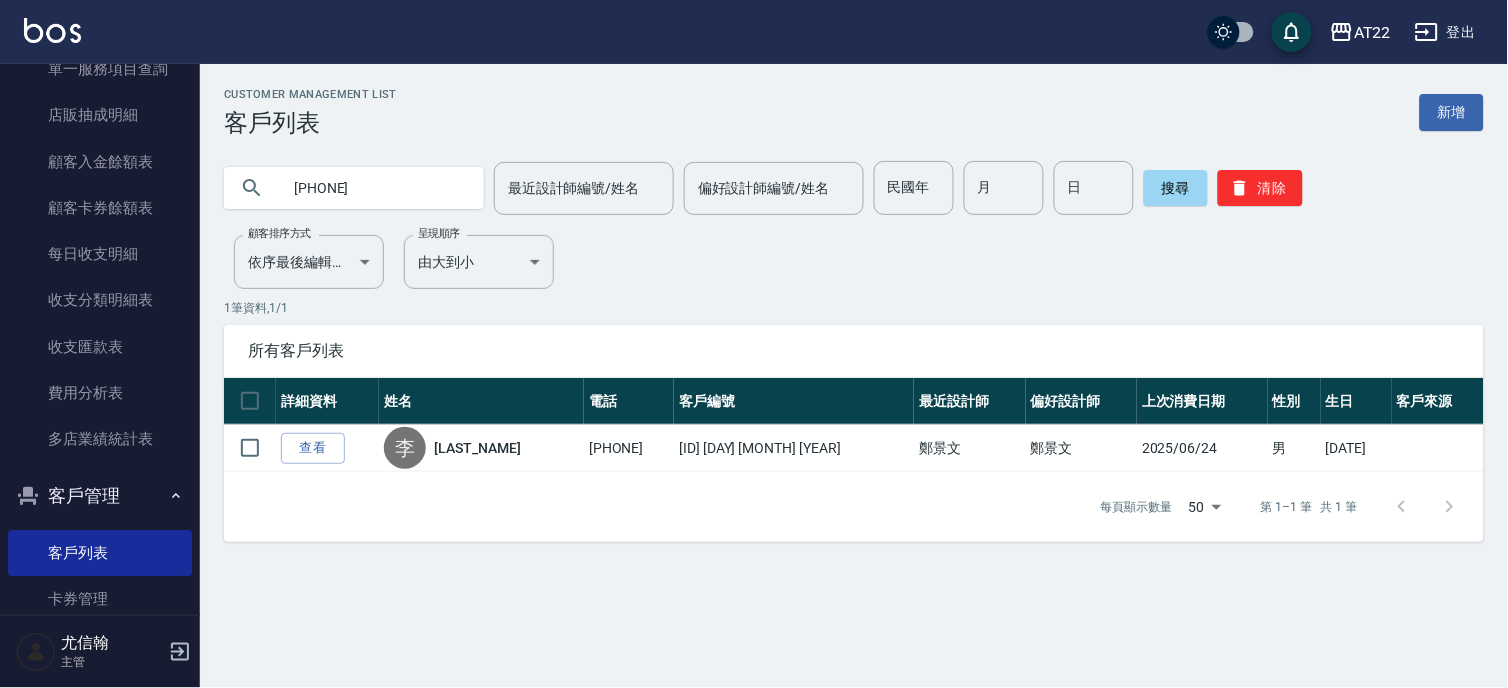 click on "[PHONE]" at bounding box center [374, 188] 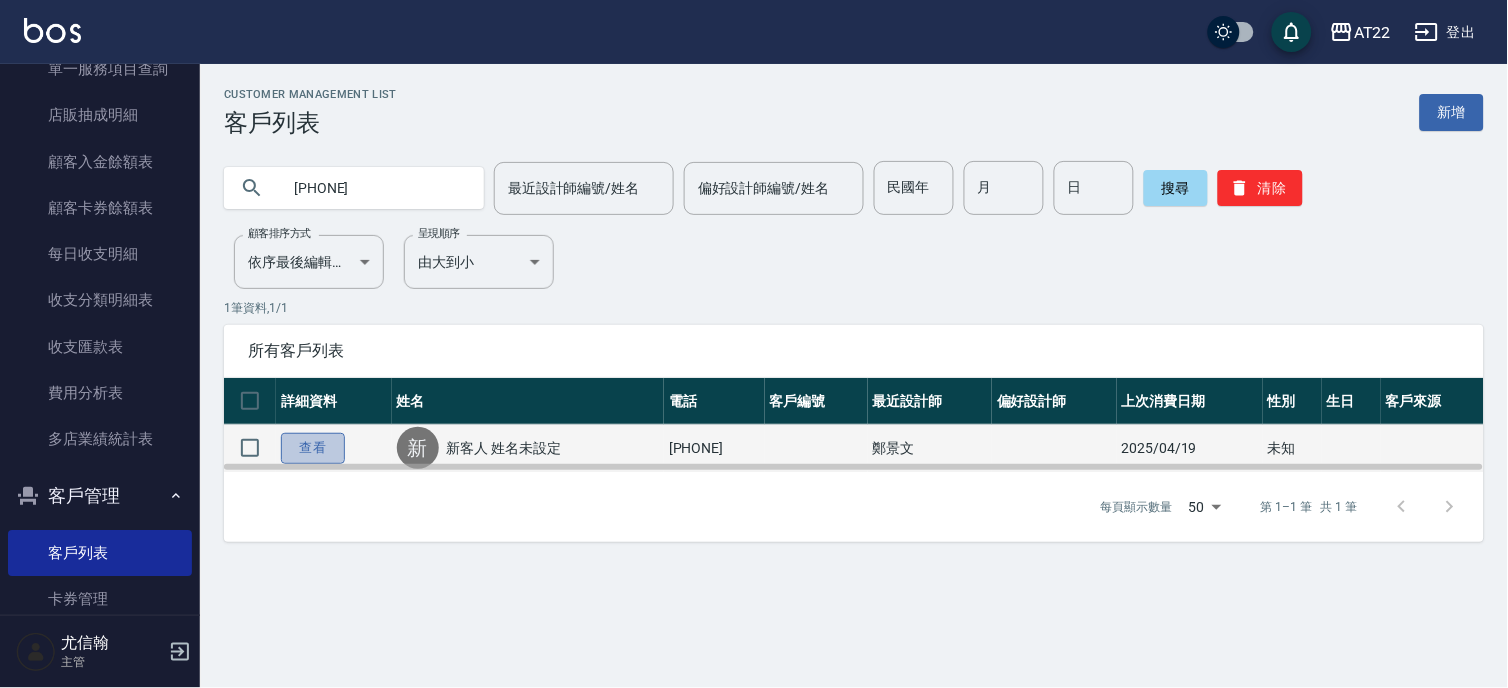 click on "查看" at bounding box center [313, 448] 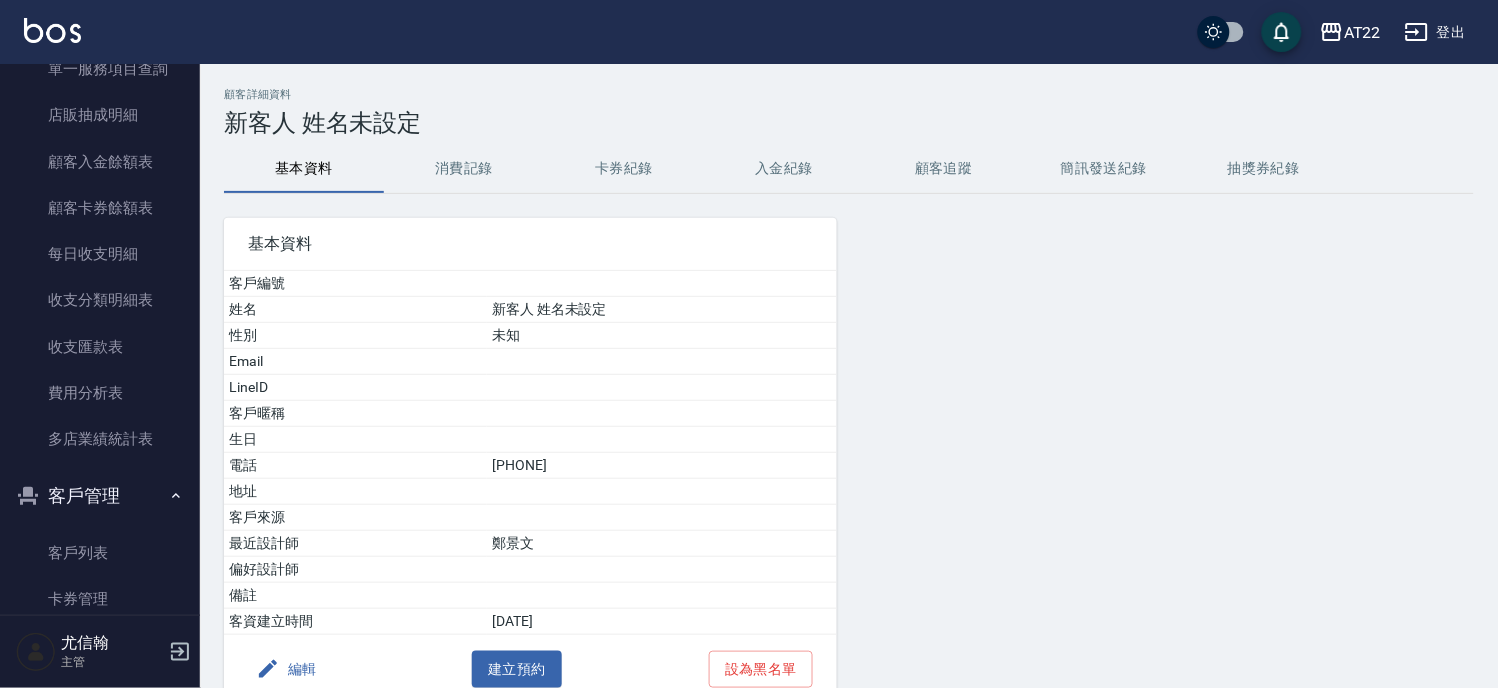 click on "消費記錄" at bounding box center (464, 169) 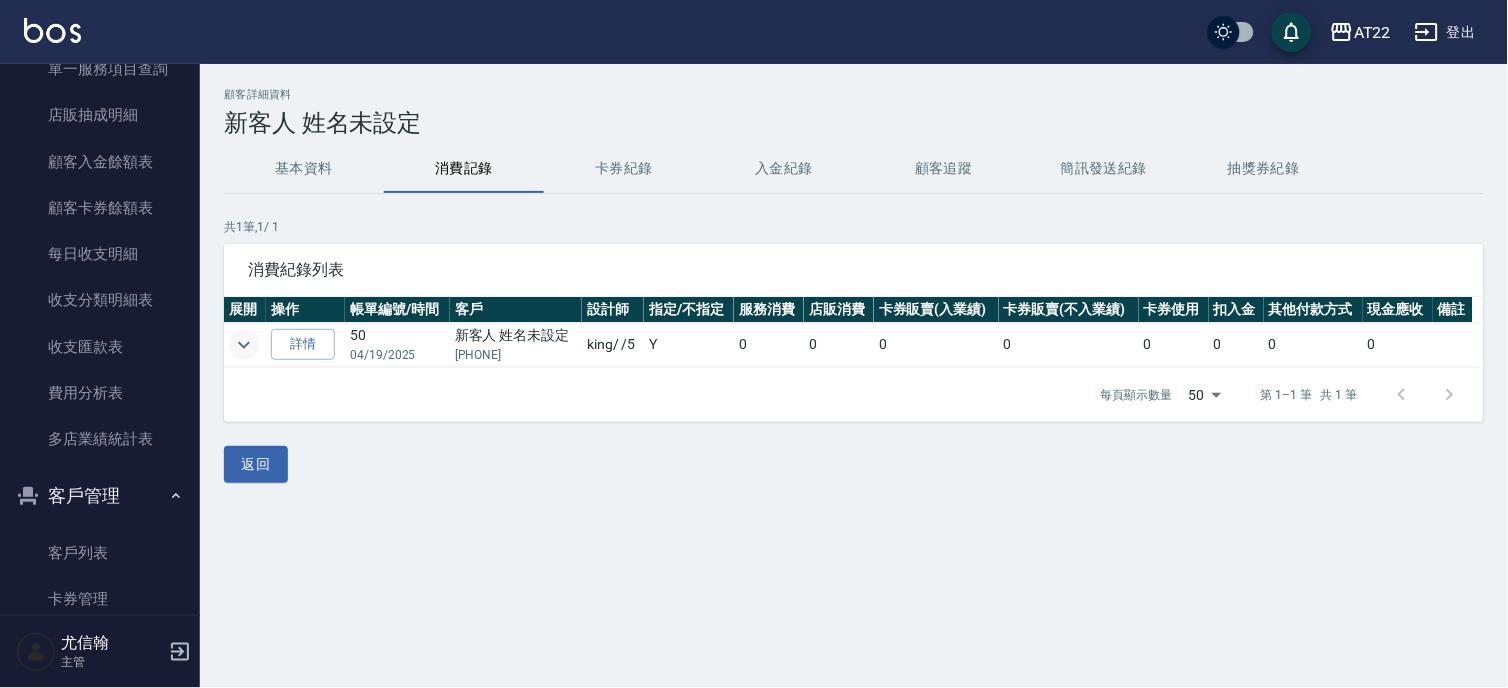 click 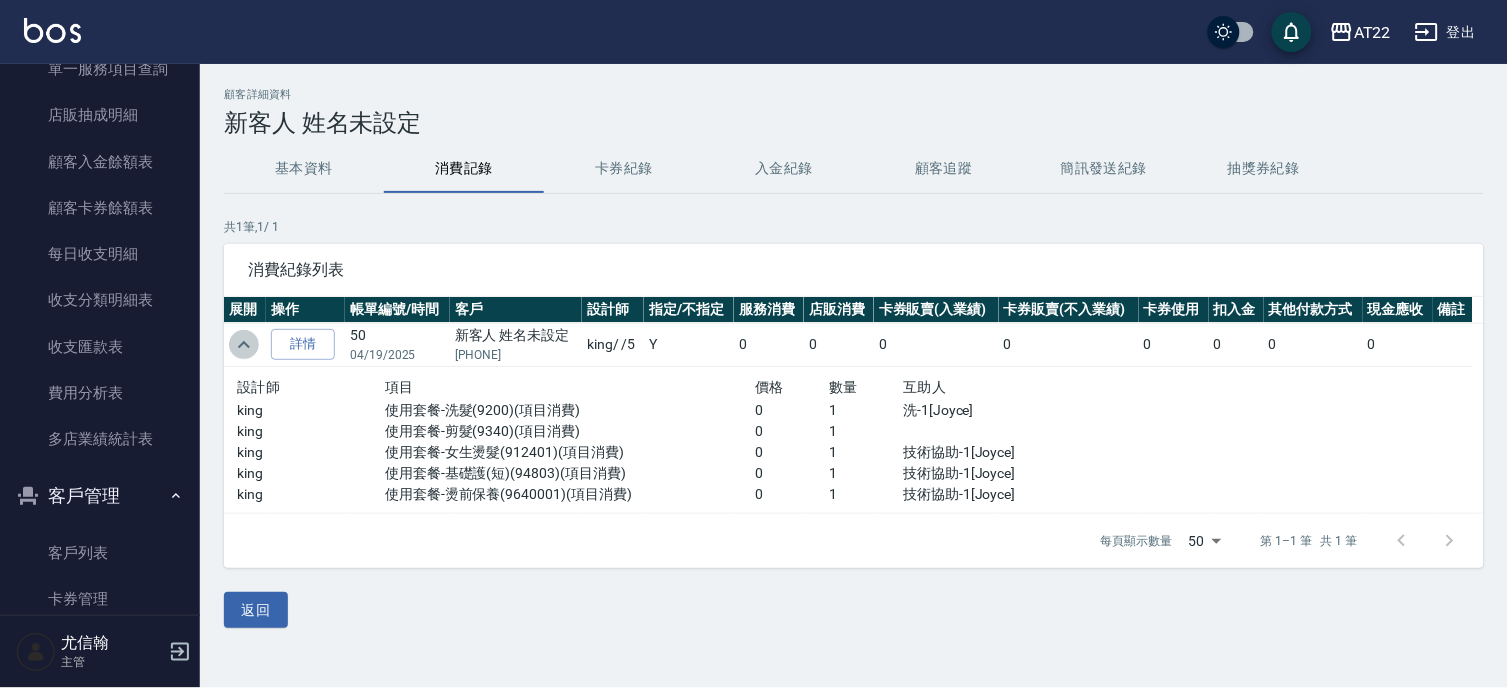 click 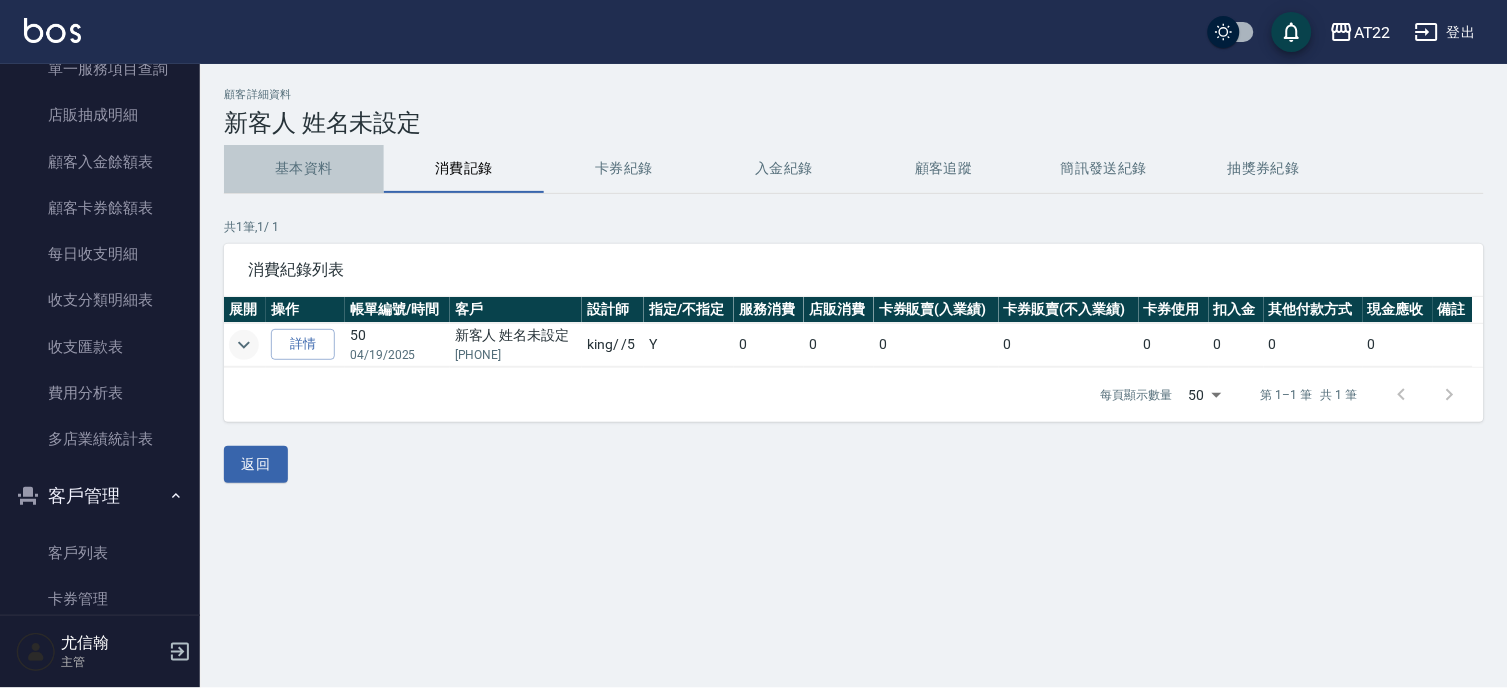 click on "基本資料" at bounding box center (304, 169) 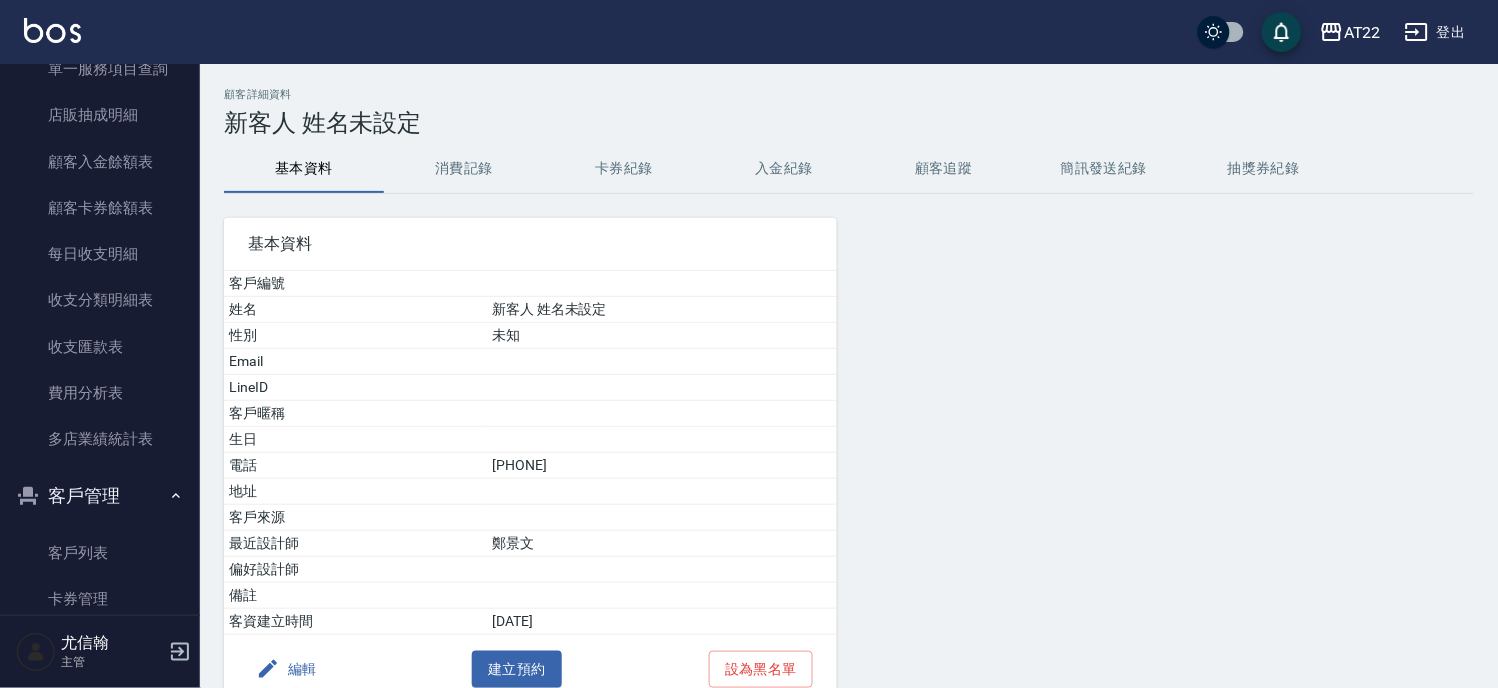 click on "消費記錄" at bounding box center (464, 169) 